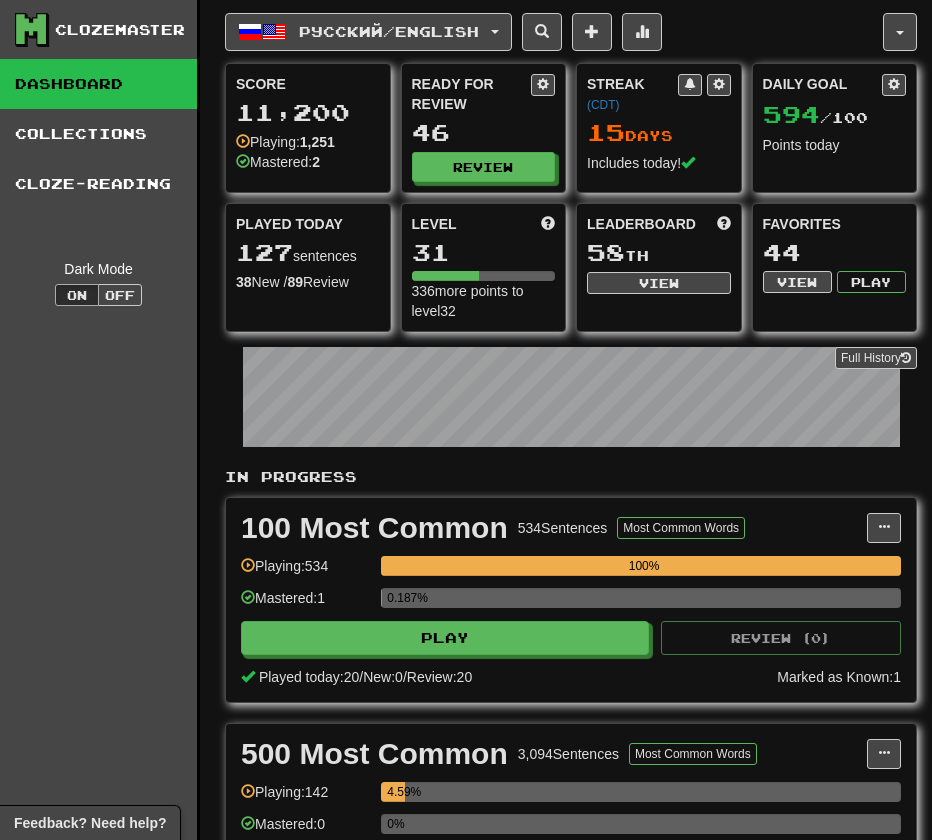 scroll, scrollTop: 0, scrollLeft: 0, axis: both 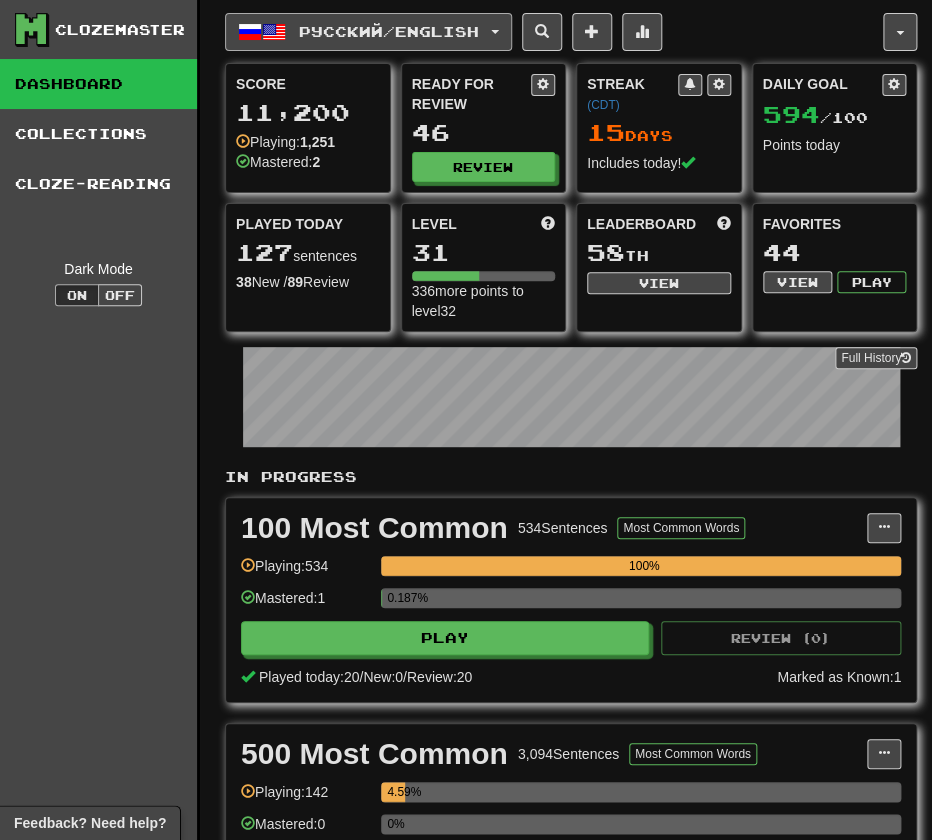 click on "Русский  /  English" at bounding box center [389, 31] 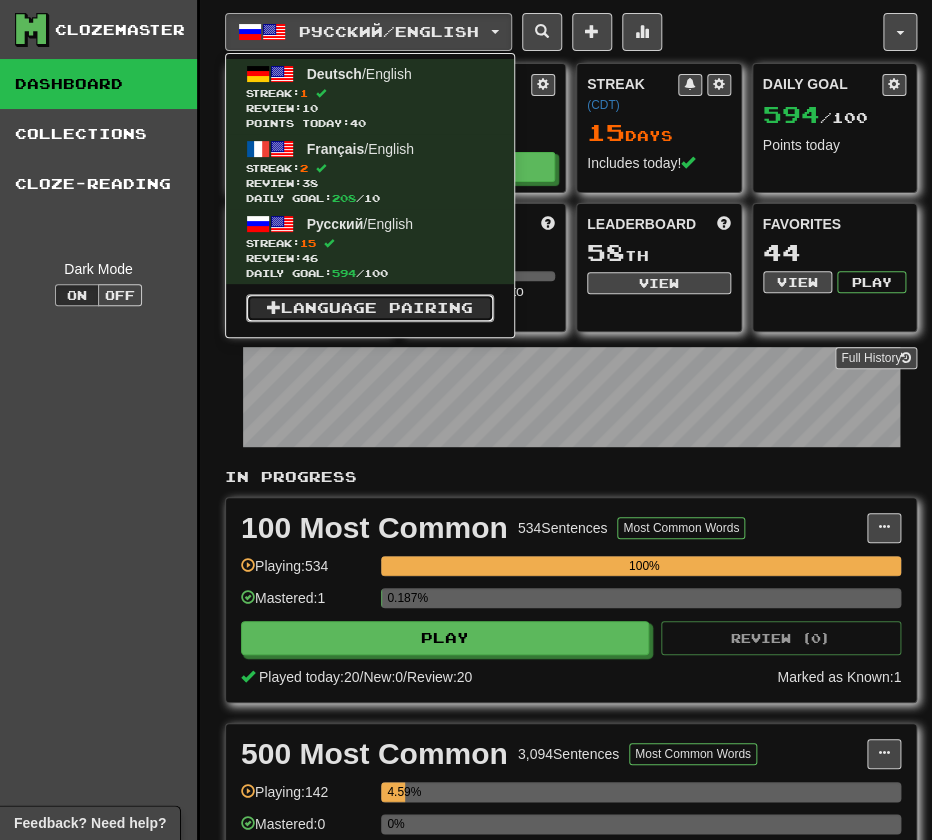 click on "Language Pairing" at bounding box center (370, 308) 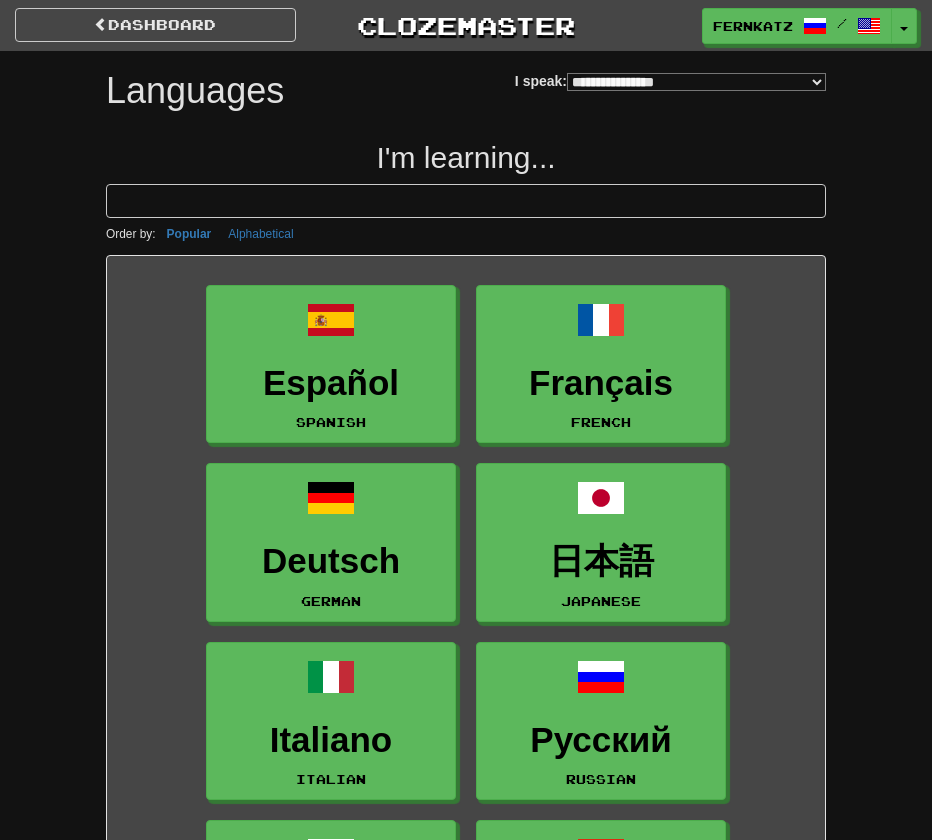 select on "*******" 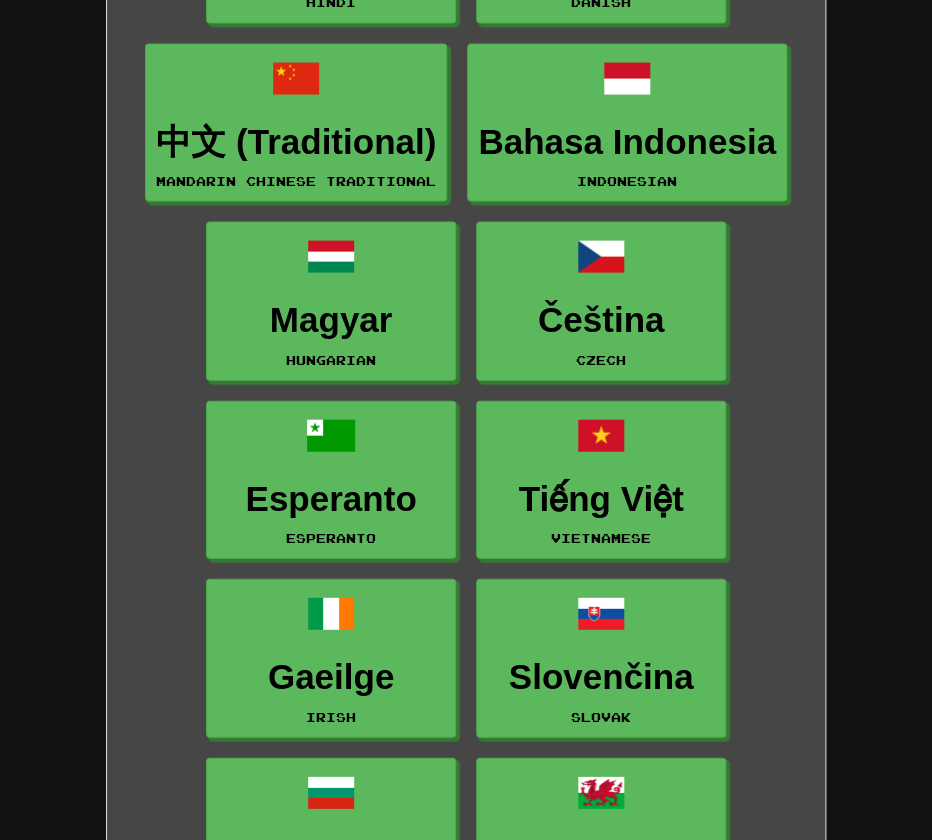 scroll, scrollTop: 3100, scrollLeft: 0, axis: vertical 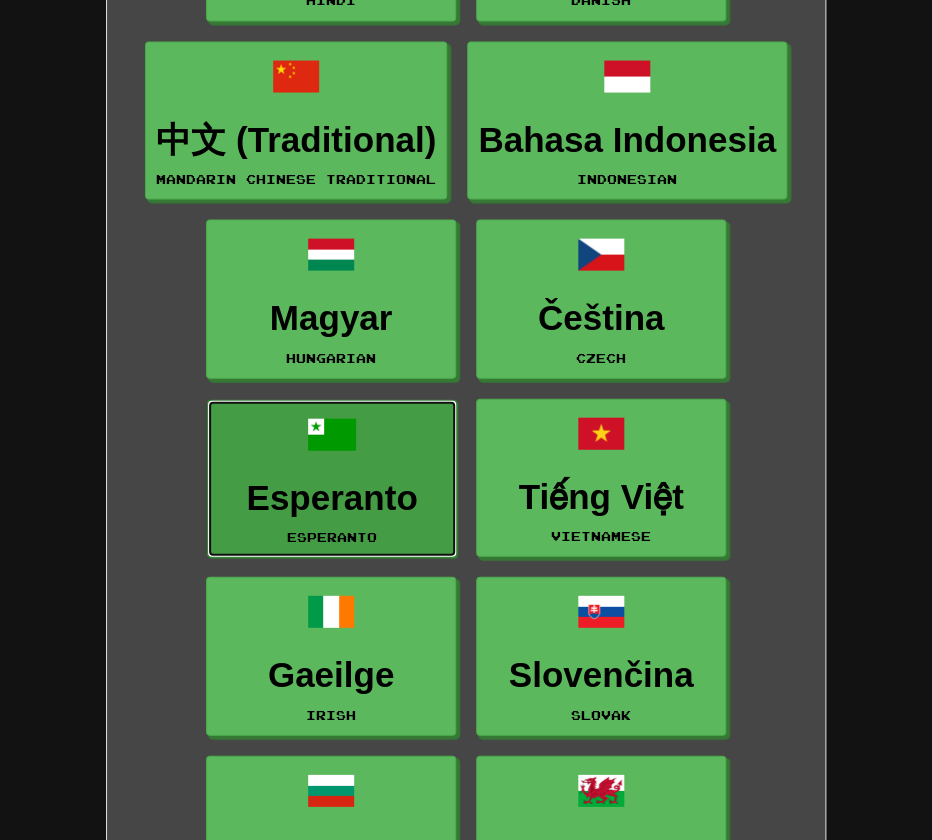 click on "Esperanto Esperanto" at bounding box center (332, 478) 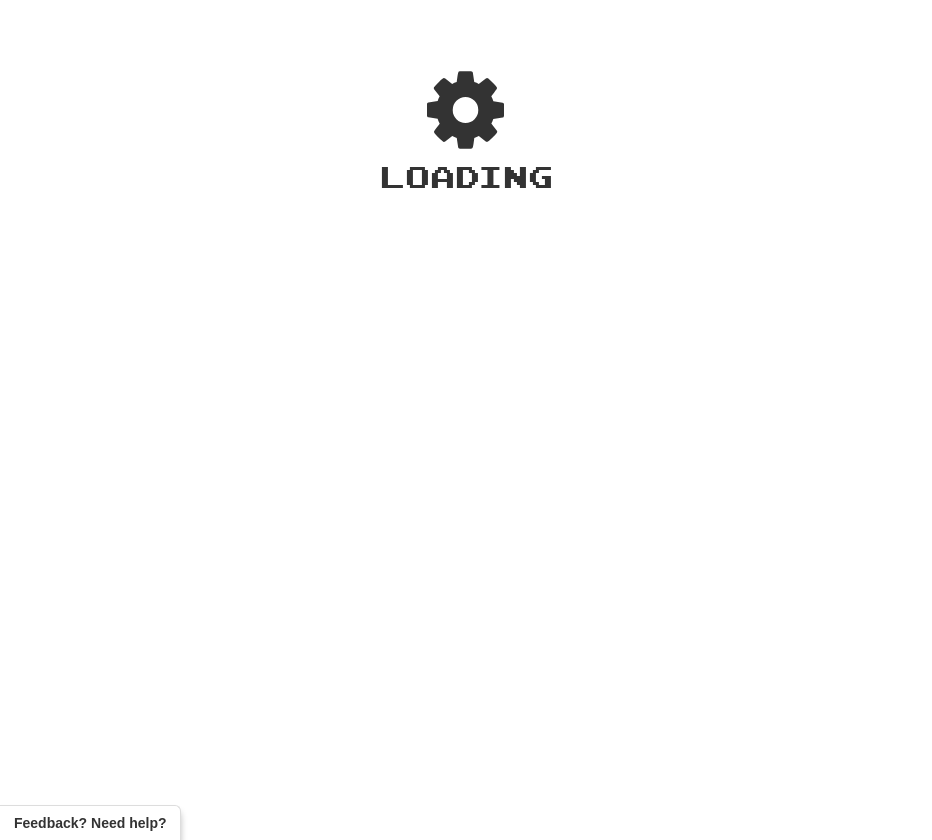 scroll, scrollTop: 0, scrollLeft: 0, axis: both 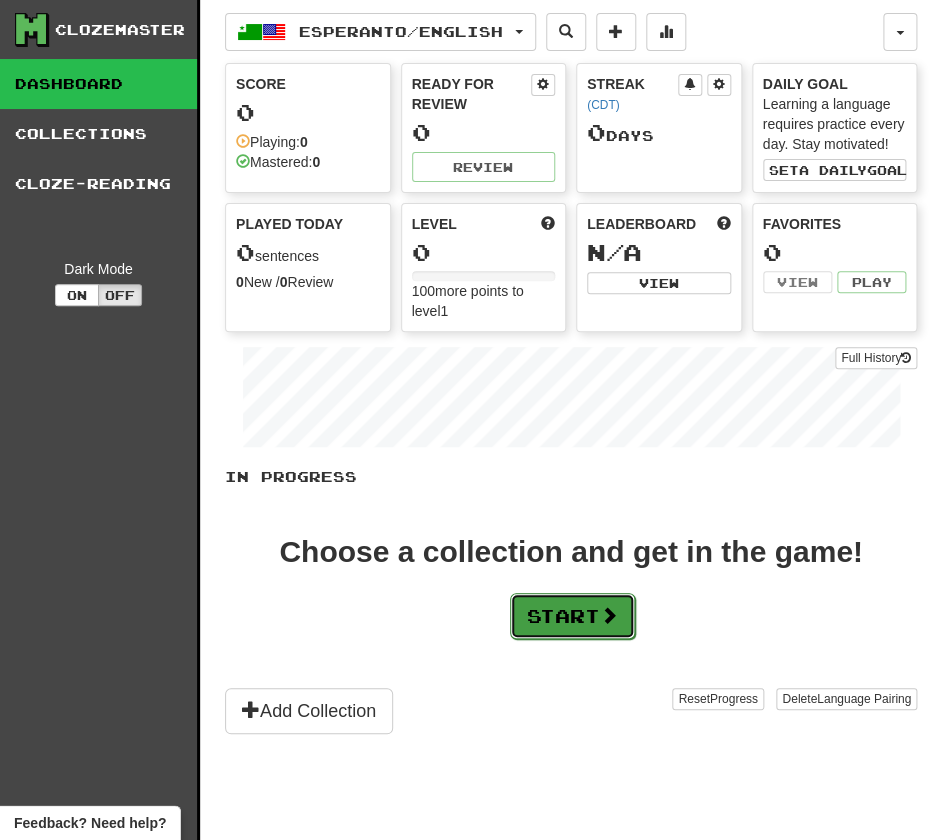 click on "Start" at bounding box center (572, 616) 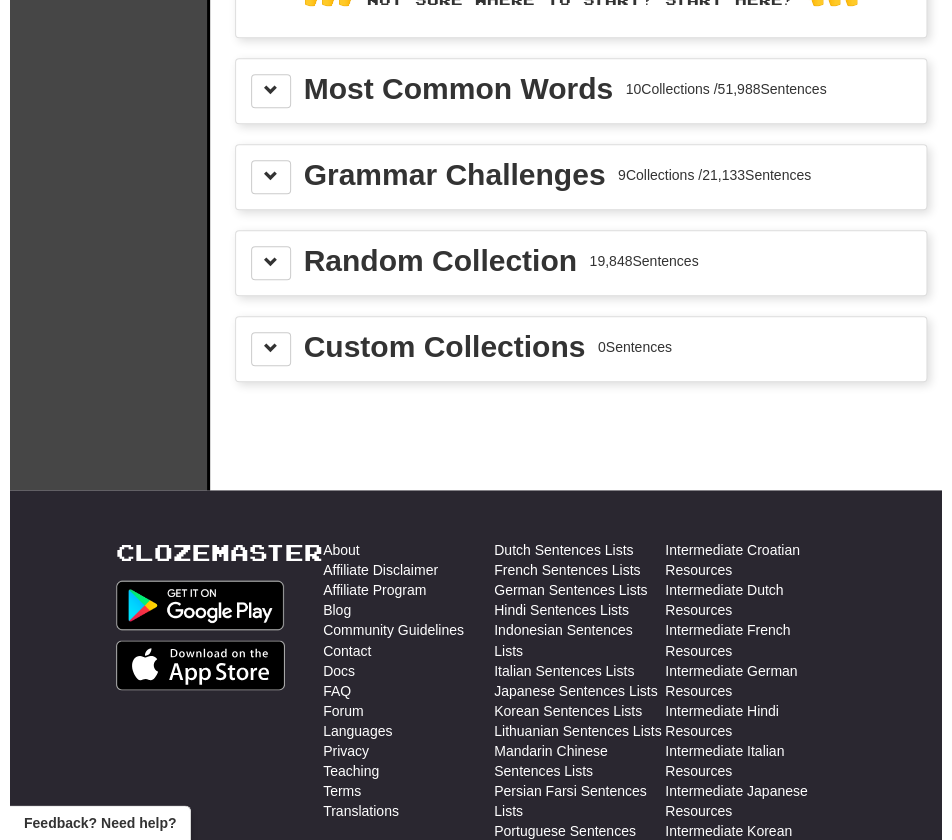 scroll, scrollTop: 402, scrollLeft: 0, axis: vertical 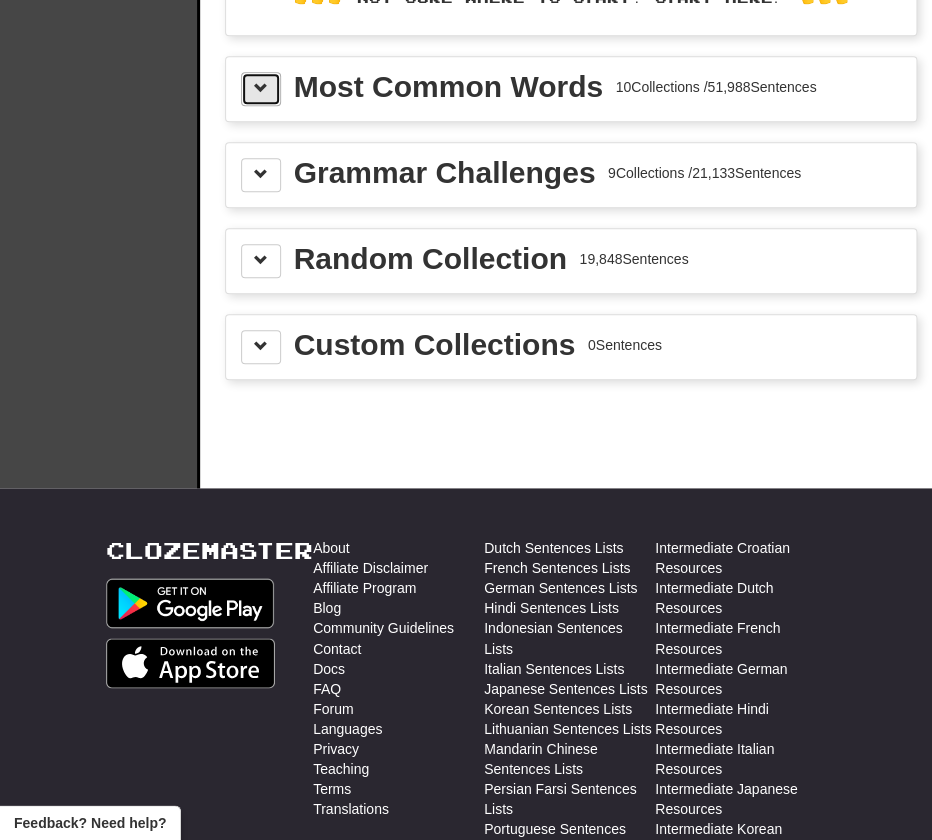 click at bounding box center (261, 89) 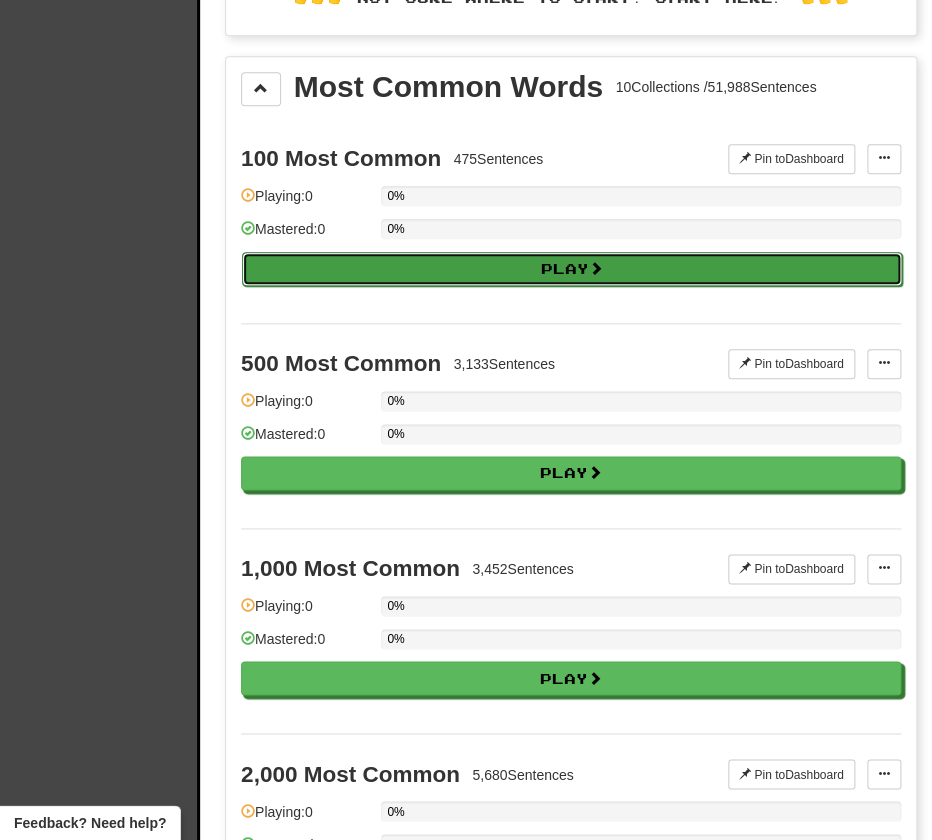 click on "Play" at bounding box center (572, 269) 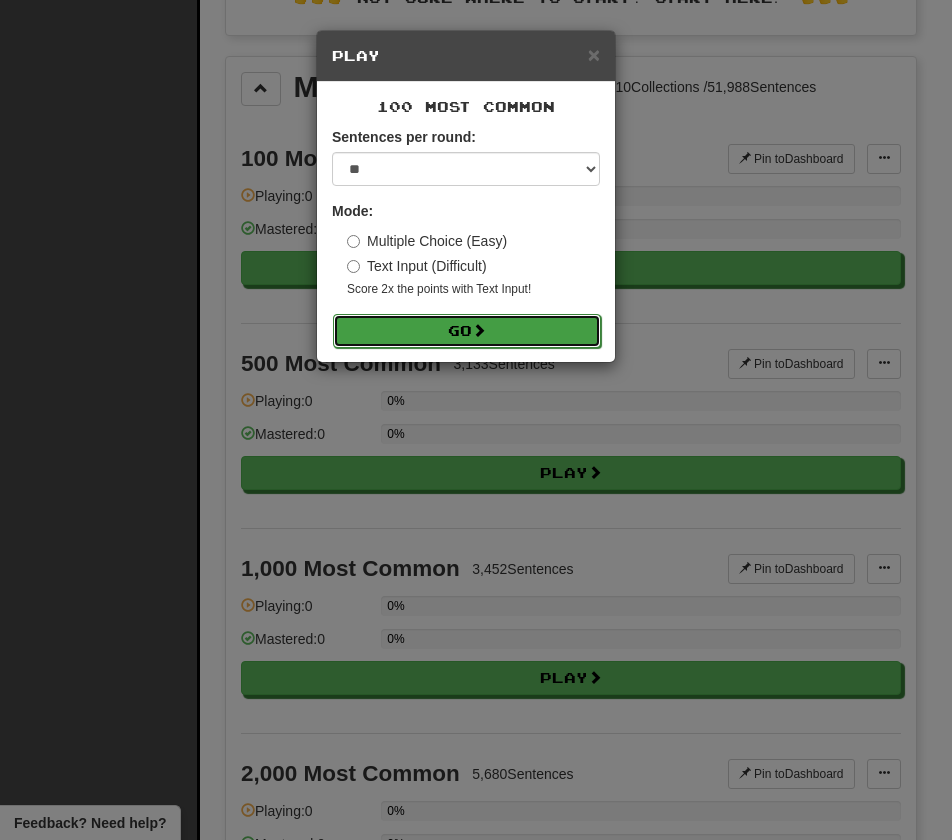 click on "Go" at bounding box center (467, 331) 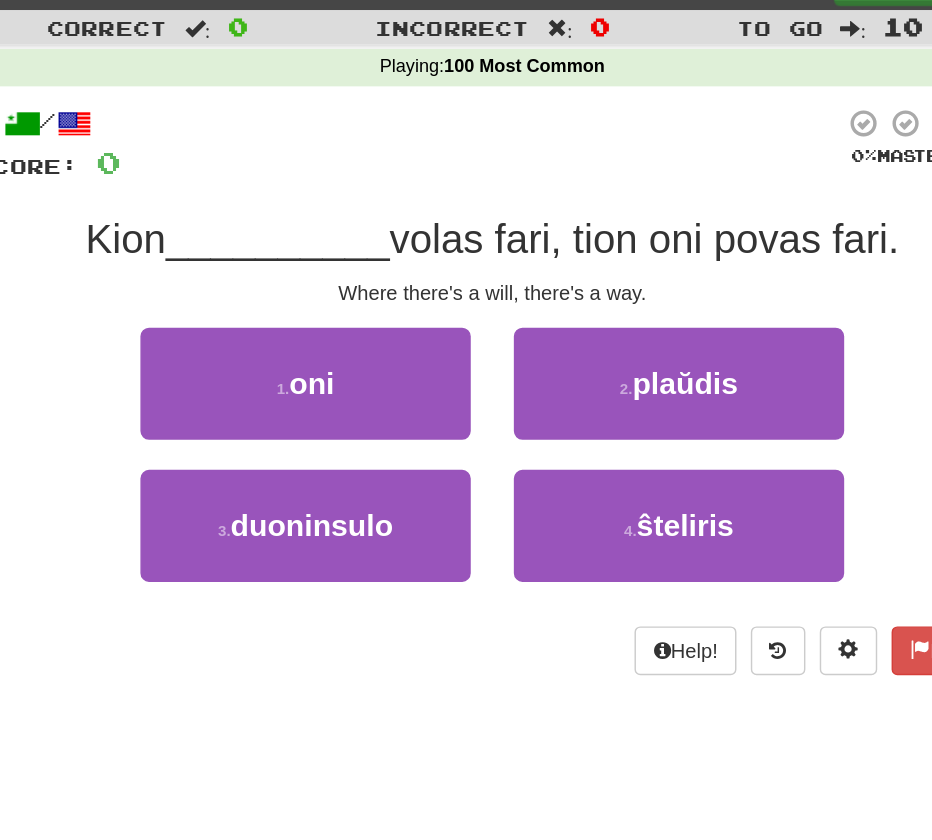 scroll, scrollTop: 0, scrollLeft: 0, axis: both 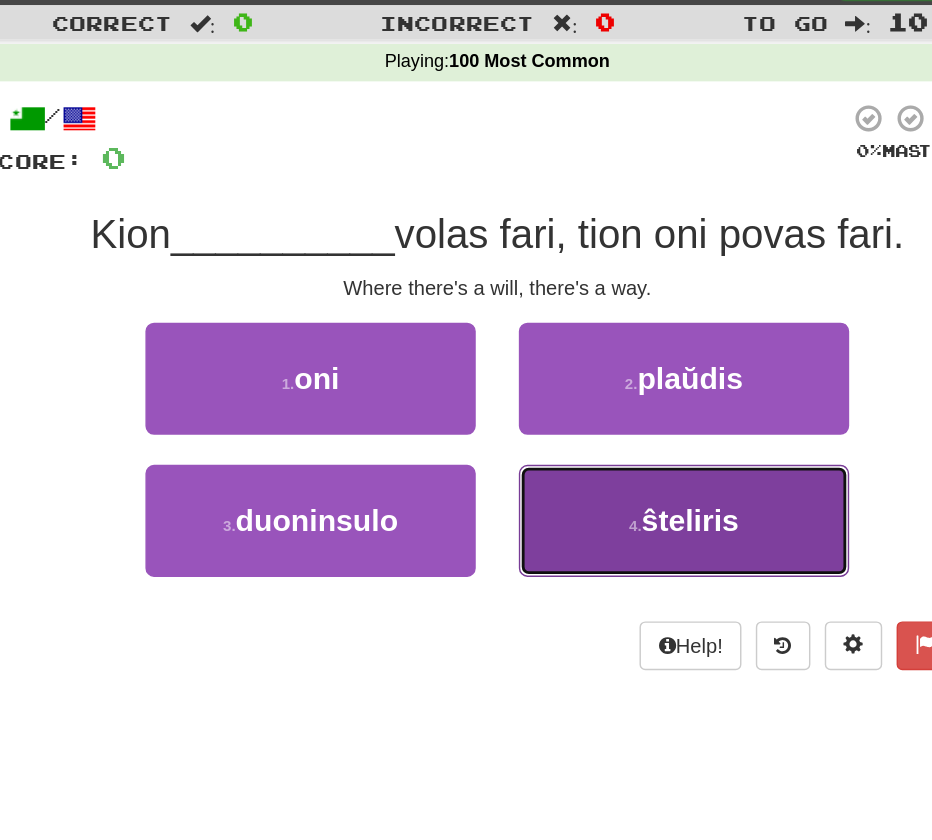 click on "4 .  ŝteliris" at bounding box center [596, 410] 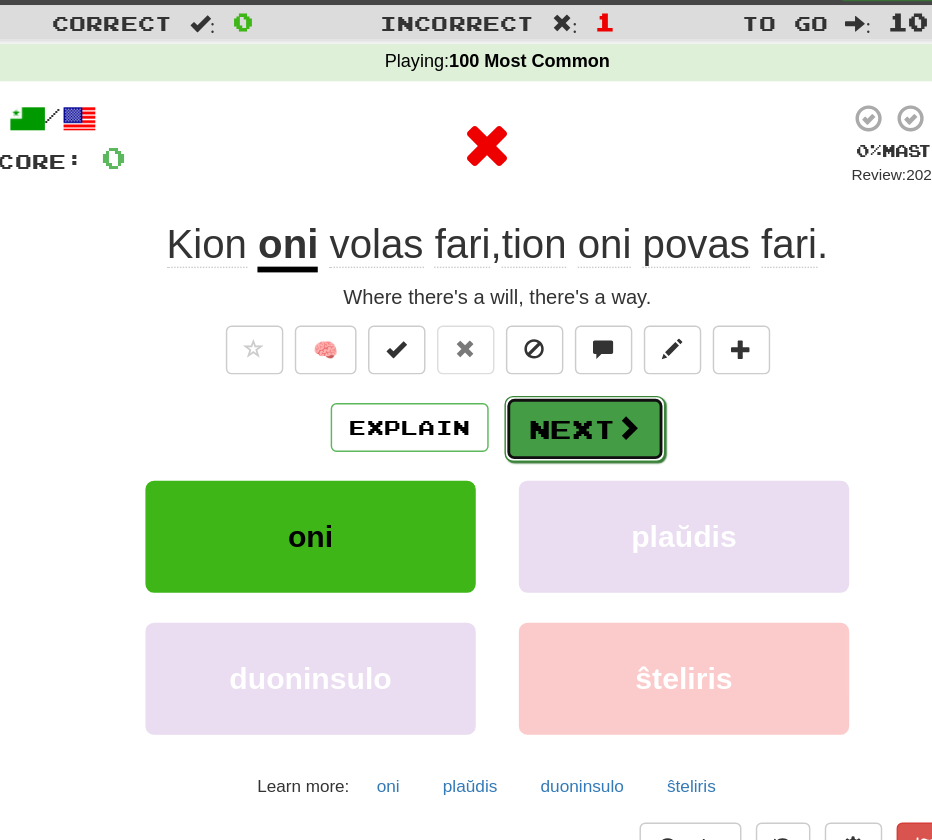 click on "Next" at bounding box center (527, 346) 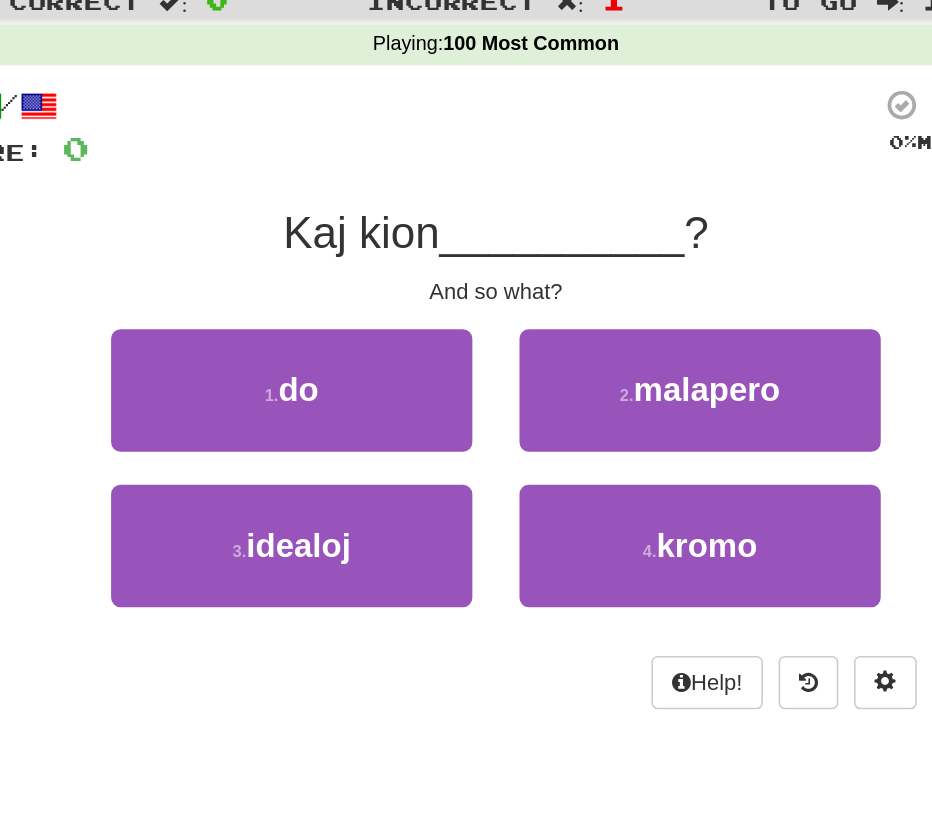 scroll, scrollTop: 0, scrollLeft: 0, axis: both 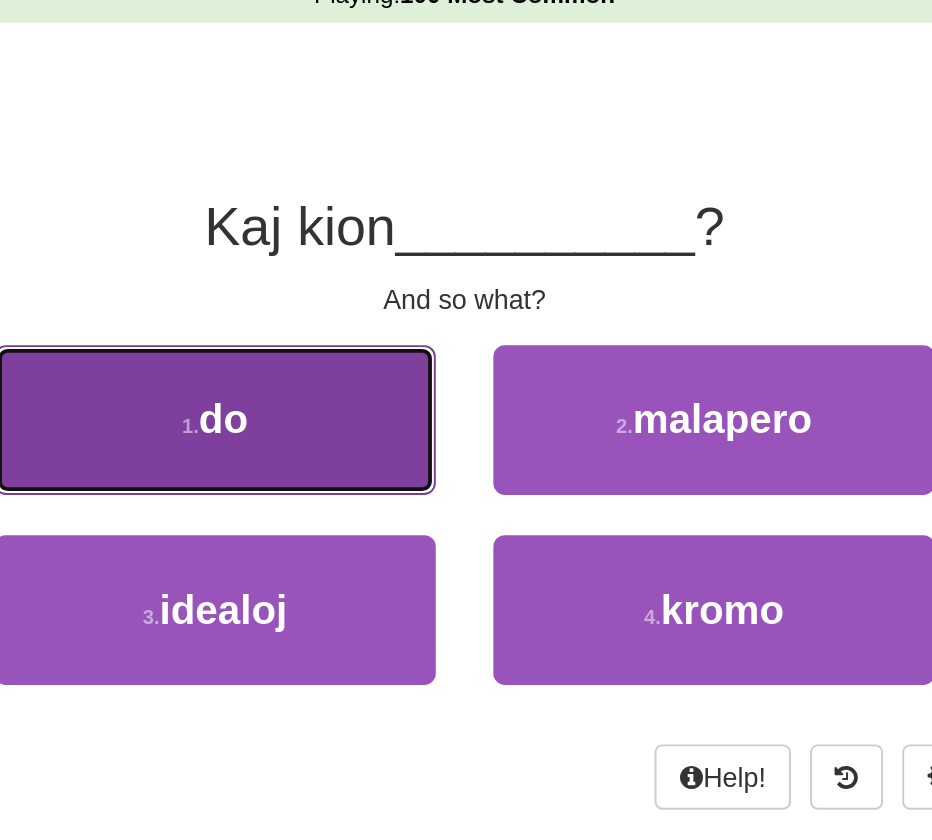 click on "1 .  do" at bounding box center [336, 311] 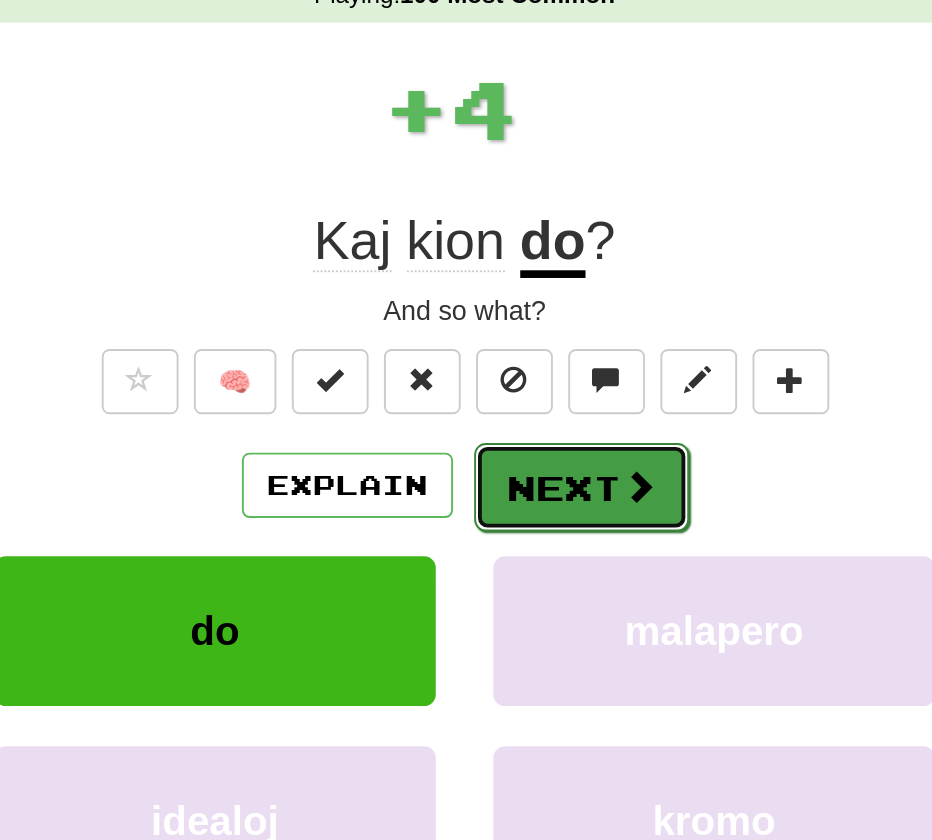 click on "Next" at bounding box center [527, 346] 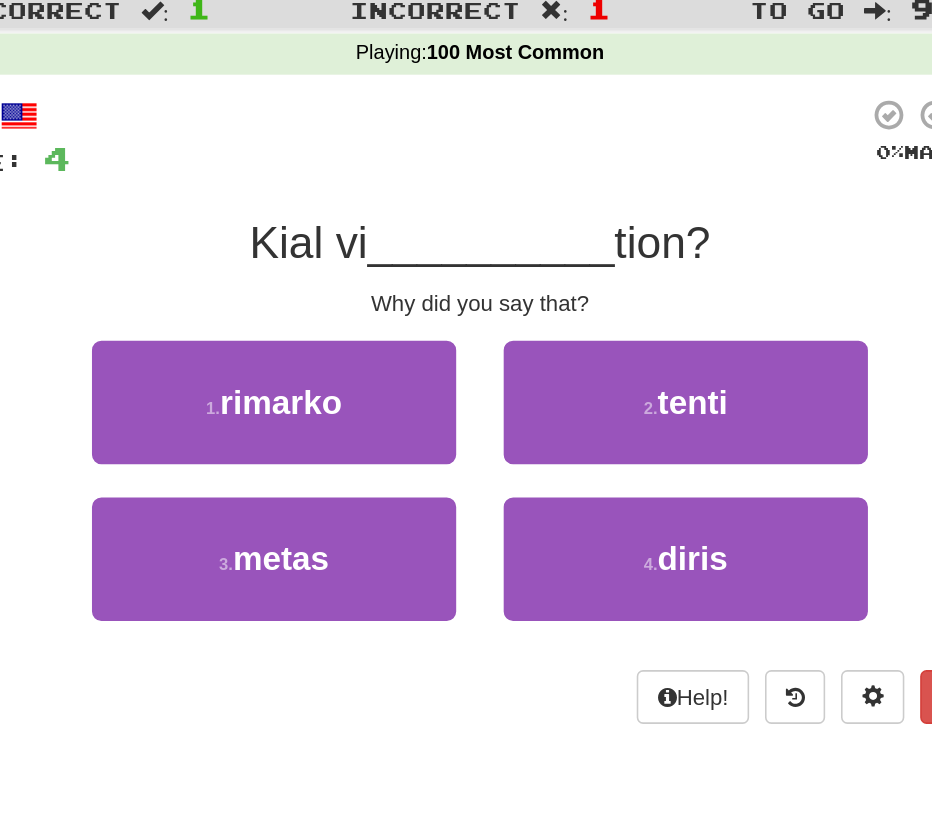 scroll, scrollTop: 0, scrollLeft: 0, axis: both 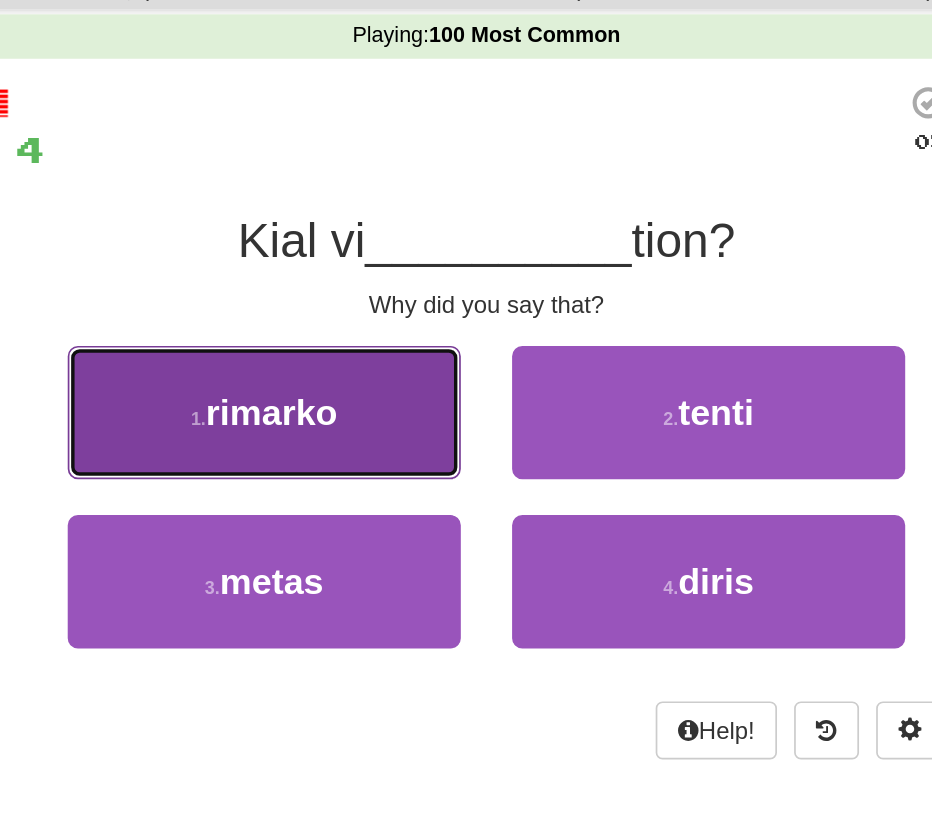 click on "1 .  rimarko" at bounding box center (336, 311) 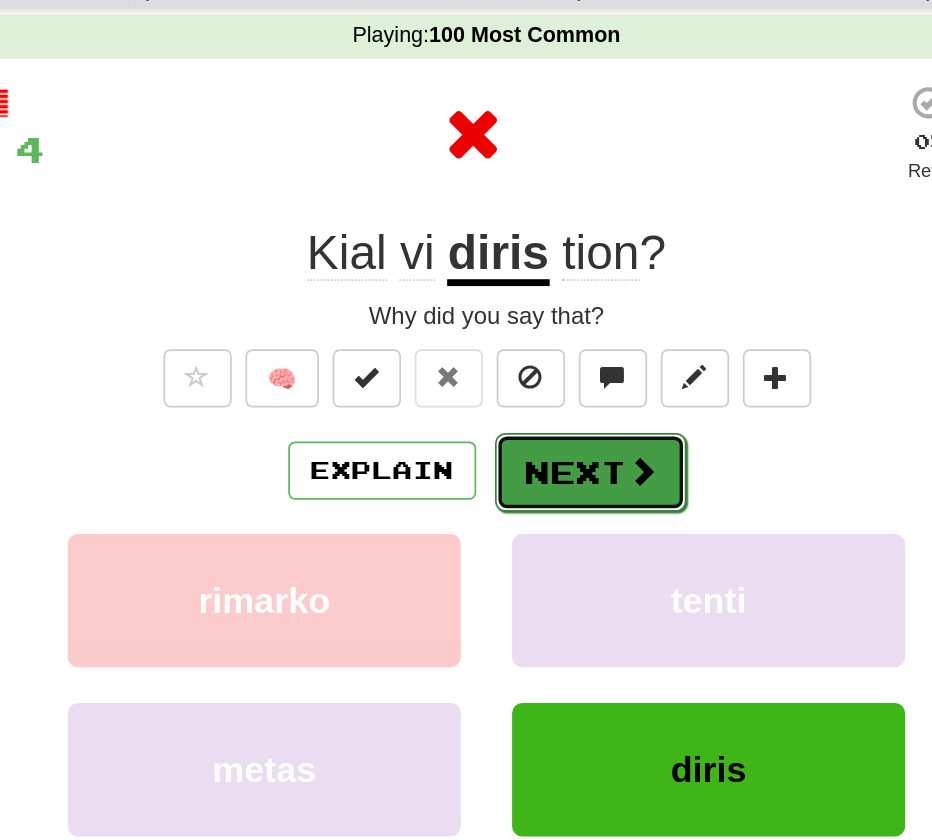 click at bounding box center (557, 345) 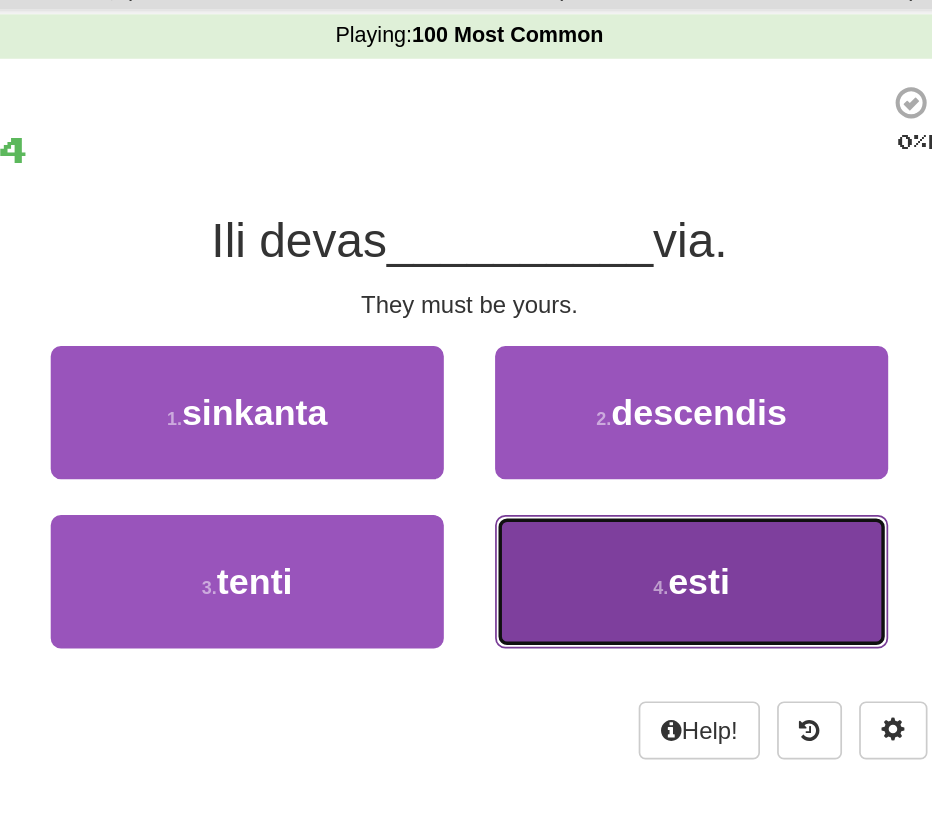 click on "4 .  esti" at bounding box center (596, 410) 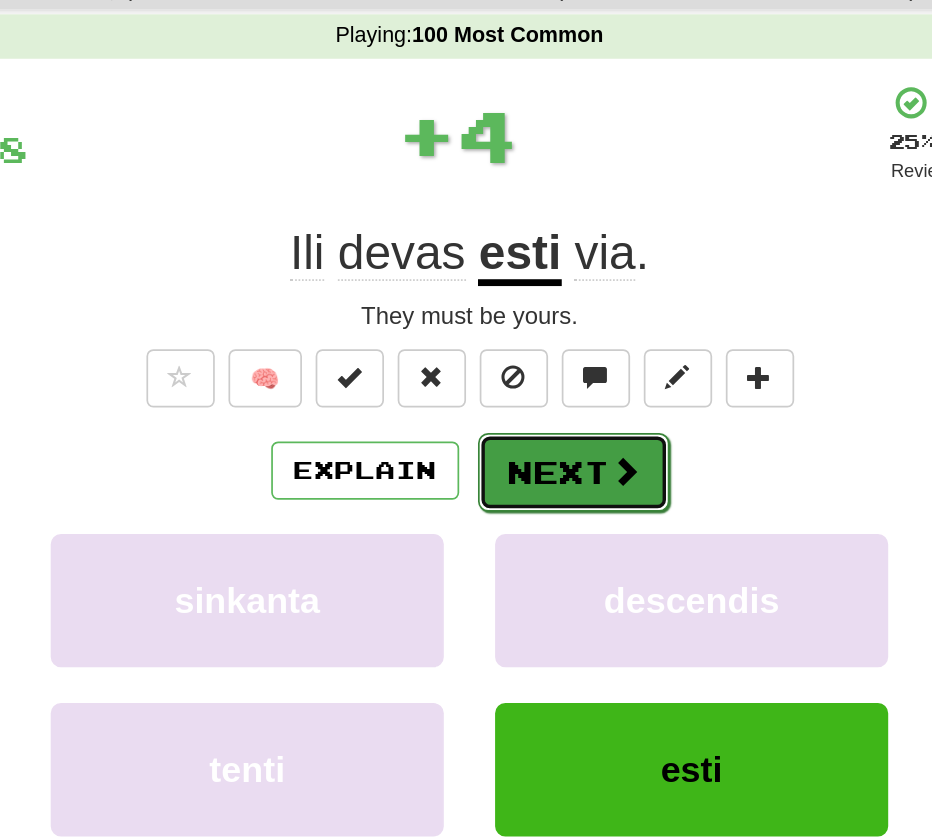 click on "Next" at bounding box center [527, 346] 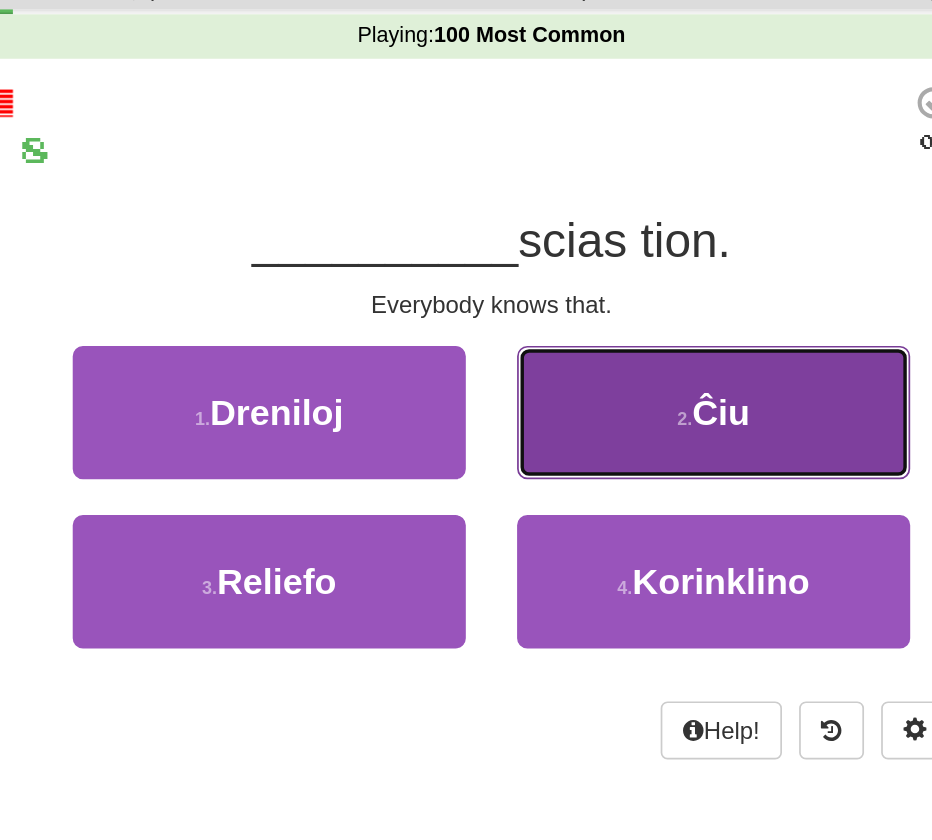 click on "2 .  Ĉiu" at bounding box center (596, 311) 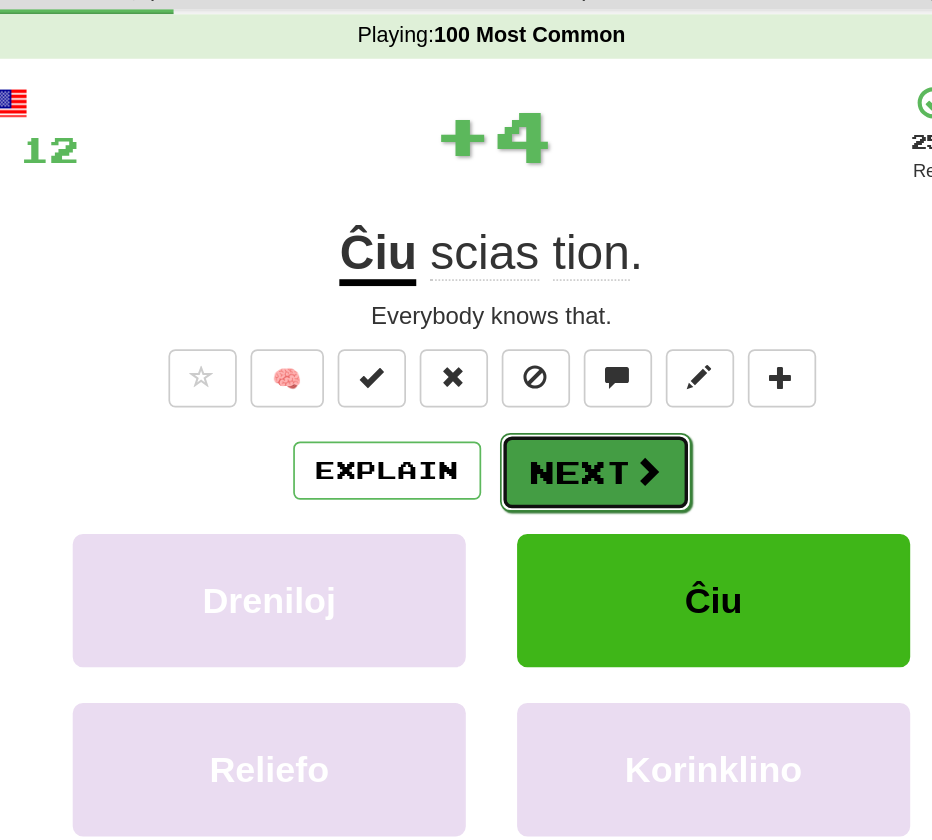 click on "Next" at bounding box center (527, 346) 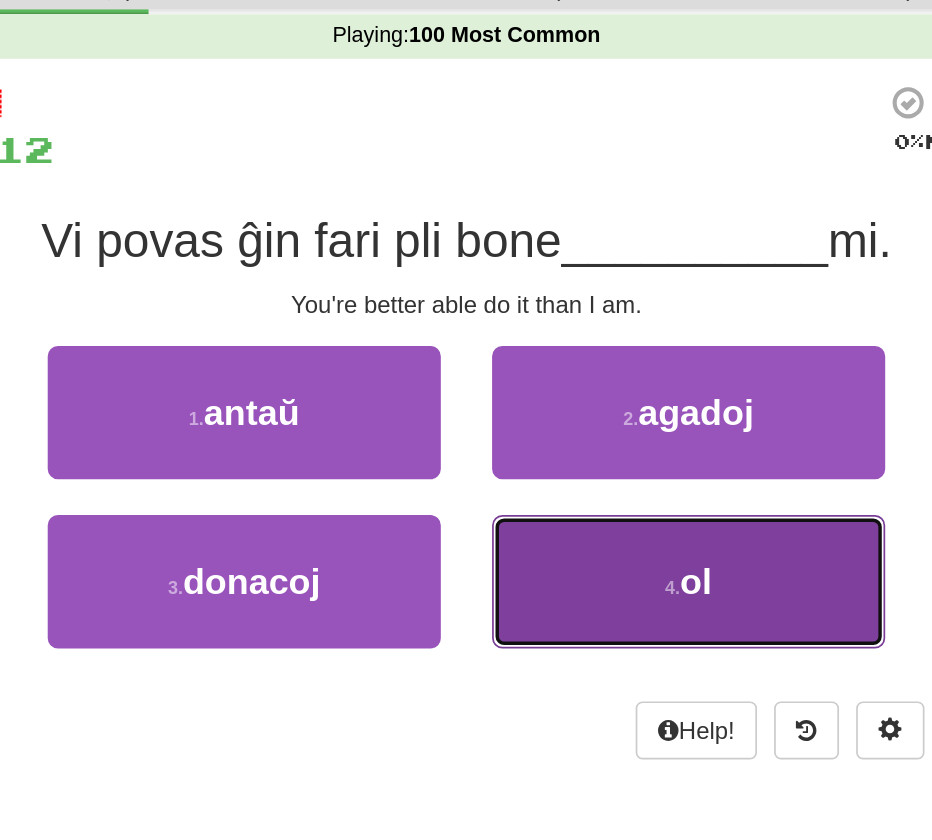 click on "4 .  ol" at bounding box center (596, 410) 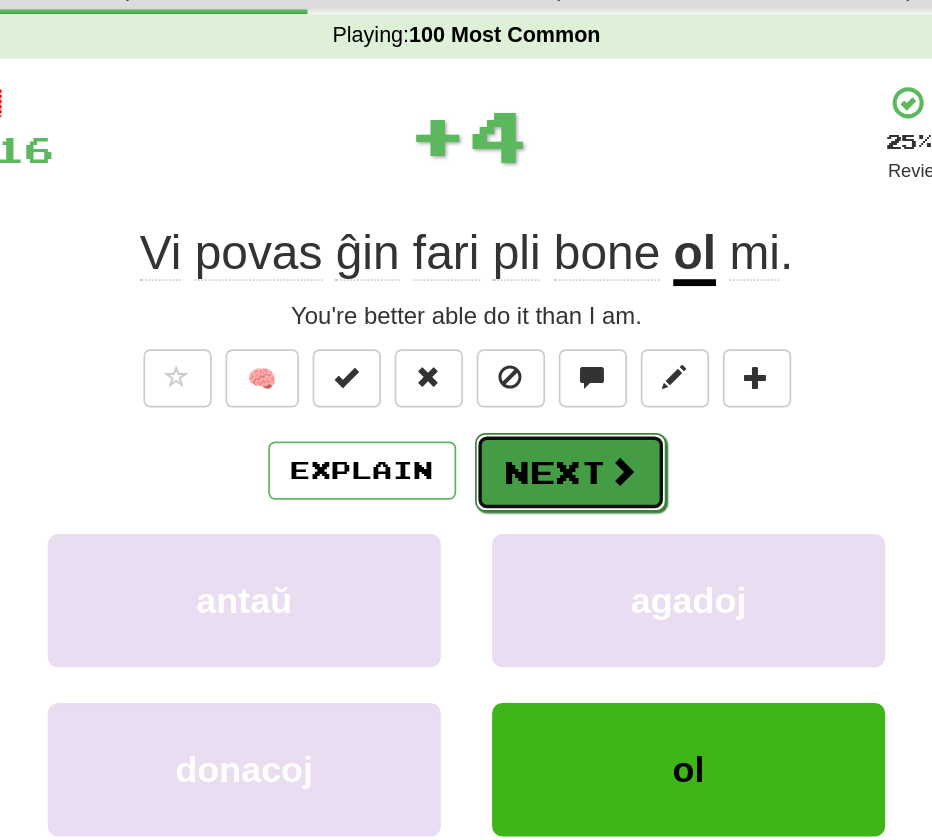 click at bounding box center [557, 345] 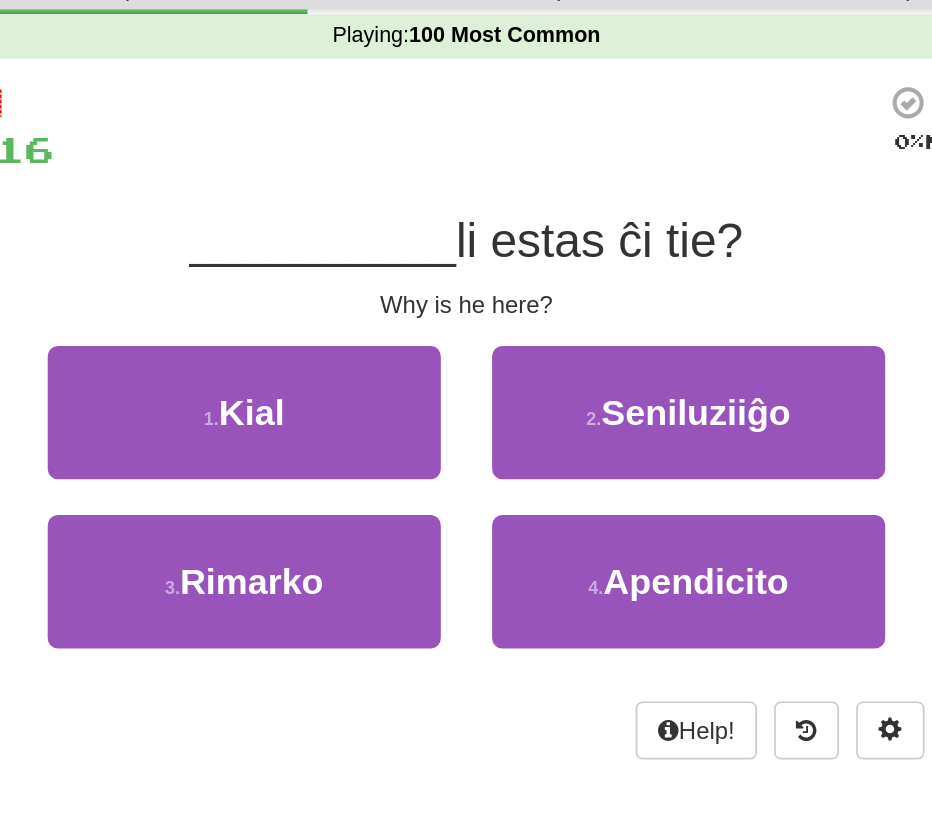 scroll, scrollTop: 0, scrollLeft: 0, axis: both 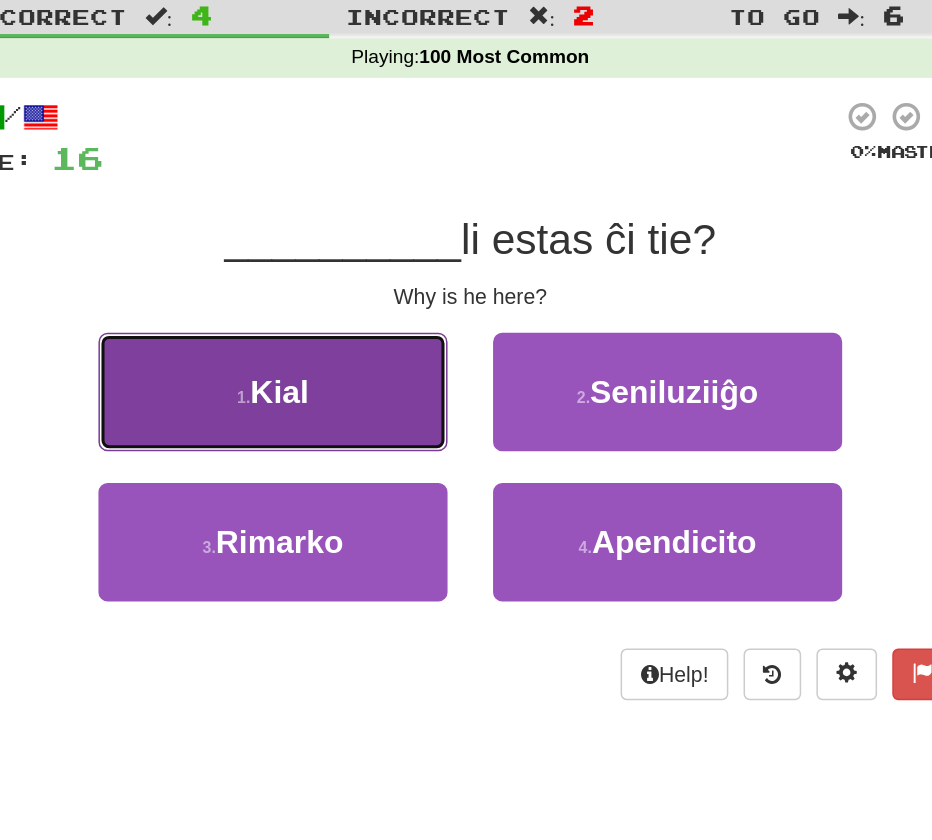 click on "1 .  Kial" at bounding box center [336, 311] 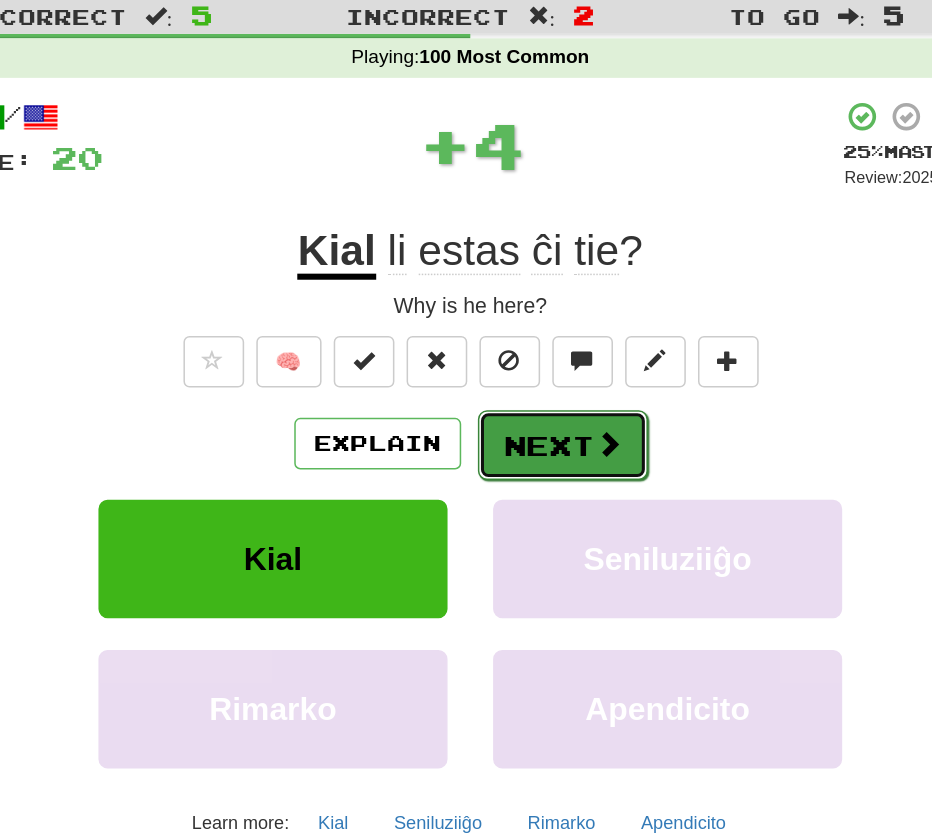 click on "Next" at bounding box center (527, 346) 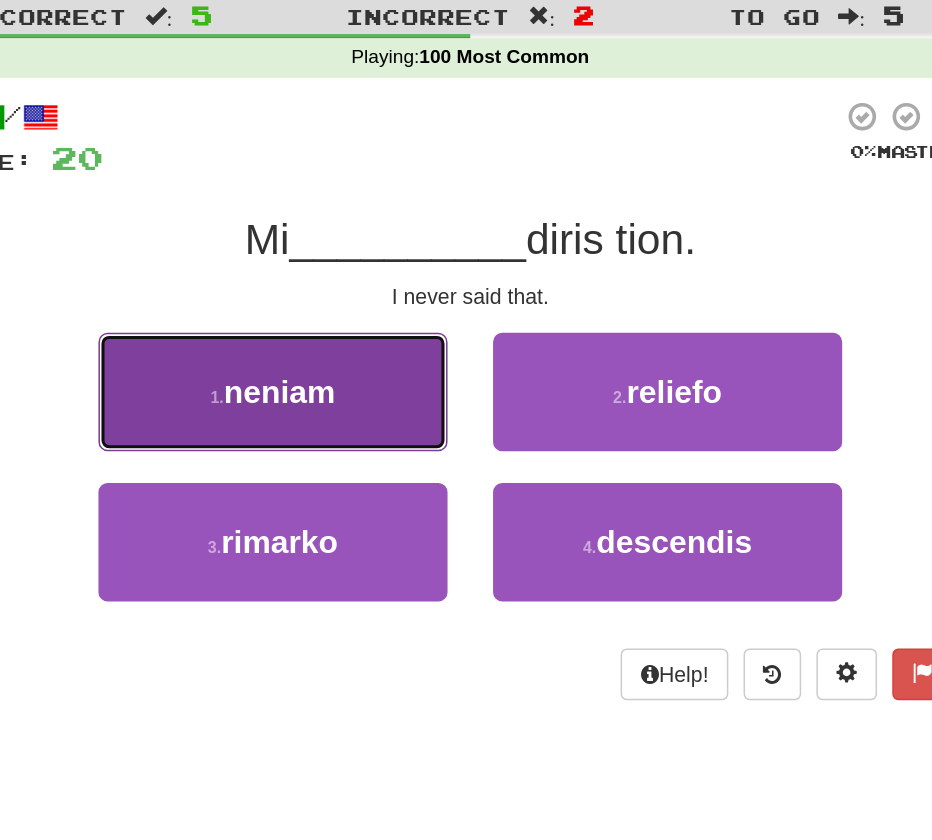 click on "1 .  neniam" at bounding box center (336, 311) 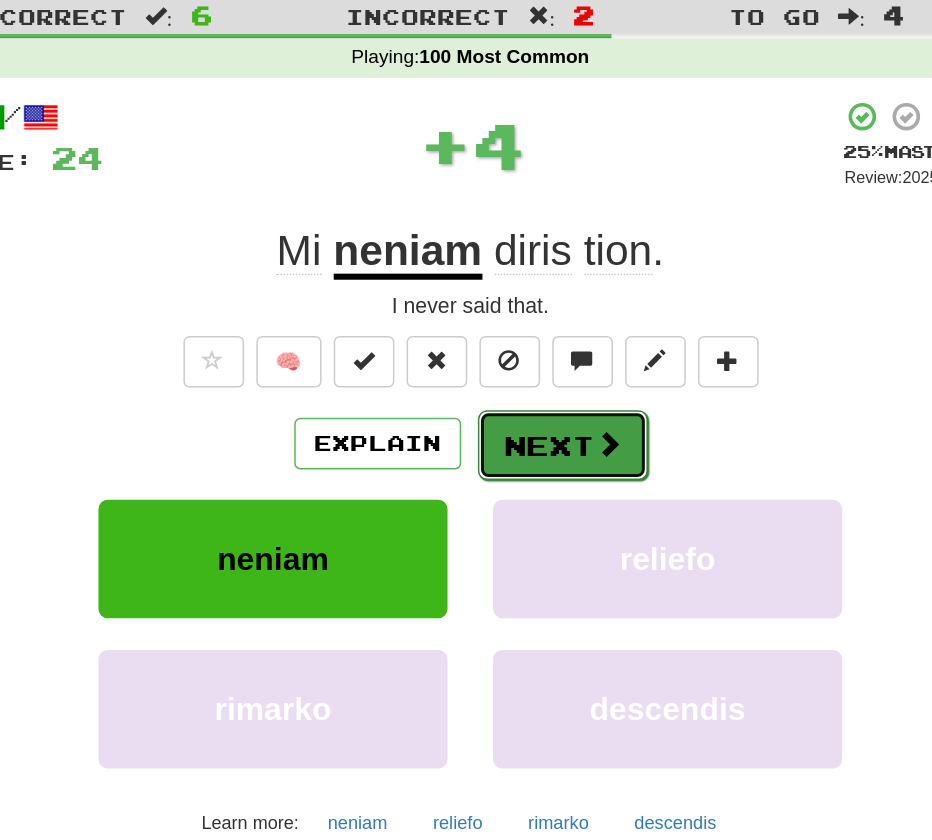 click on "Next" at bounding box center (527, 346) 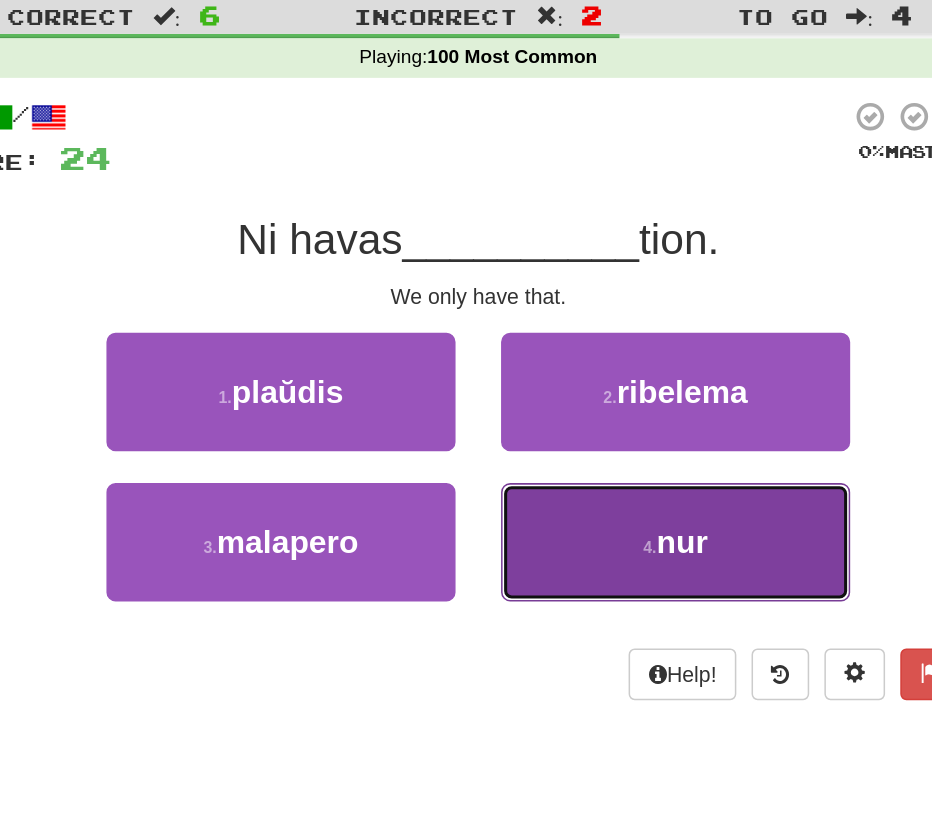 click on "nur" at bounding box center (600, 409) 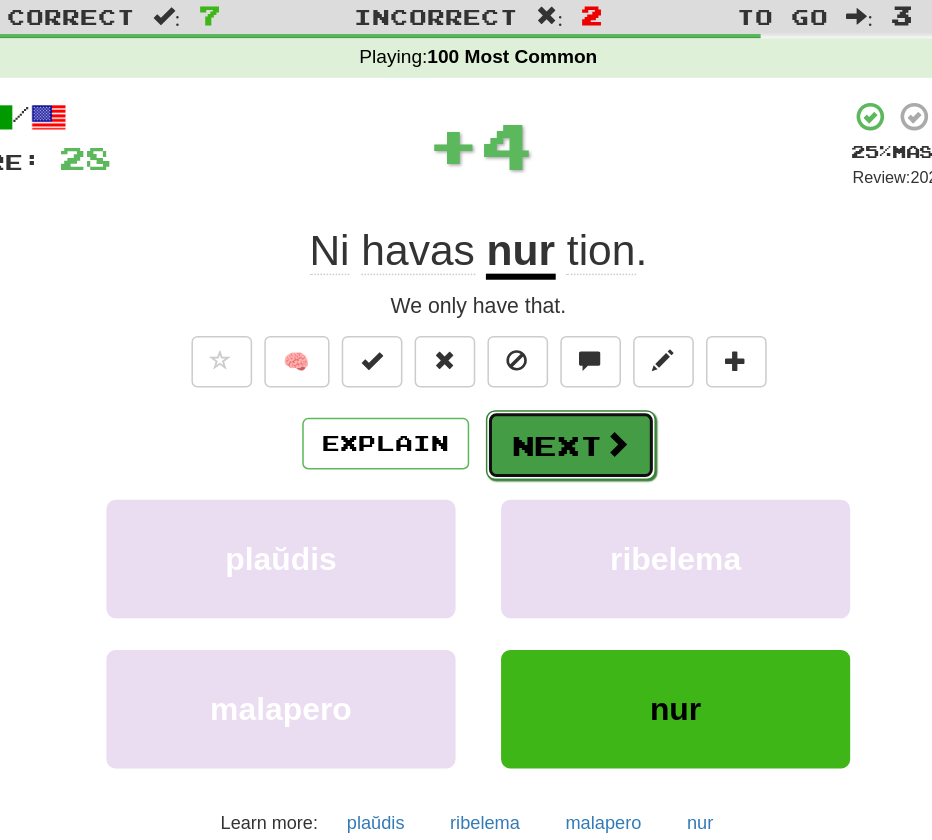 click at bounding box center [557, 345] 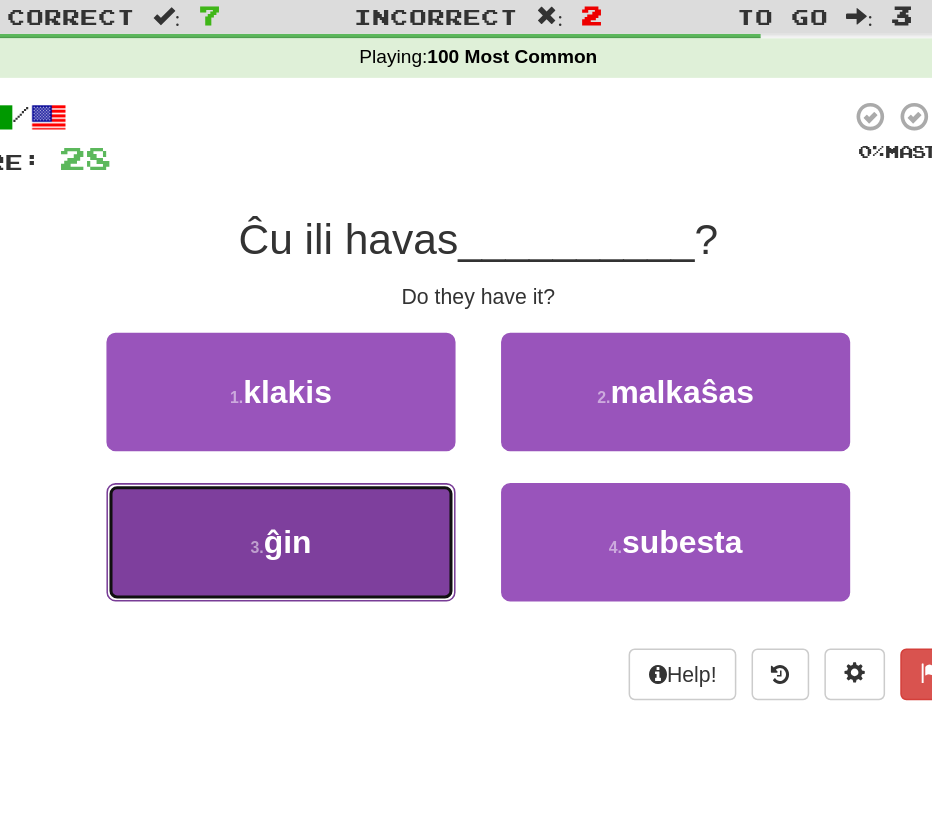 click on "3 .  ĝin" at bounding box center (336, 410) 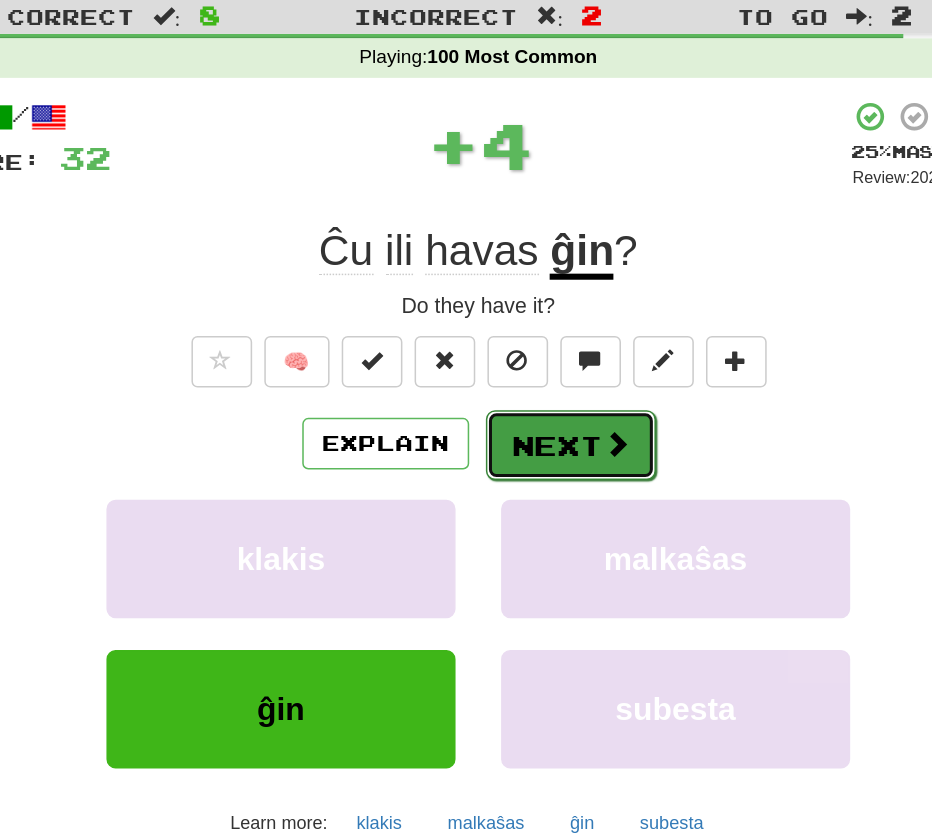 click on "Next" at bounding box center (527, 346) 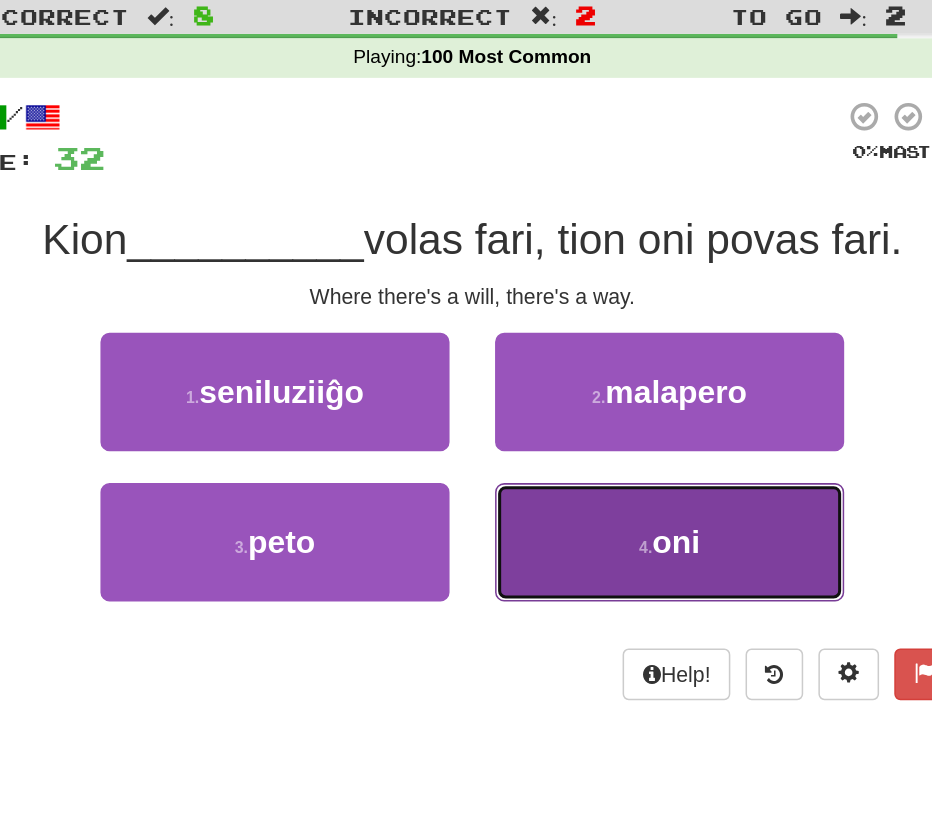 click on "4 ." at bounding box center [580, 413] 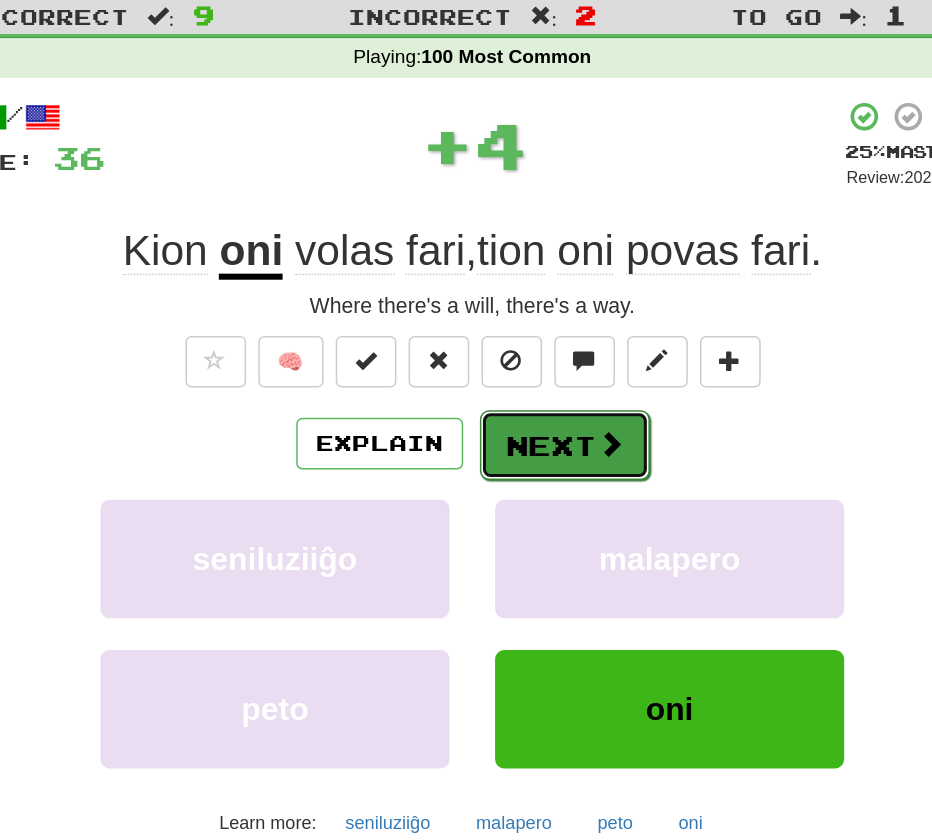 click on "Next" at bounding box center (527, 346) 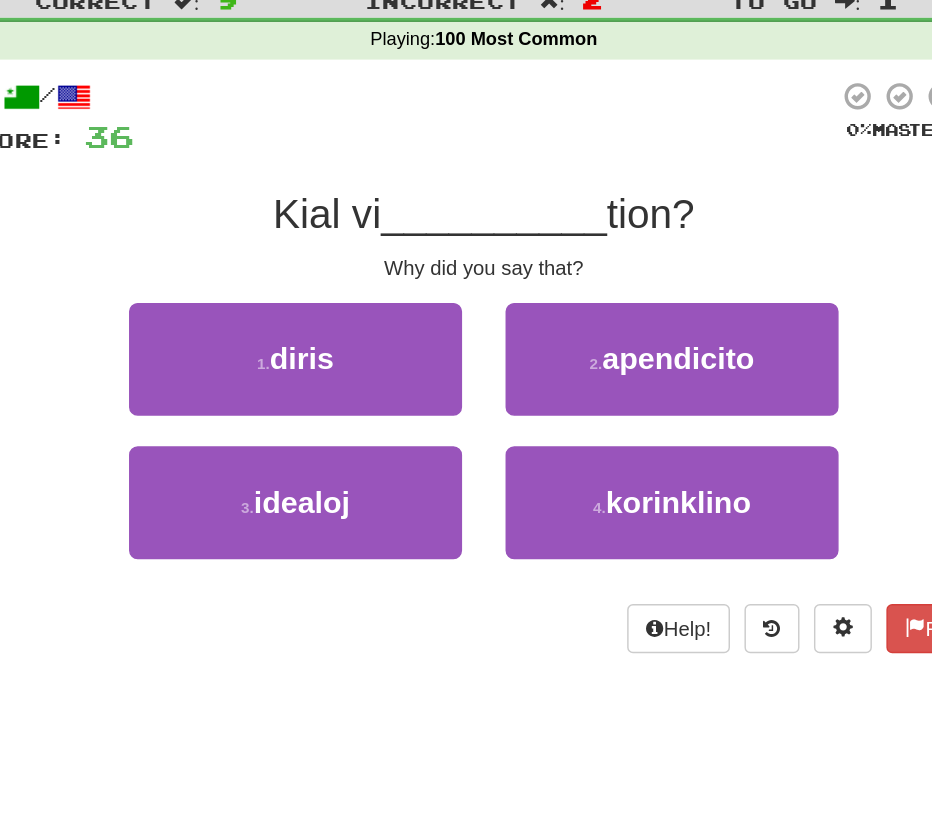scroll, scrollTop: 0, scrollLeft: 0, axis: both 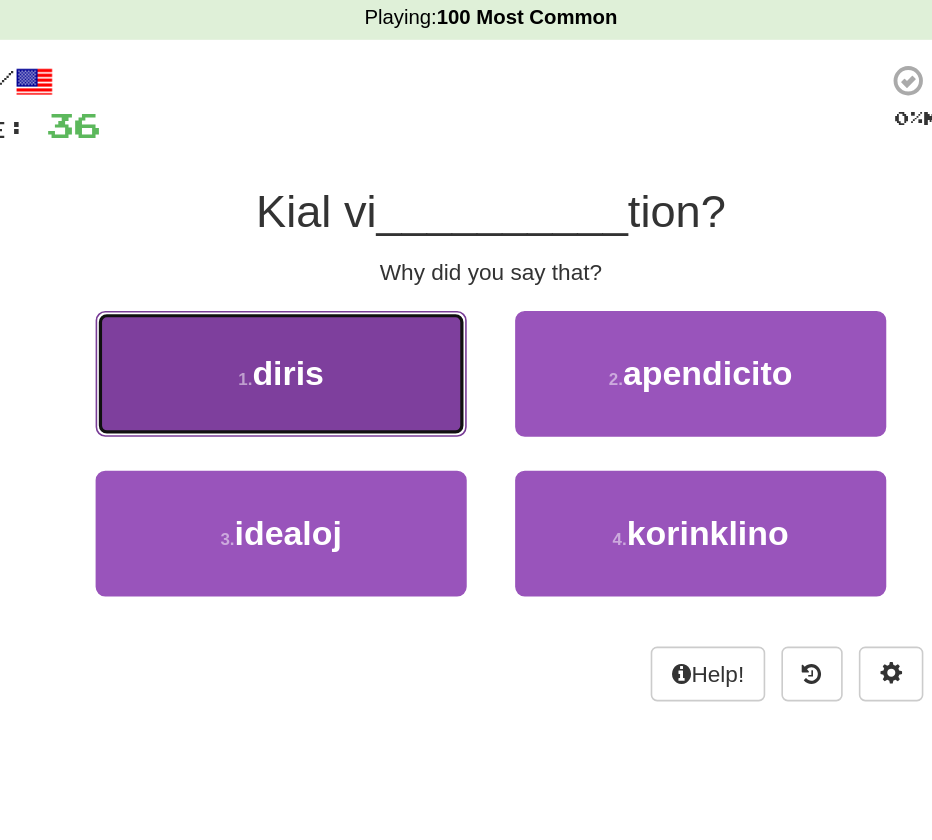 click on "1 .  diris" at bounding box center [336, 311] 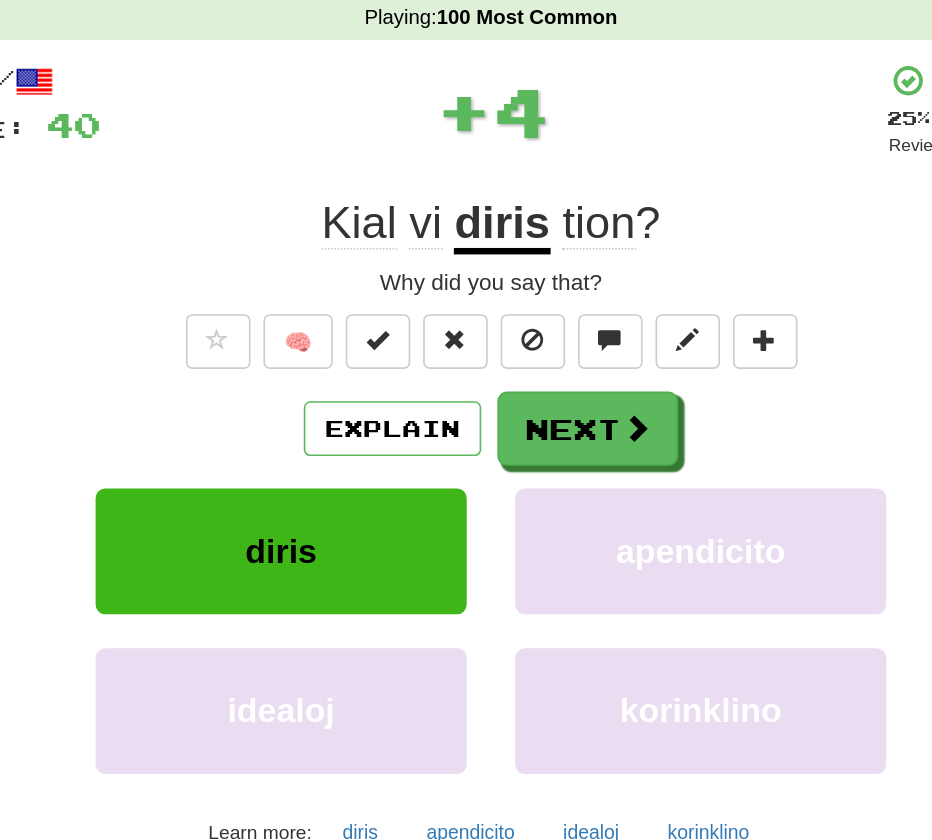 click on "/  Score:   40 + 4 25 %  Mastered Review:  2025-08-04 Kial   vi   diris   tion ? Why did you say that? 🧠 Explain Next diris apendicito idealoj korinklino Learn more: diris apendicito idealoj korinklino  Help!  Report Sentence Source" at bounding box center [466, 402] 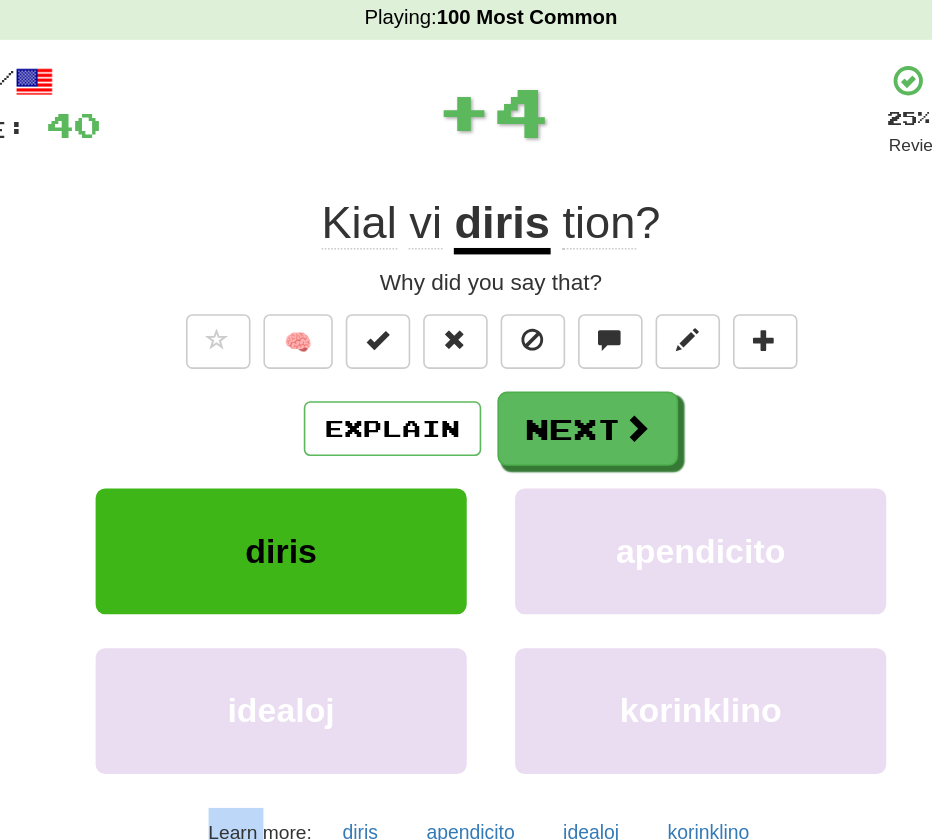 click on "/  Score:   40 + 4 25 %  Mastered Review:  2025-08-04 Kial   vi   diris   tion ? Why did you say that? 🧠 Explain Next diris apendicito idealoj korinklino Learn more: diris apendicito idealoj korinklino  Help!  Report Sentence Source" at bounding box center [466, 402] 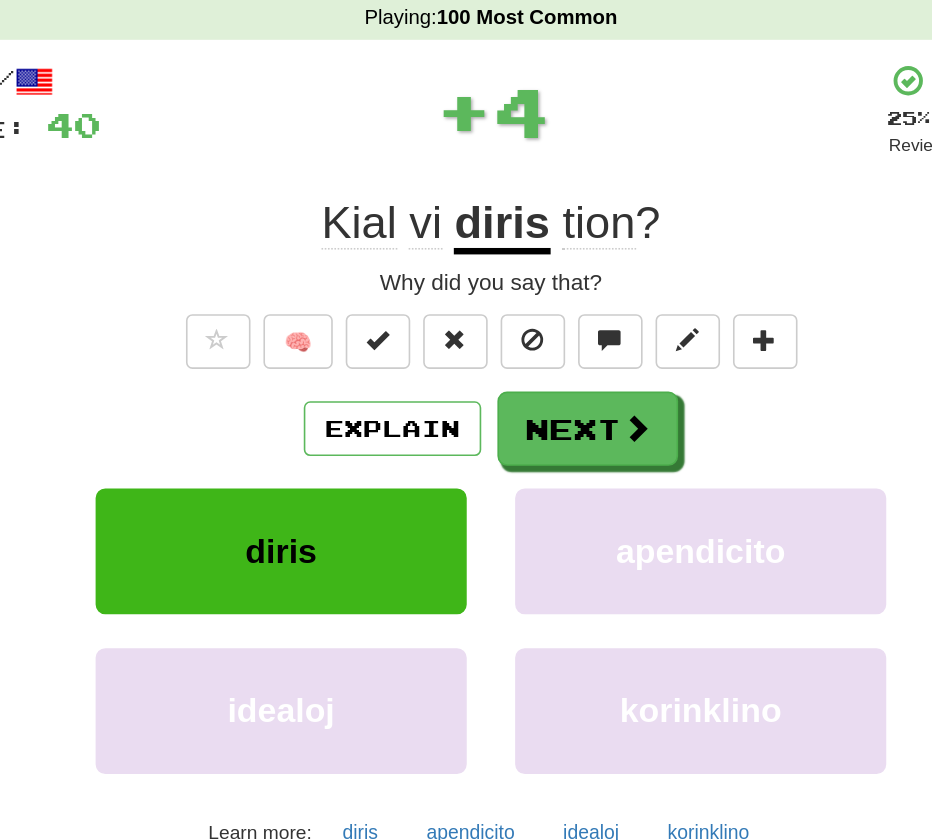 click on "/  Score:   40 + 4 25 %  Mastered Review:  2025-08-04 Kial   vi   diris   tion ? Why did you say that? 🧠 Explain Next diris apendicito idealoj korinklino Learn more: diris apendicito idealoj korinklino  Help!  Report Sentence Source" at bounding box center [466, 402] 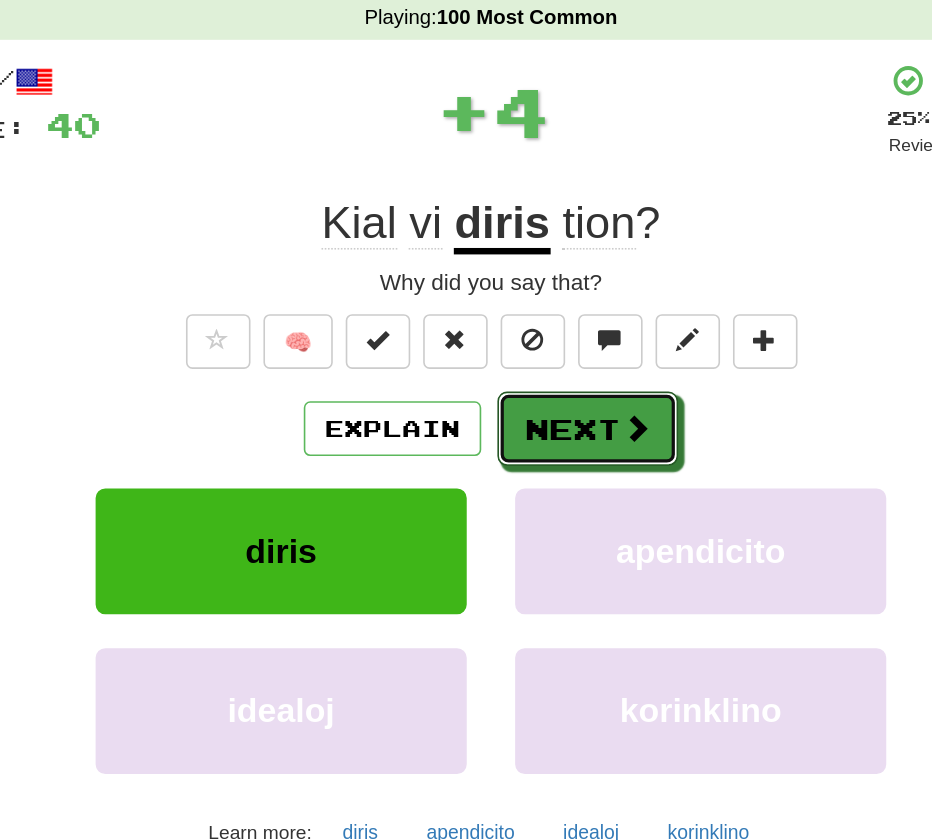 drag, startPoint x: 539, startPoint y: 329, endPoint x: 469, endPoint y: 232, distance: 119.62023 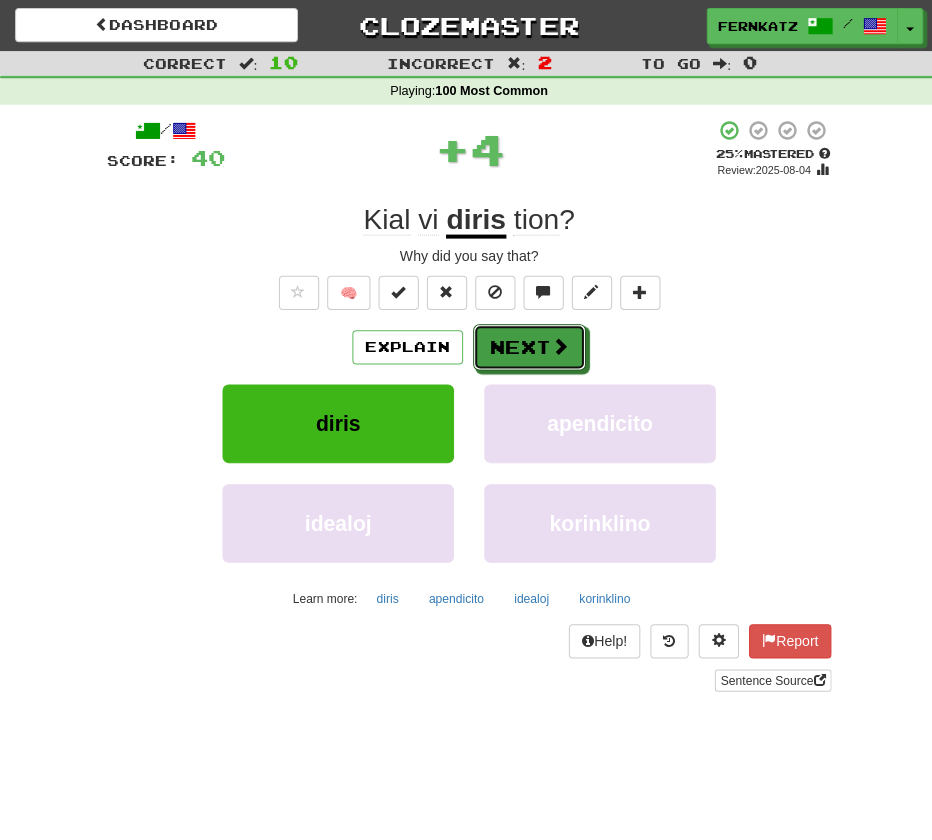 scroll, scrollTop: 0, scrollLeft: 0, axis: both 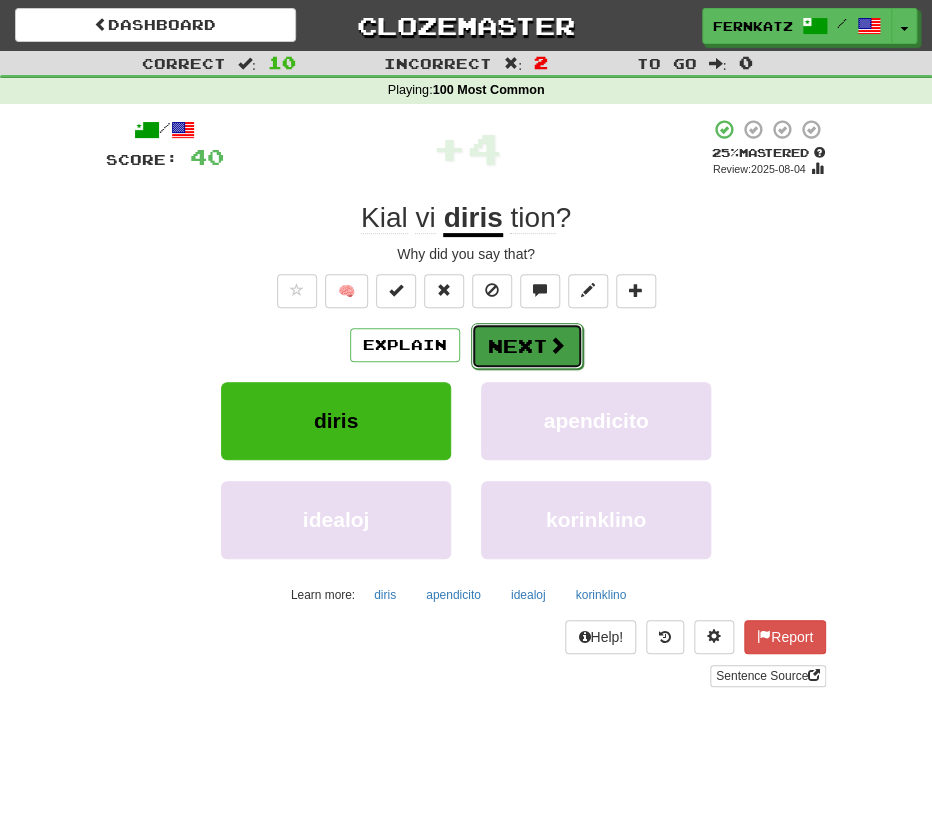 click on "Next" at bounding box center (527, 346) 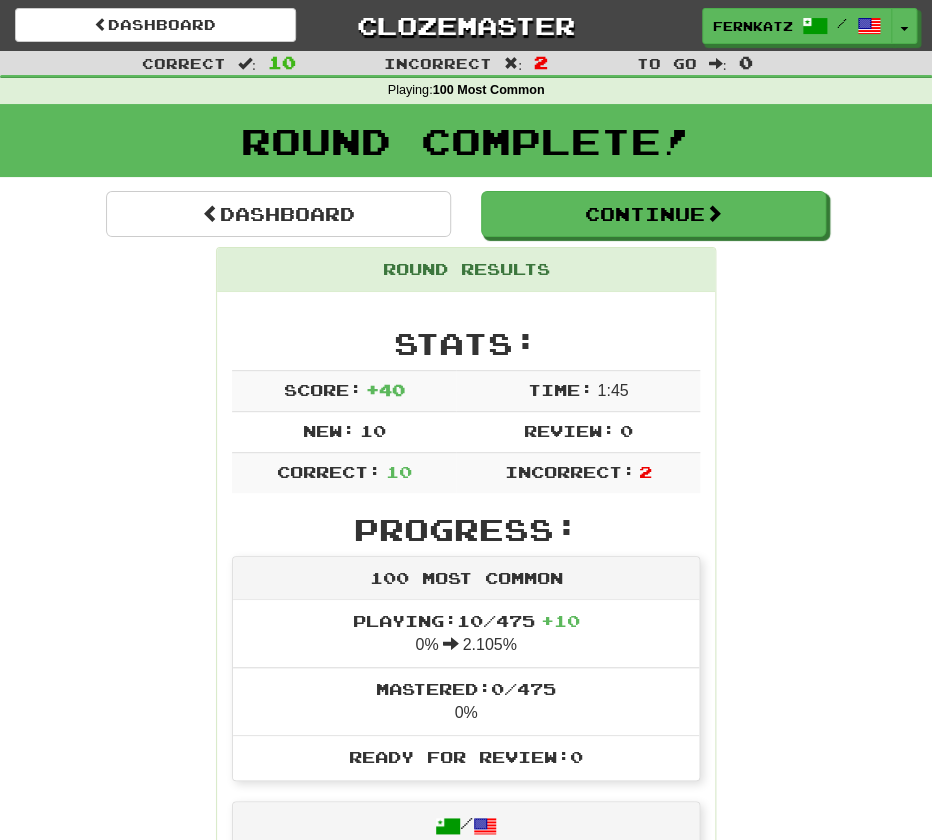 click on "Dashboard
Clozemaster
FernKatz
/
Toggle Dropdown
Dashboard
Leaderboard
Activity Feed
Notifications
Profile
Discussions
Deutsch
/
English
Streak:
1
Review:
10
Points Today: 40
Esperanto
/
English
Streak:
0
Review:
0
Points Today: 0
Français
/
English
Streak:
2
Review:
38
Daily Goal:  208 /10
Русский
/
English
Streak:
15
Review:
46
Daily Goal:  594 /100
Languages
Account
Logout
FernKatz
/
Toggle Dropdown
Dashboard
Leaderboard
Activity Feed
Notifications
Profile
Discussions
Deutsch
/
English
Streak:
1
Review:
10
Points Today: 40" at bounding box center [466, 25] 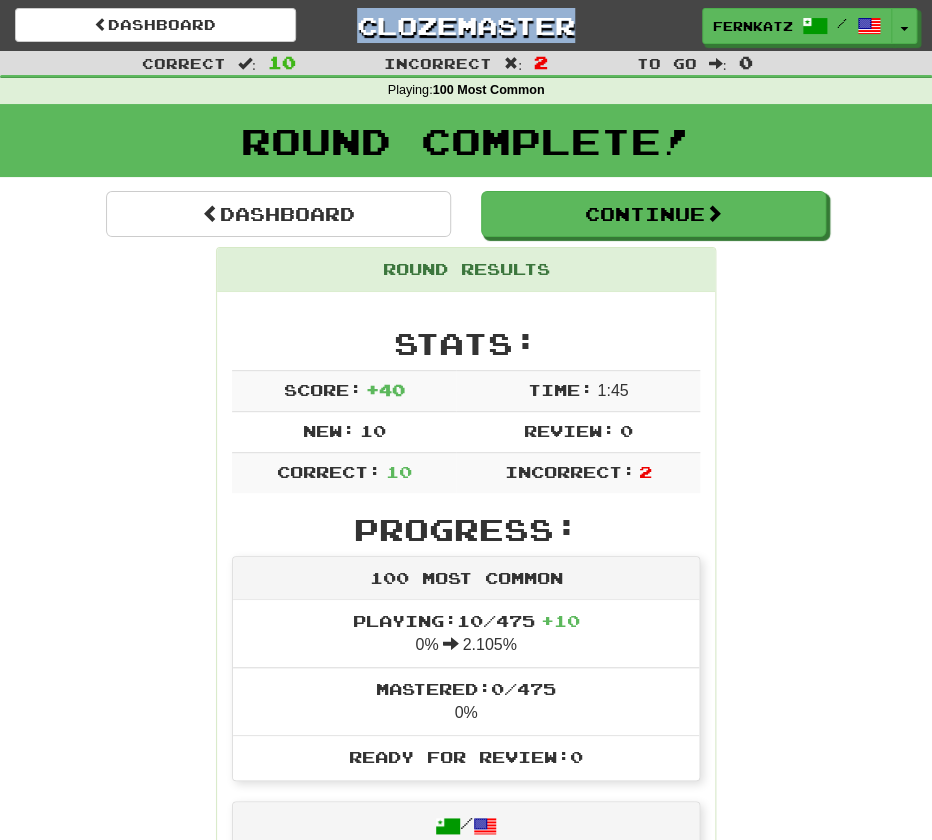click on "Dashboard
Clozemaster
FernKatz
/
Toggle Dropdown
Dashboard
Leaderboard
Activity Feed
Notifications
Profile
Discussions
Deutsch
/
English
Streak:
1
Review:
10
Points Today: 40
Esperanto
/
English
Streak:
0
Review:
0
Points Today: 0
Français
/
English
Streak:
2
Review:
38
Daily Goal:  208 /10
Русский
/
English
Streak:
15
Review:
46
Daily Goal:  594 /100
Languages
Account
Logout
FernKatz
/
Toggle Dropdown
Dashboard
Leaderboard
Activity Feed
Notifications
Profile
Discussions
Deutsch
/
English
Streak:
1
Review:
10
Points Today: 40" at bounding box center [466, 25] 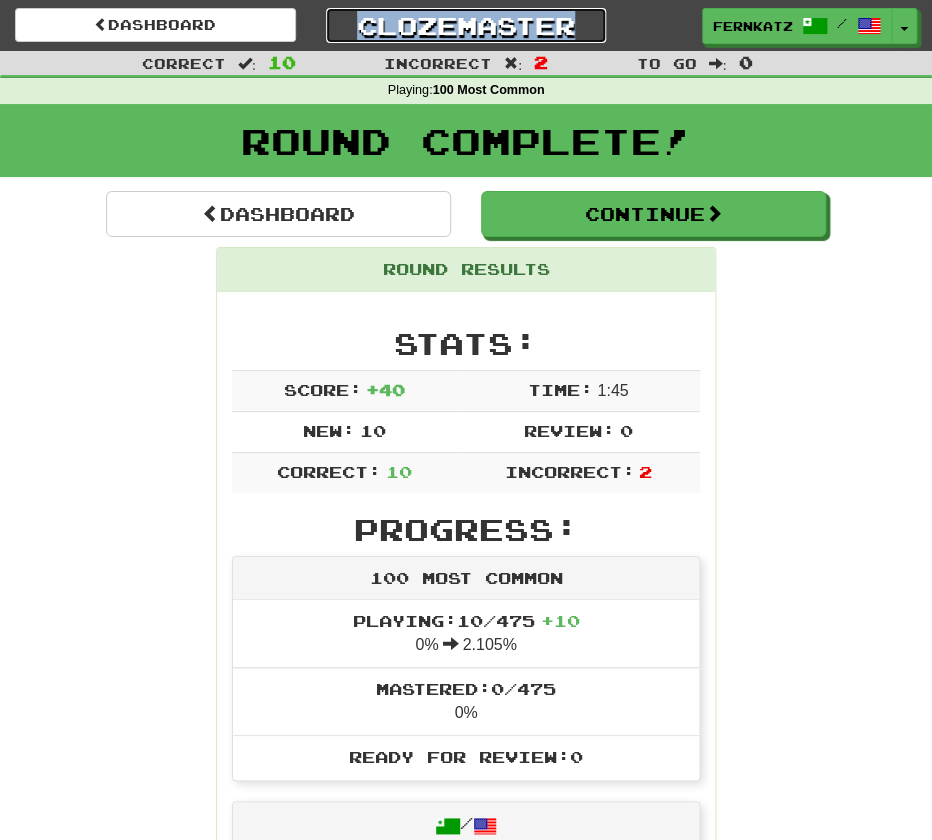 click on "Clozemaster" at bounding box center [466, 25] 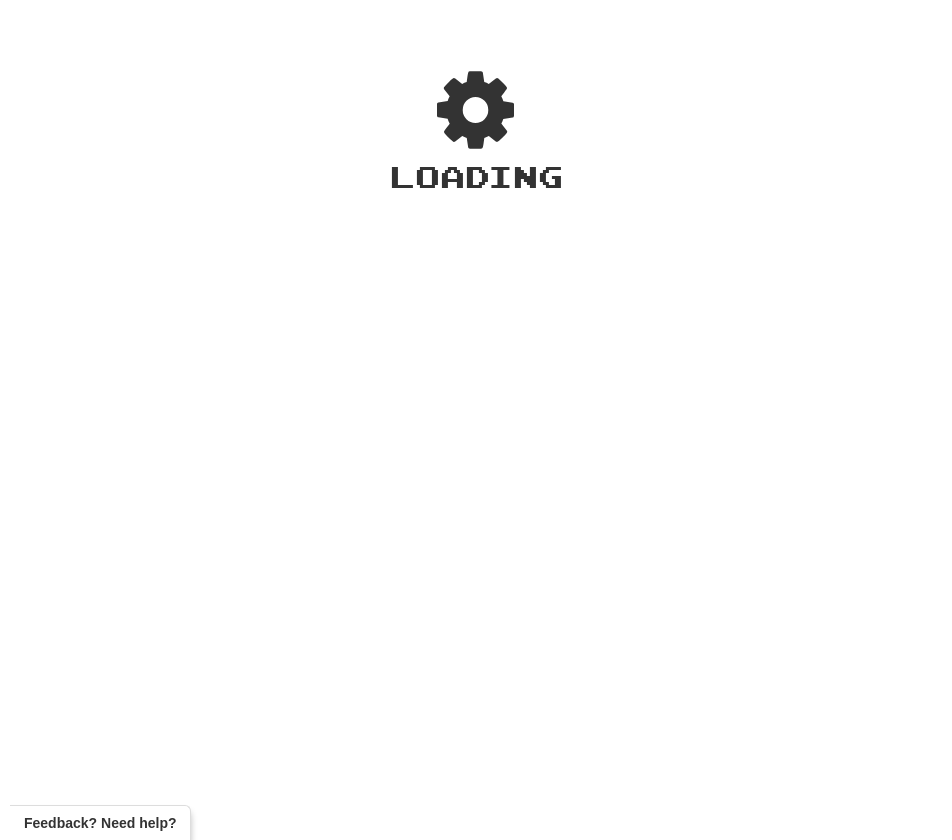 scroll, scrollTop: 0, scrollLeft: 0, axis: both 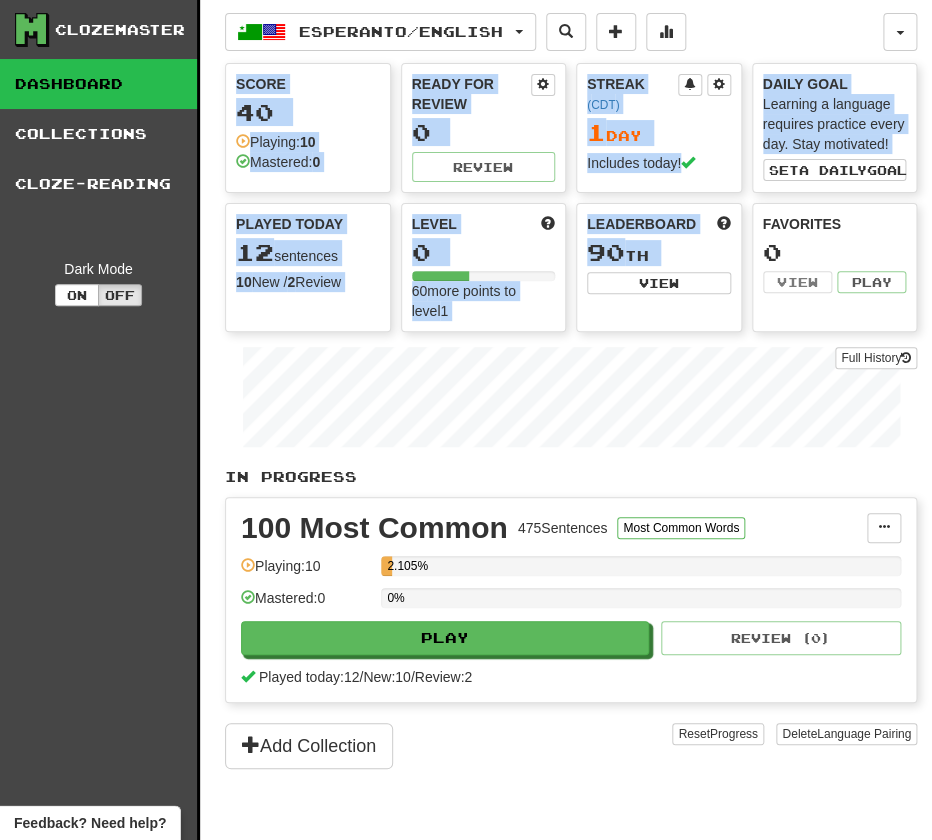 drag, startPoint x: 0, startPoint y: 0, endPoint x: 707, endPoint y: 269, distance: 756.4456 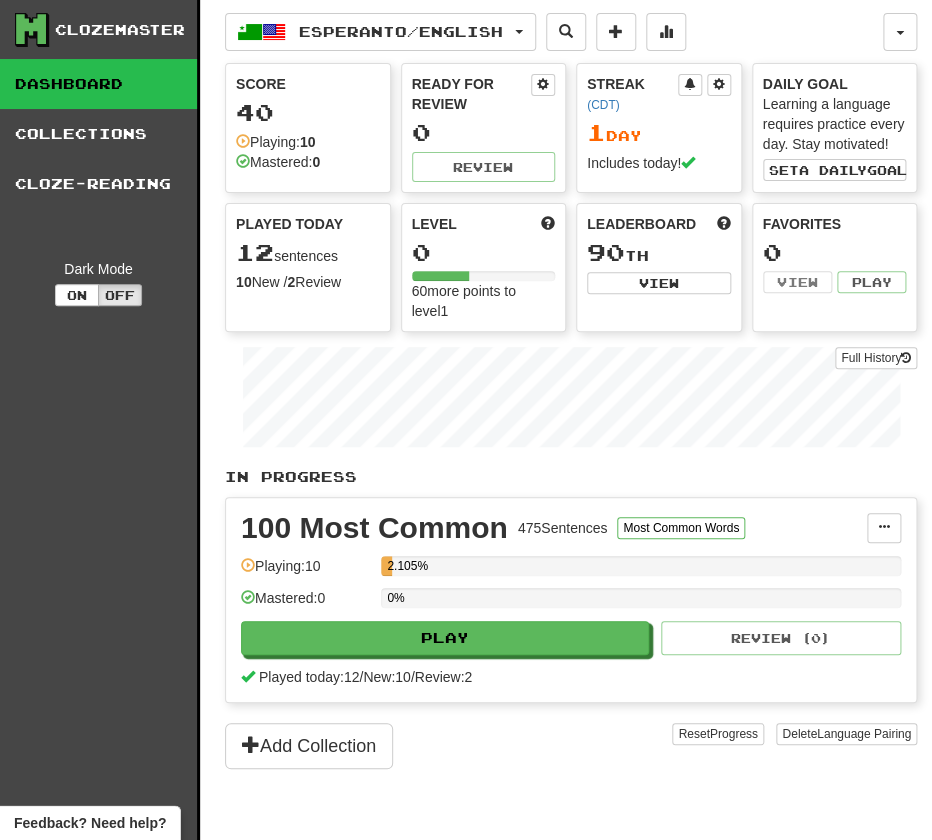 click on "Full History" at bounding box center (571, 399) 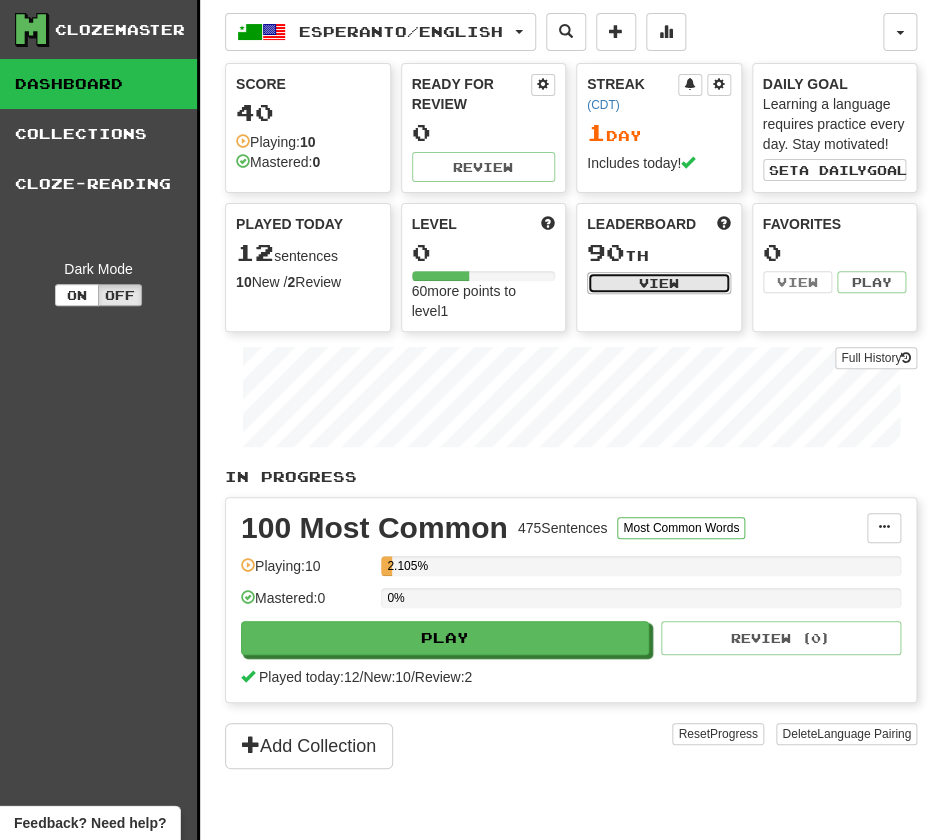 click on "View" at bounding box center (659, 283) 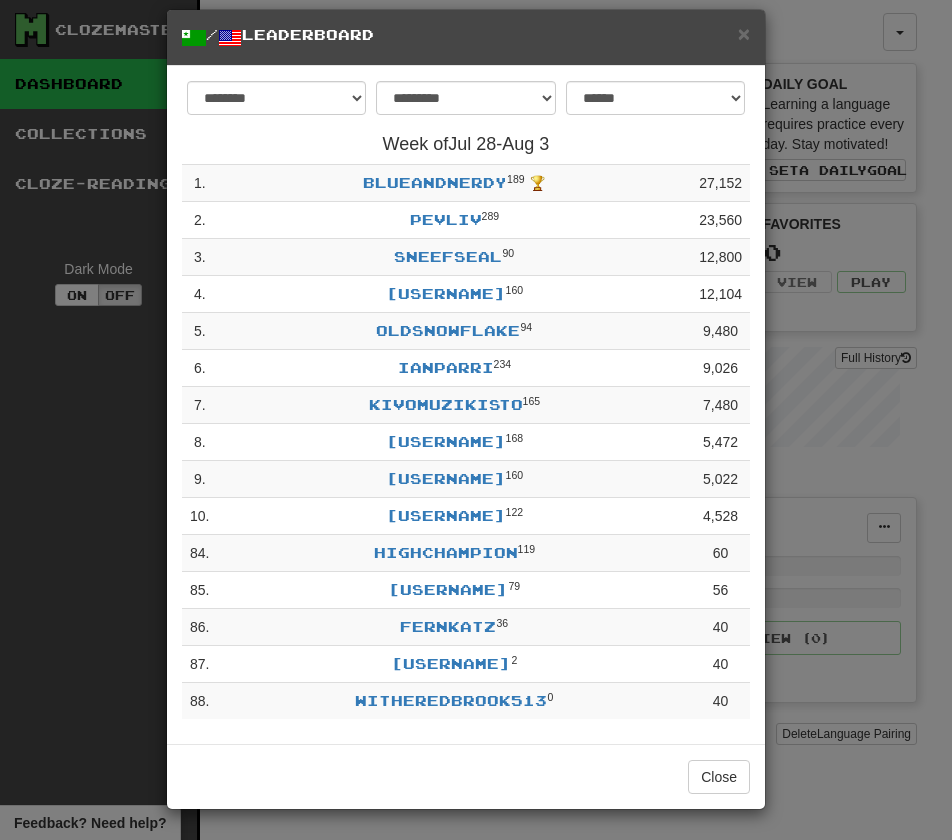 scroll, scrollTop: 0, scrollLeft: 0, axis: both 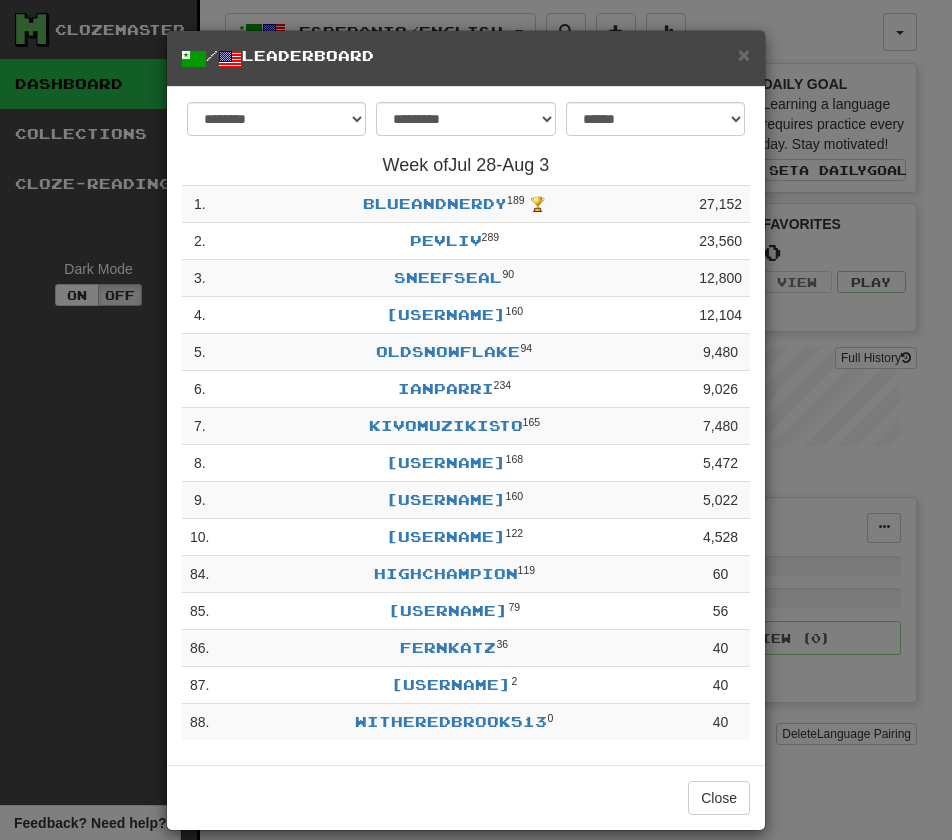 click on "**********" at bounding box center (476, 420) 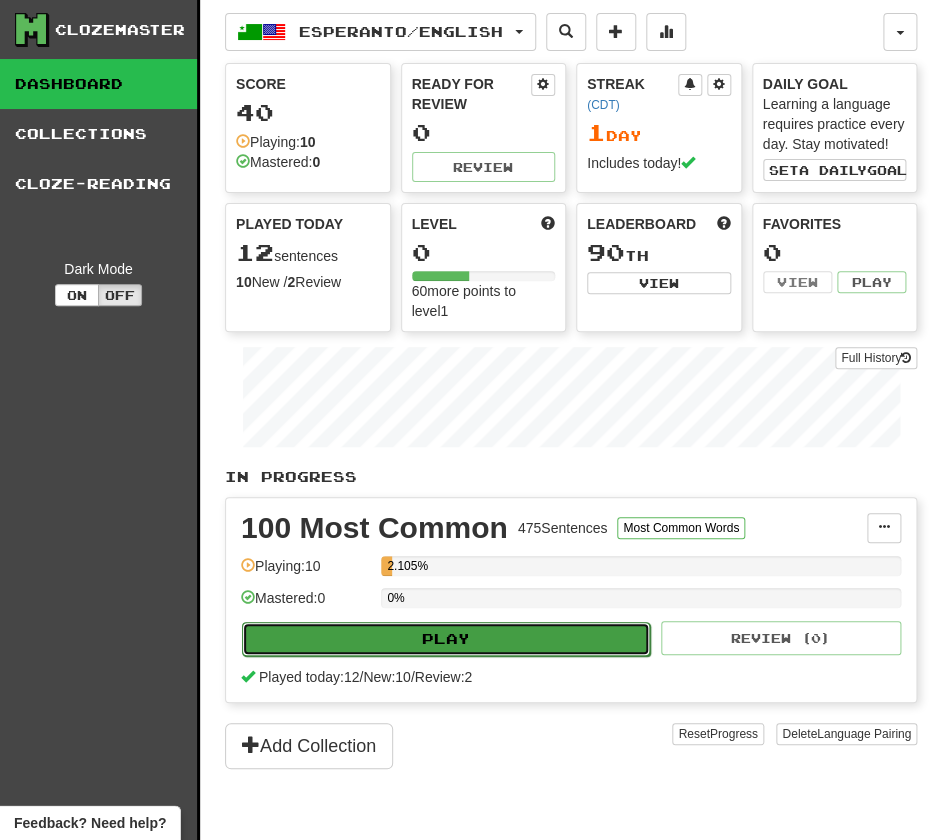 click on "Play" at bounding box center [446, 639] 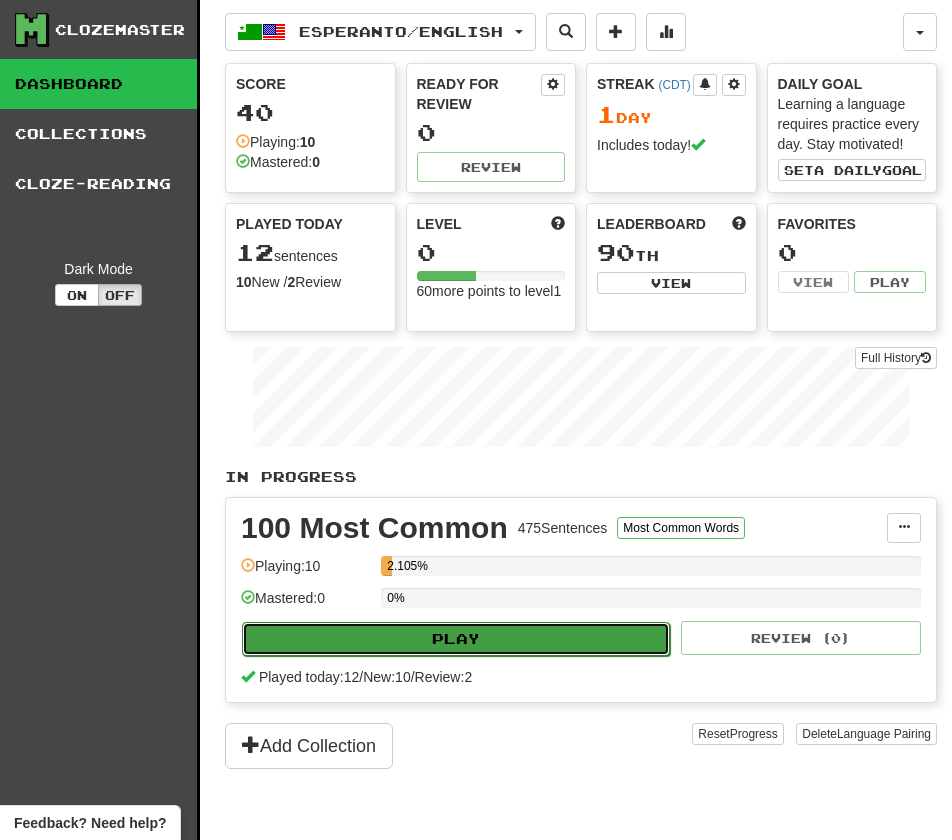 select on "**" 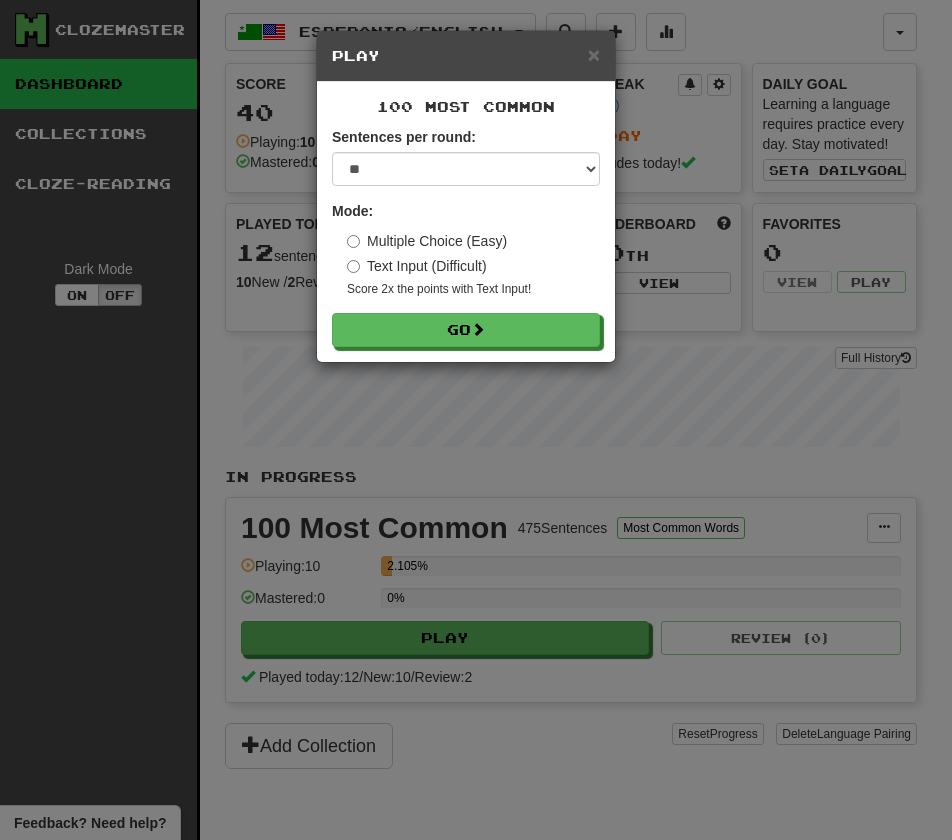 click on "Sentences per round: * ** ** ** ** ** *** ******** Mode: Multiple Choice (Easy) Text Input (Difficult) Score 2x the points with Text Input ! Go" at bounding box center [466, 237] 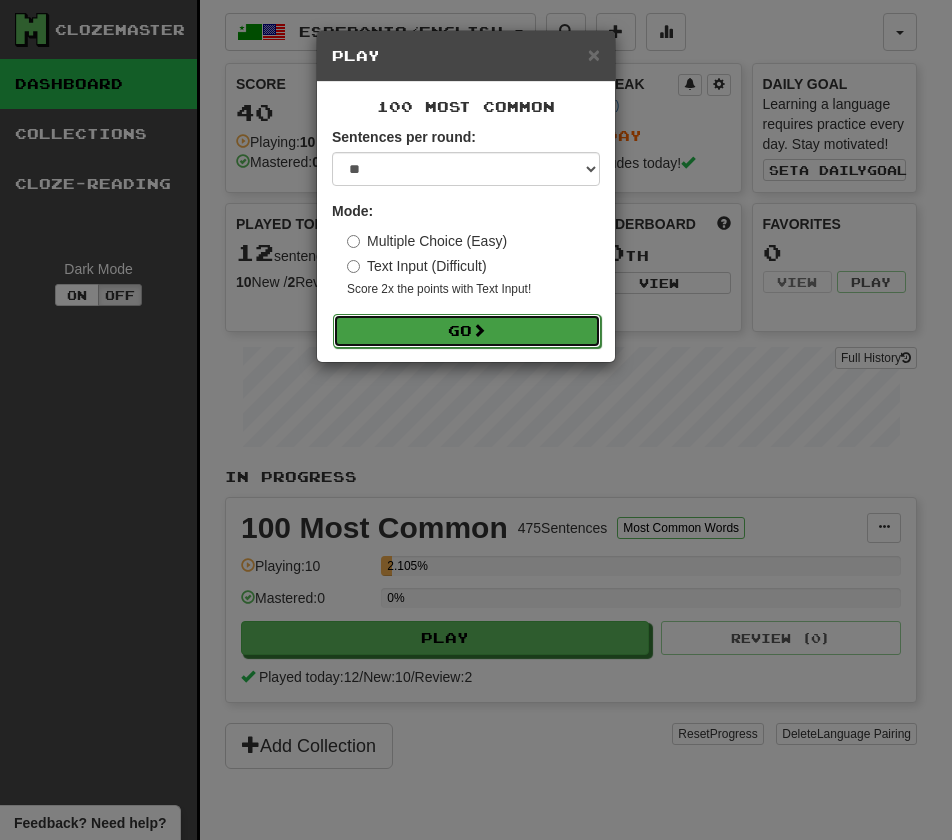 click on "Go" at bounding box center (467, 331) 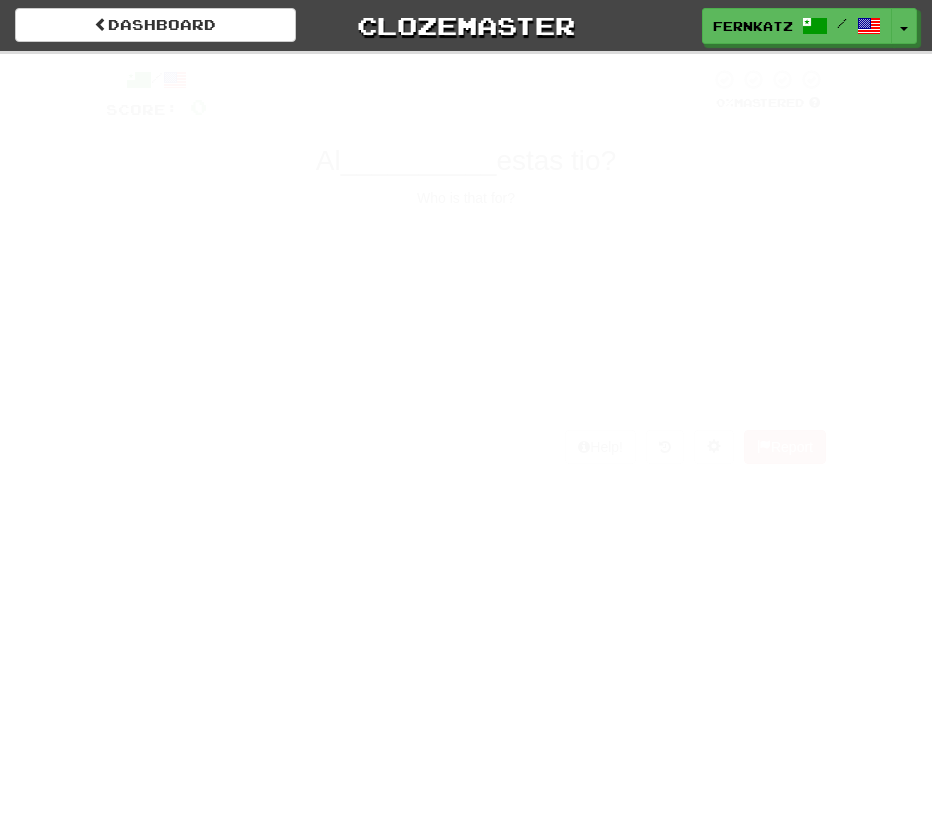 scroll, scrollTop: 0, scrollLeft: 0, axis: both 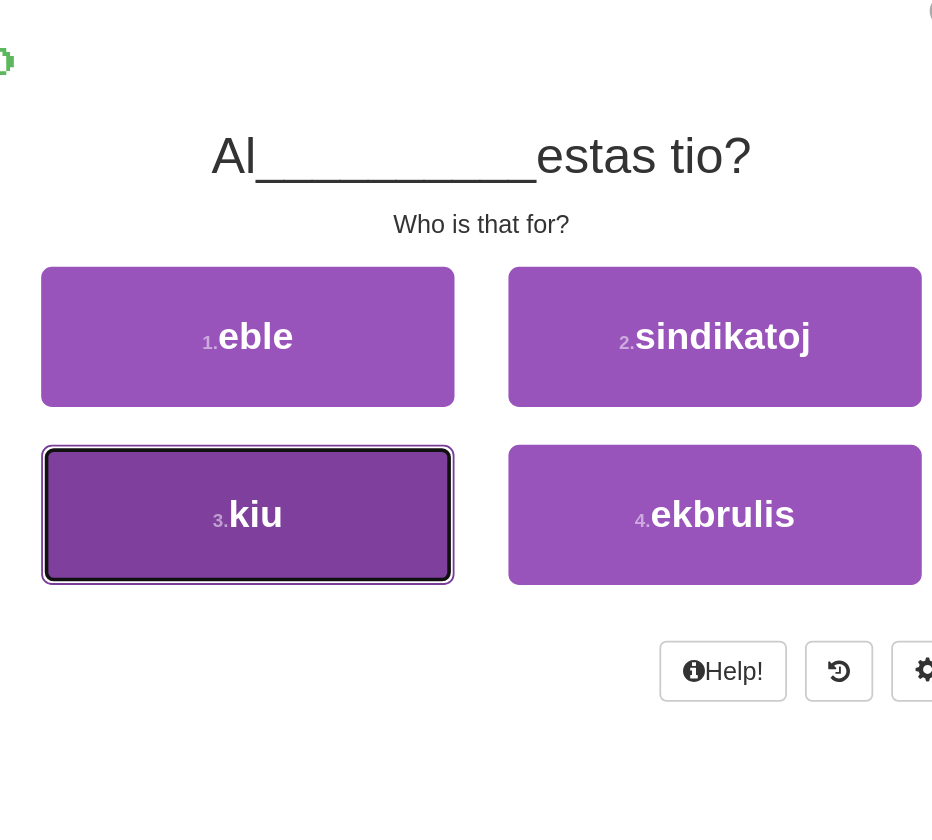 click on "3 .  kiu" at bounding box center (336, 410) 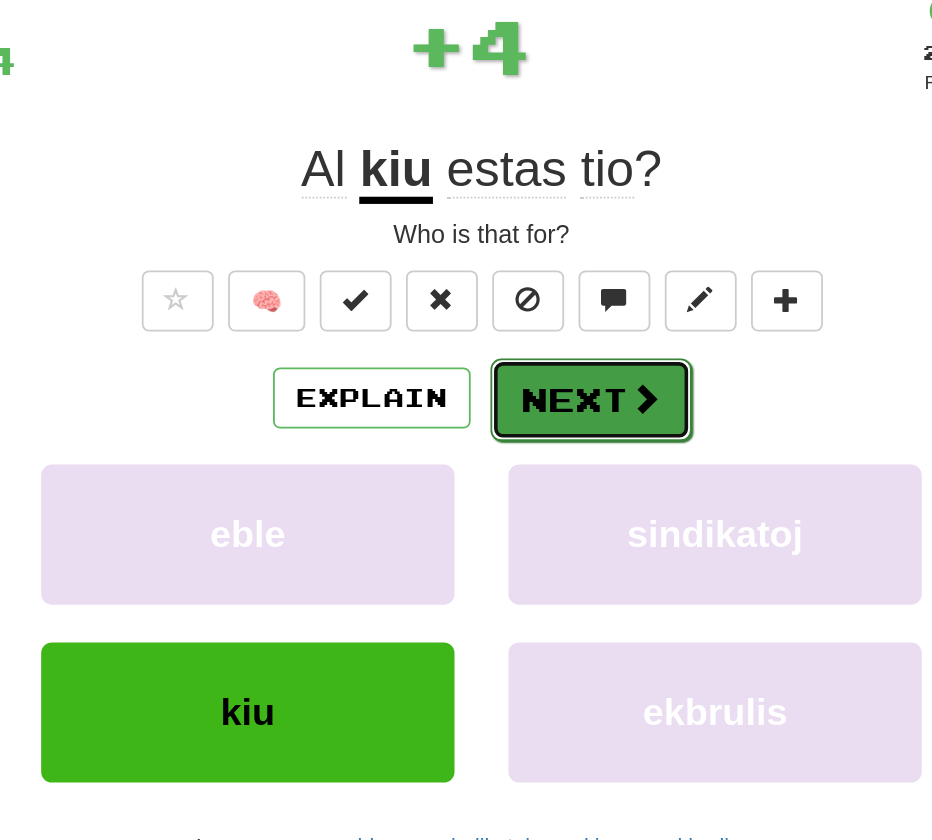 click on "Next" at bounding box center [527, 346] 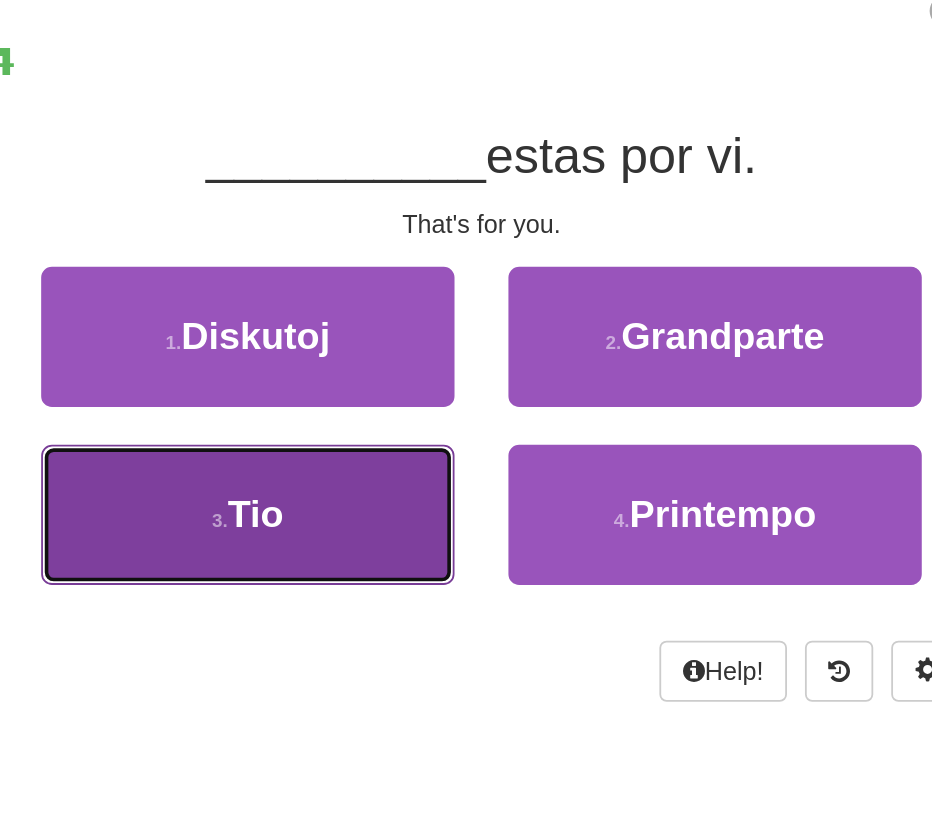 click on "3 .  Tio" at bounding box center [336, 410] 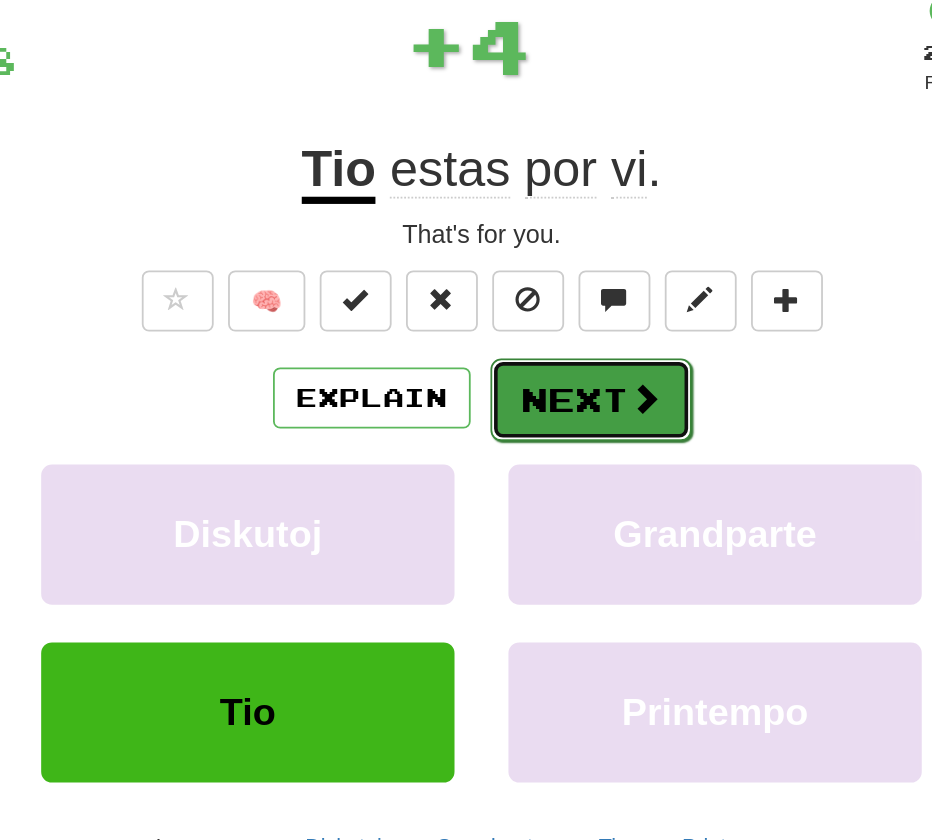 click on "Next" at bounding box center (527, 346) 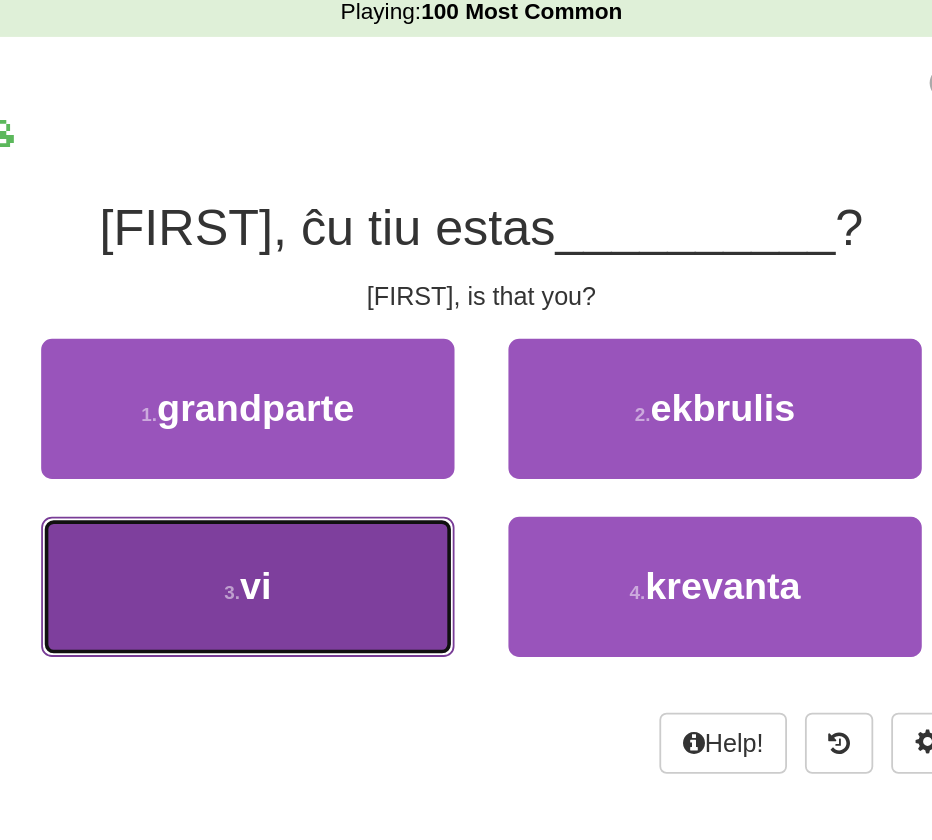 click on "3 .  vi" at bounding box center (336, 410) 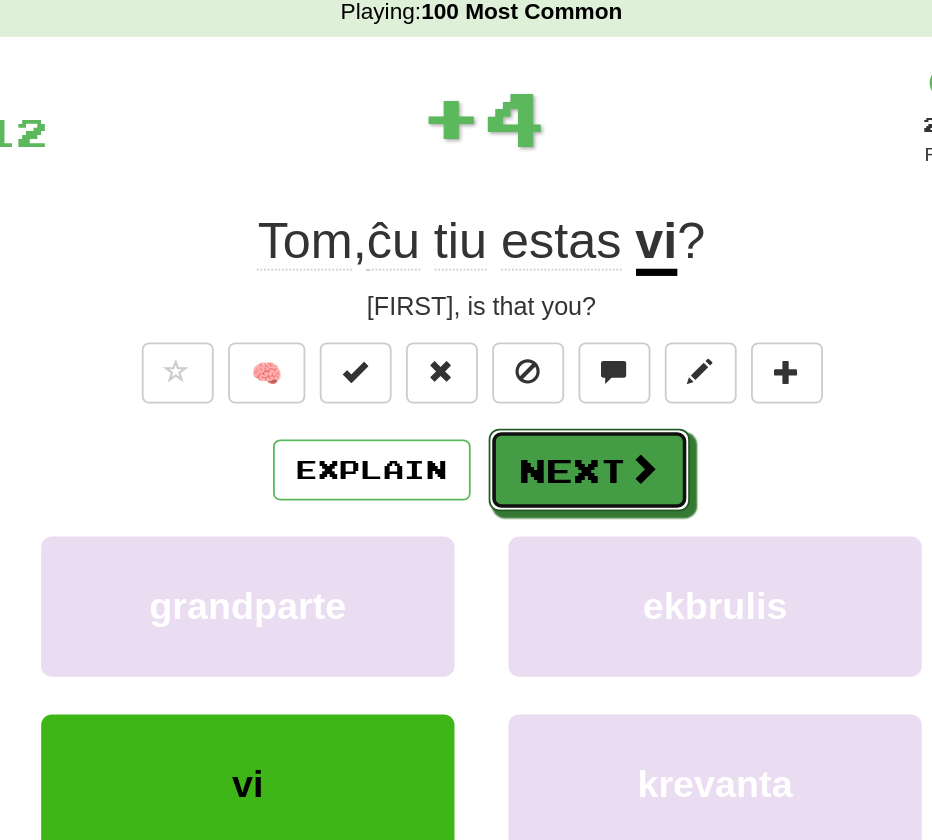 click on "Next" at bounding box center [526, 345] 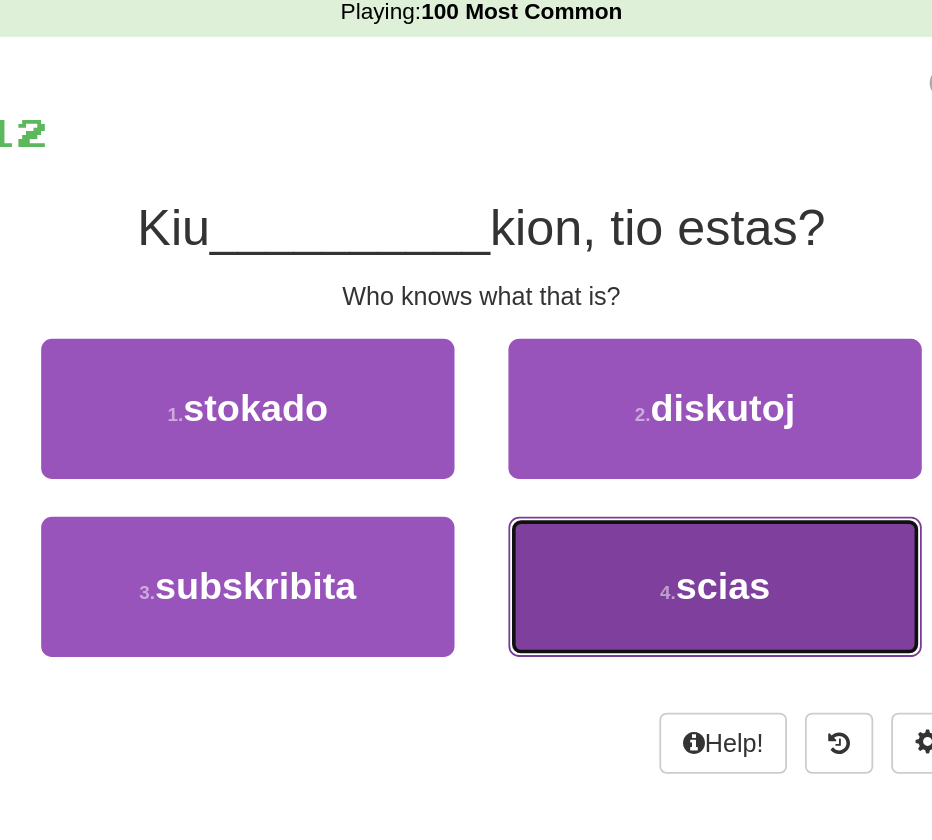 click on "4 .  scias" at bounding box center [596, 410] 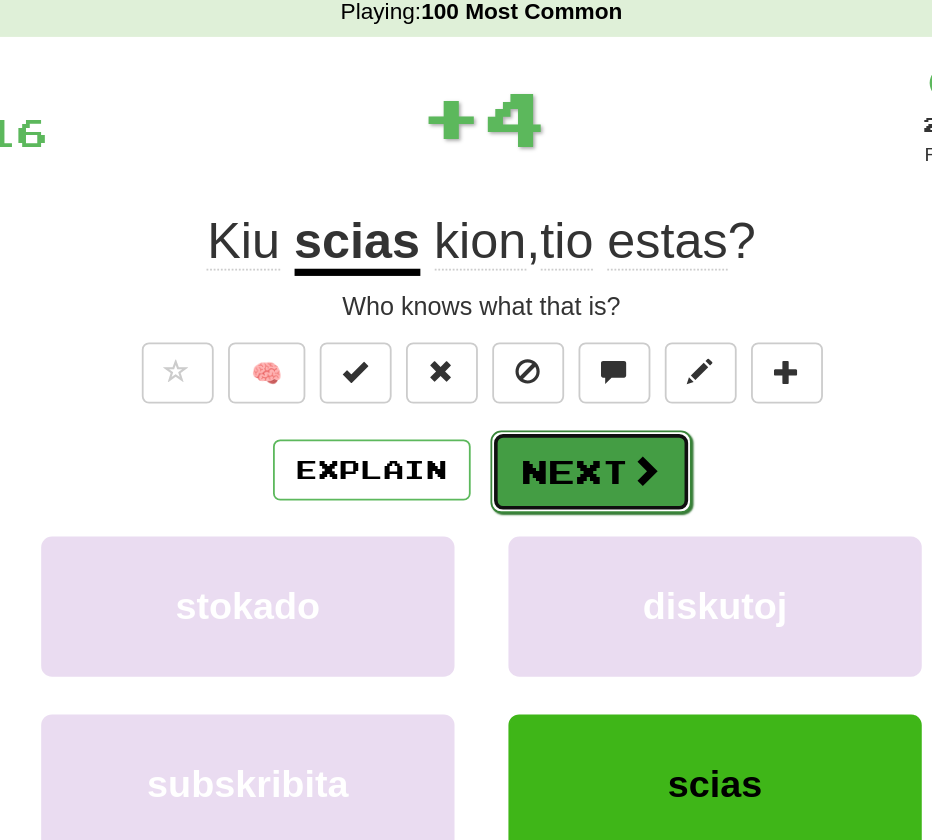 click on "Next" at bounding box center (527, 346) 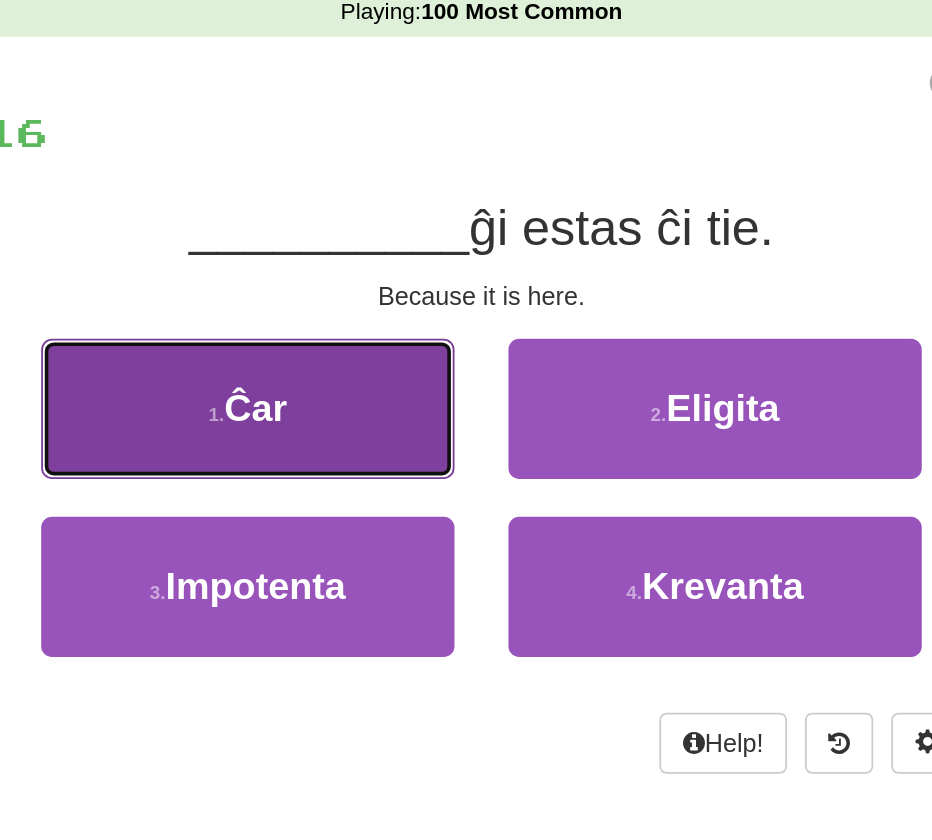 click on "1 .  Ĉar" at bounding box center (336, 311) 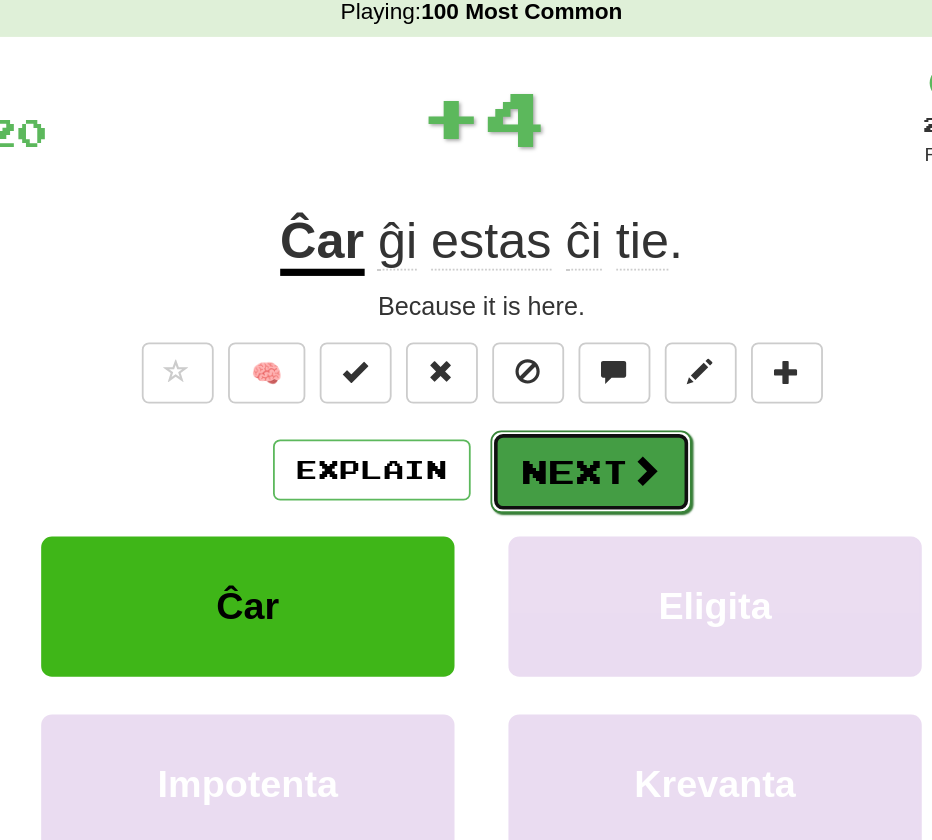 click on "Next" at bounding box center [527, 346] 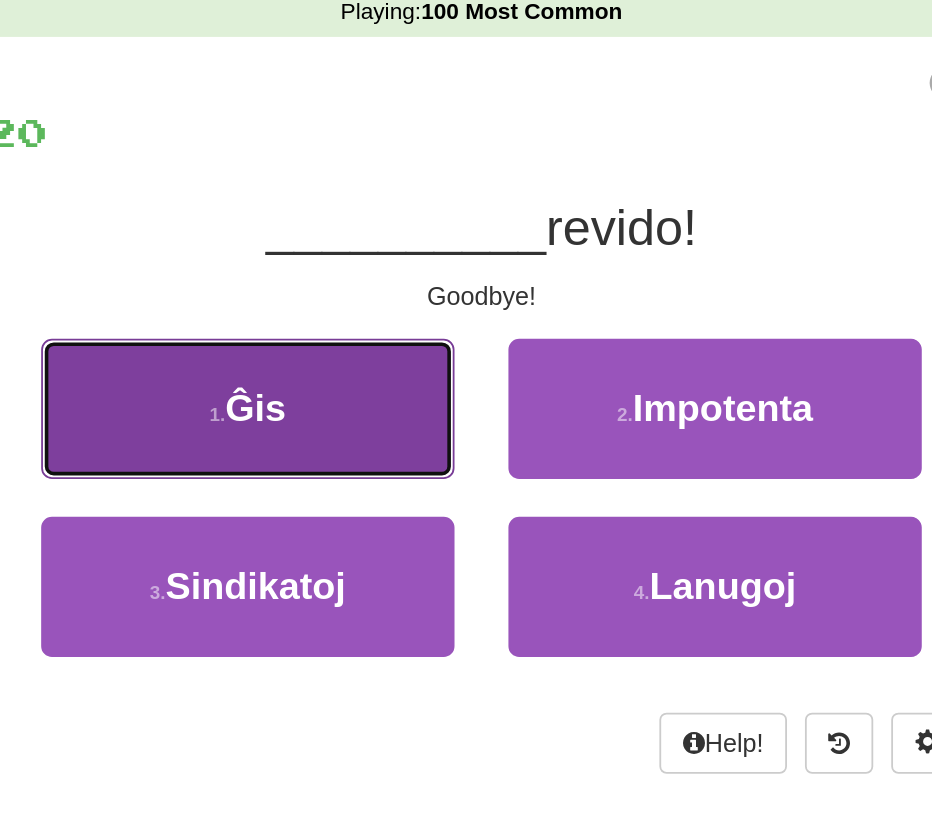click on "1 .  Ĝis" at bounding box center [336, 311] 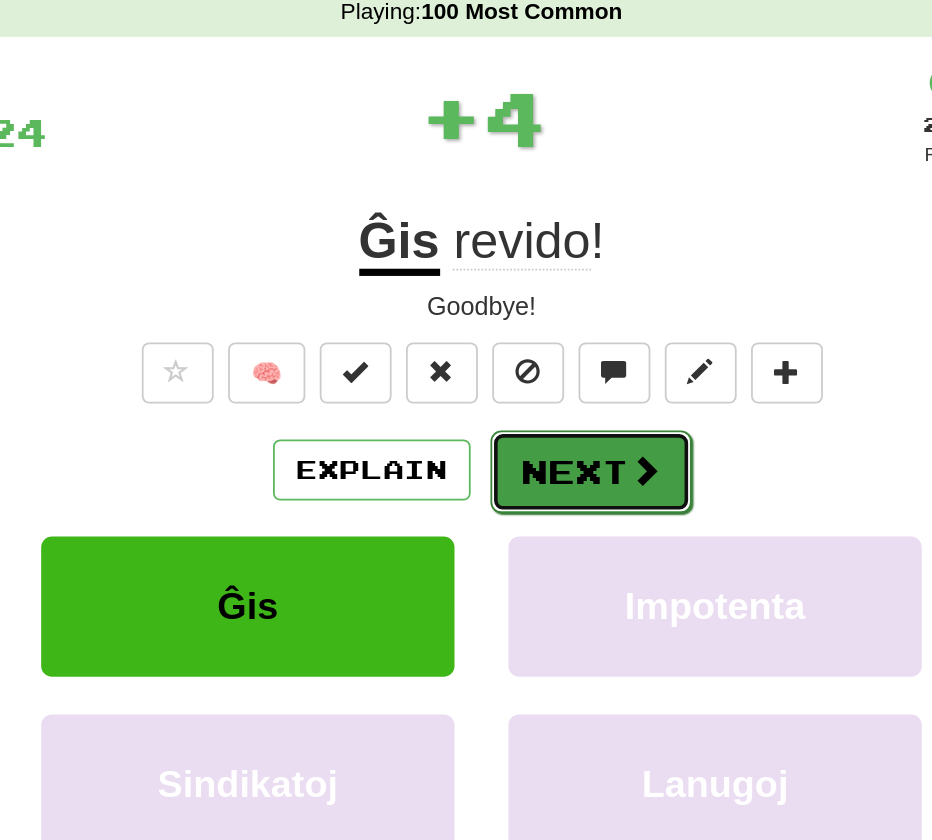 click on "Next" at bounding box center [527, 346] 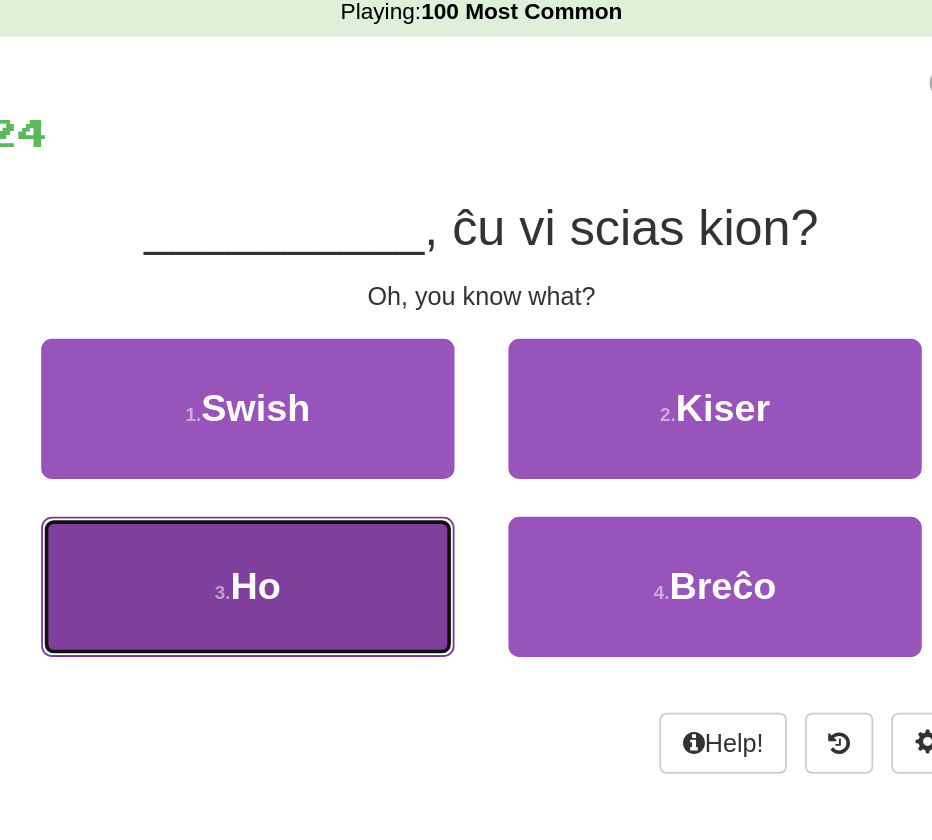 click on "3 .  Ho" at bounding box center [336, 410] 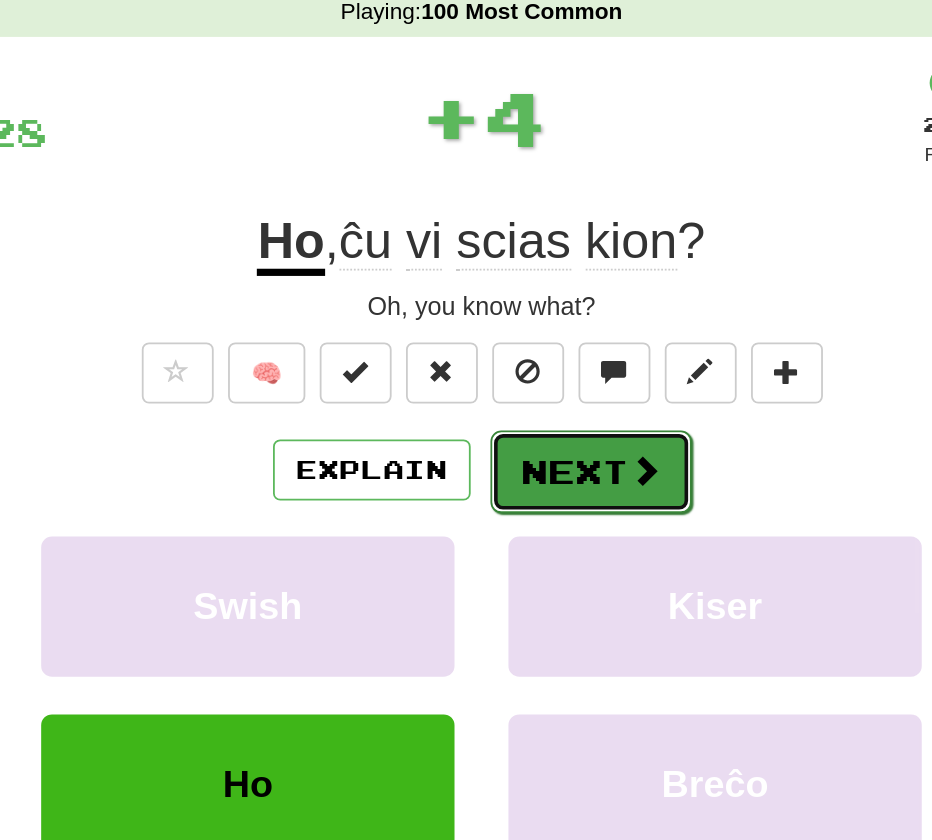 click on "Next" at bounding box center (527, 346) 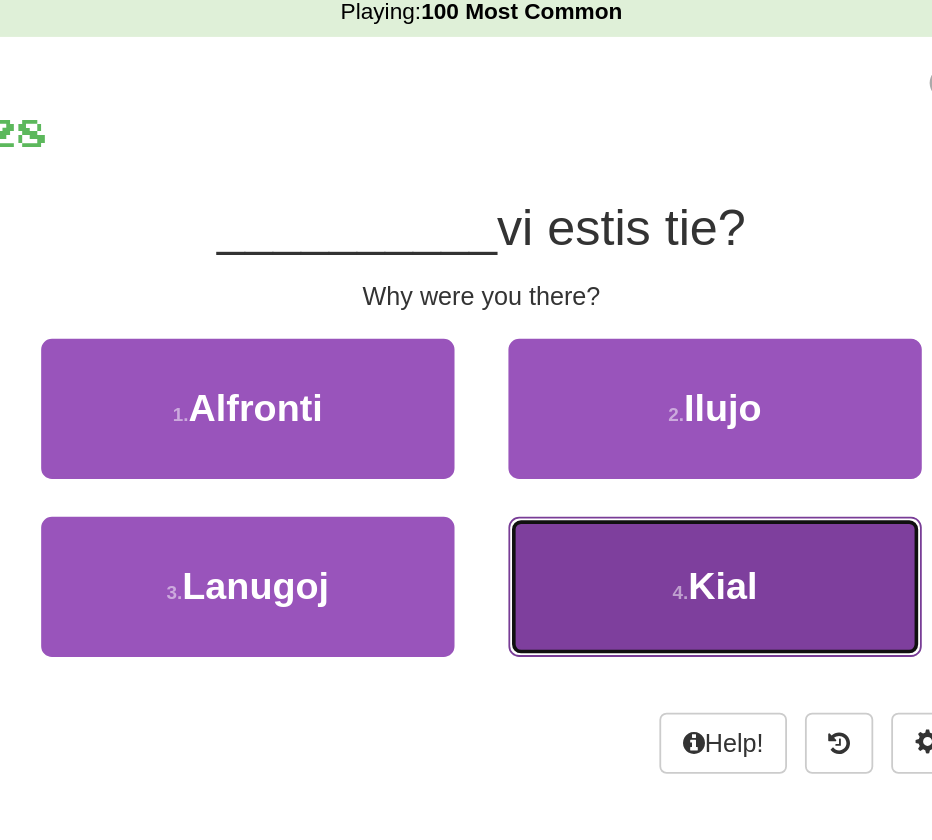 click on "4 .  Kial" at bounding box center [596, 410] 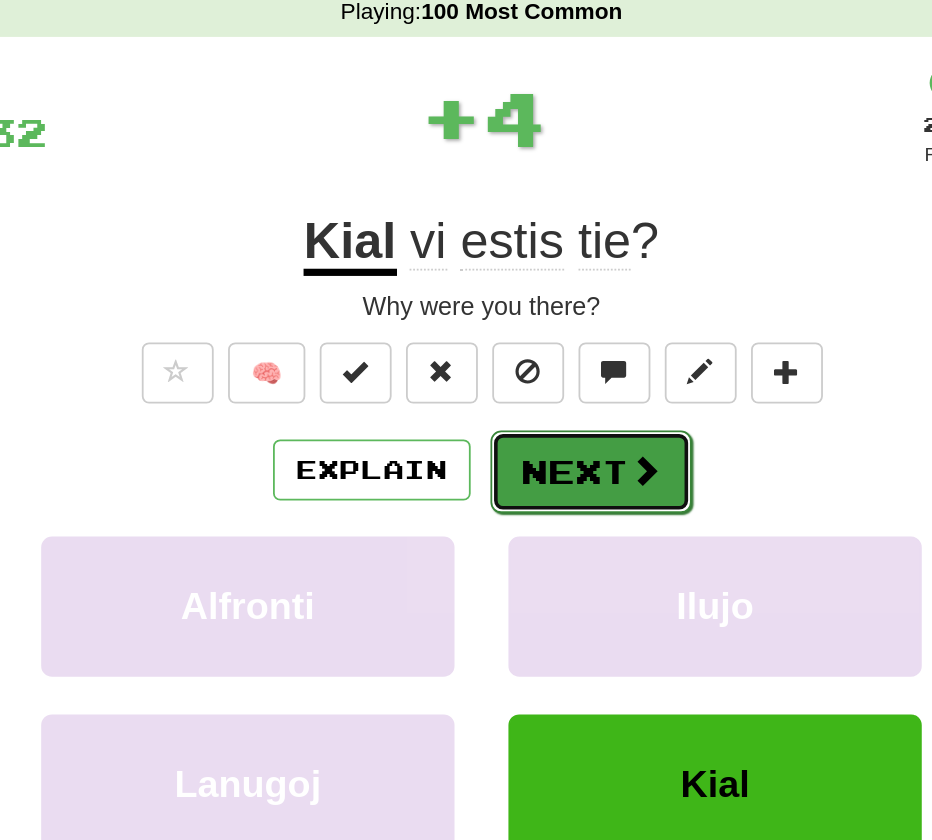click on "Next" at bounding box center (527, 346) 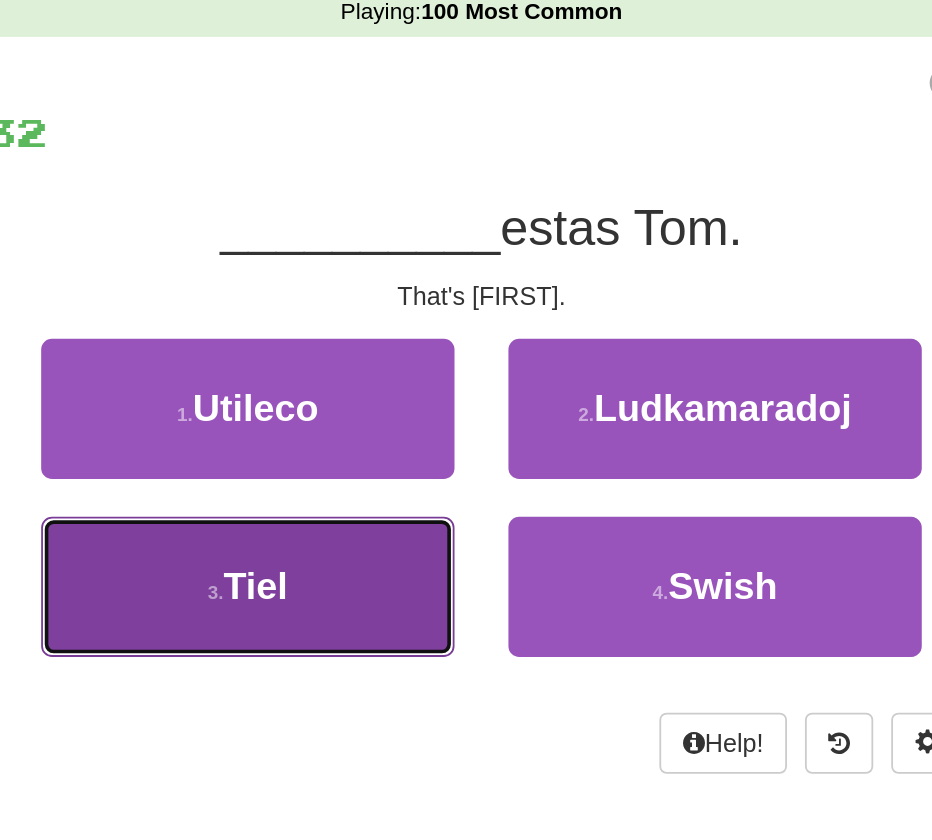 click on "3 .  Tiel" at bounding box center (336, 410) 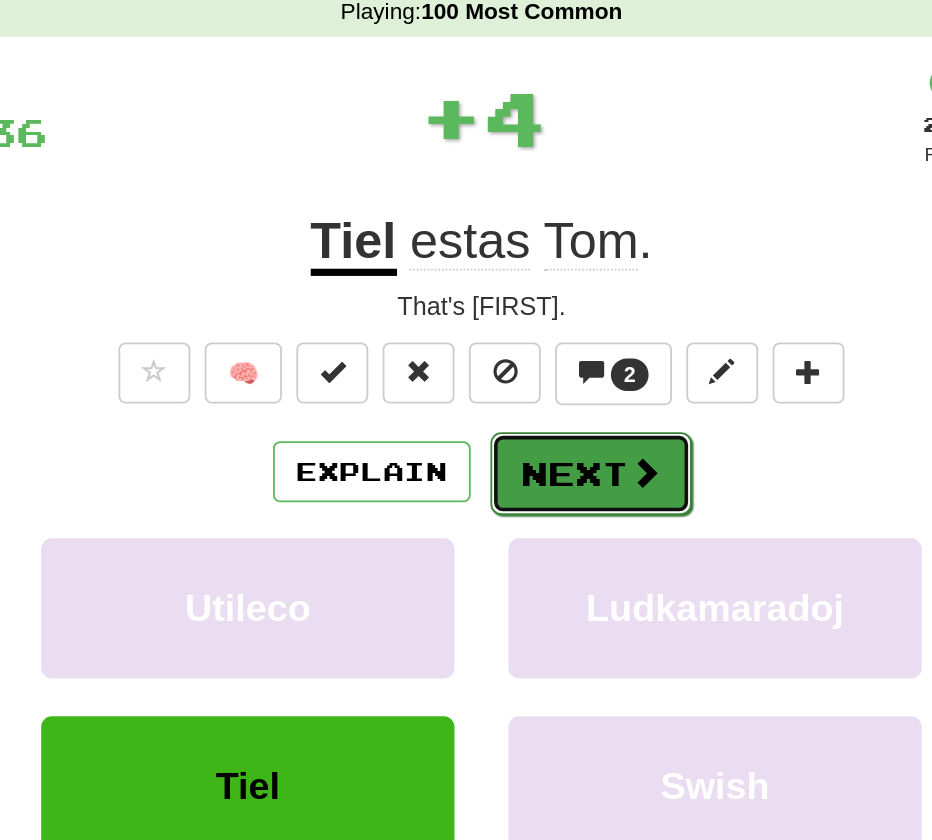 click on "Next" at bounding box center [527, 347] 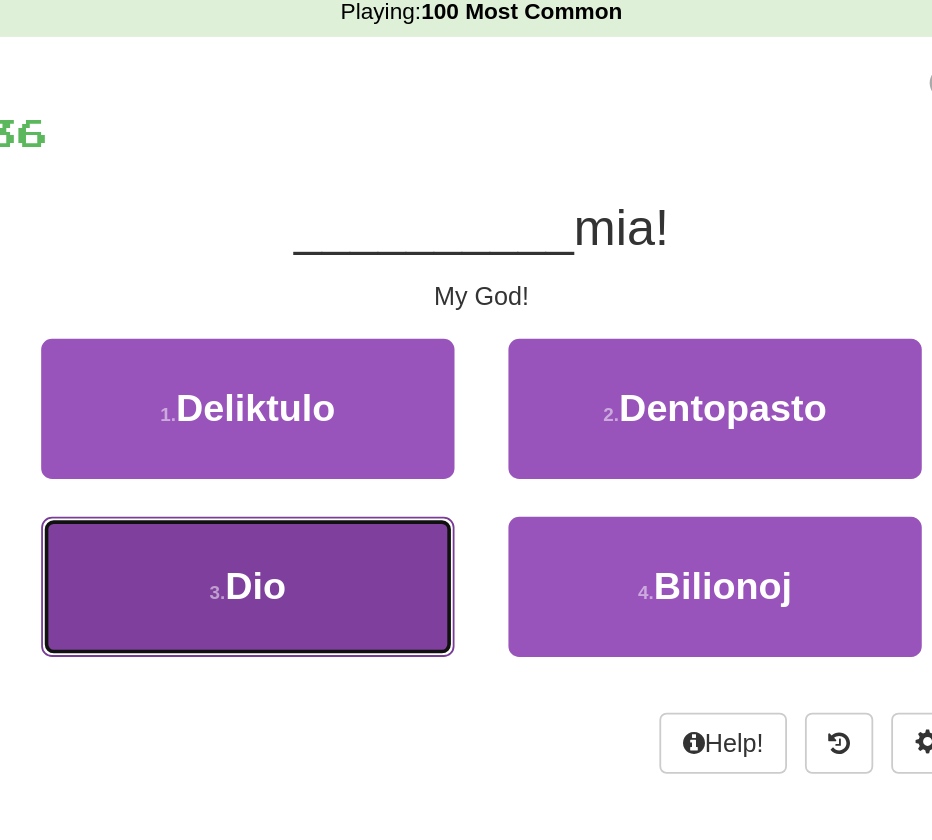 click on "3 .  Dio" at bounding box center (336, 410) 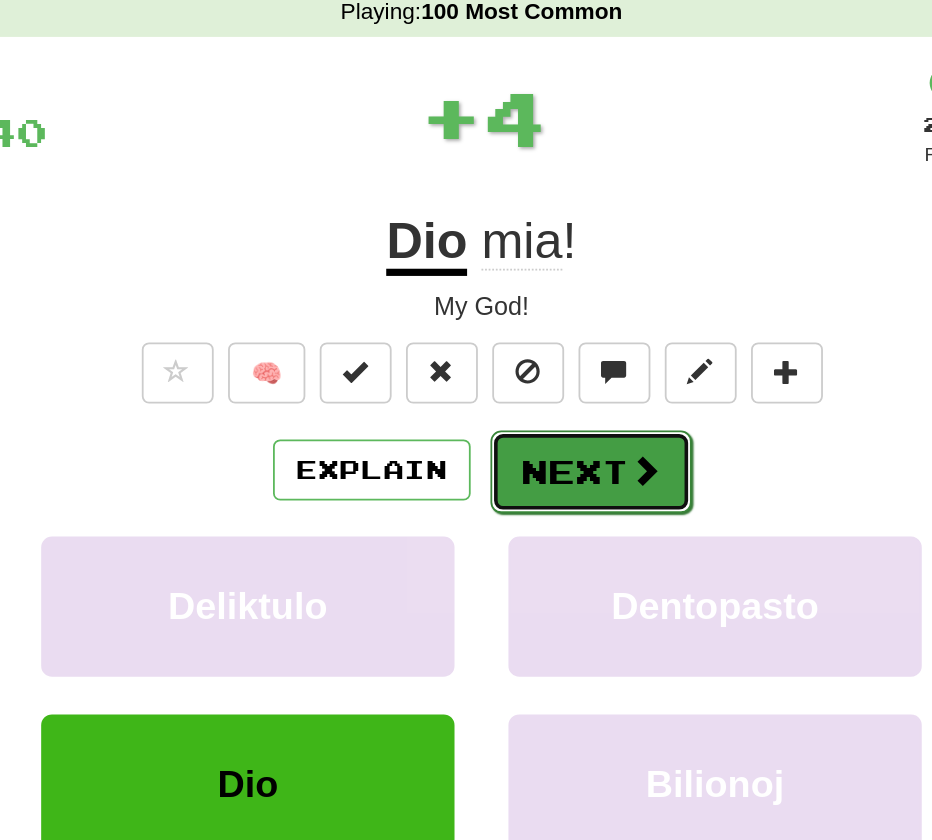 click on "Next" at bounding box center (527, 346) 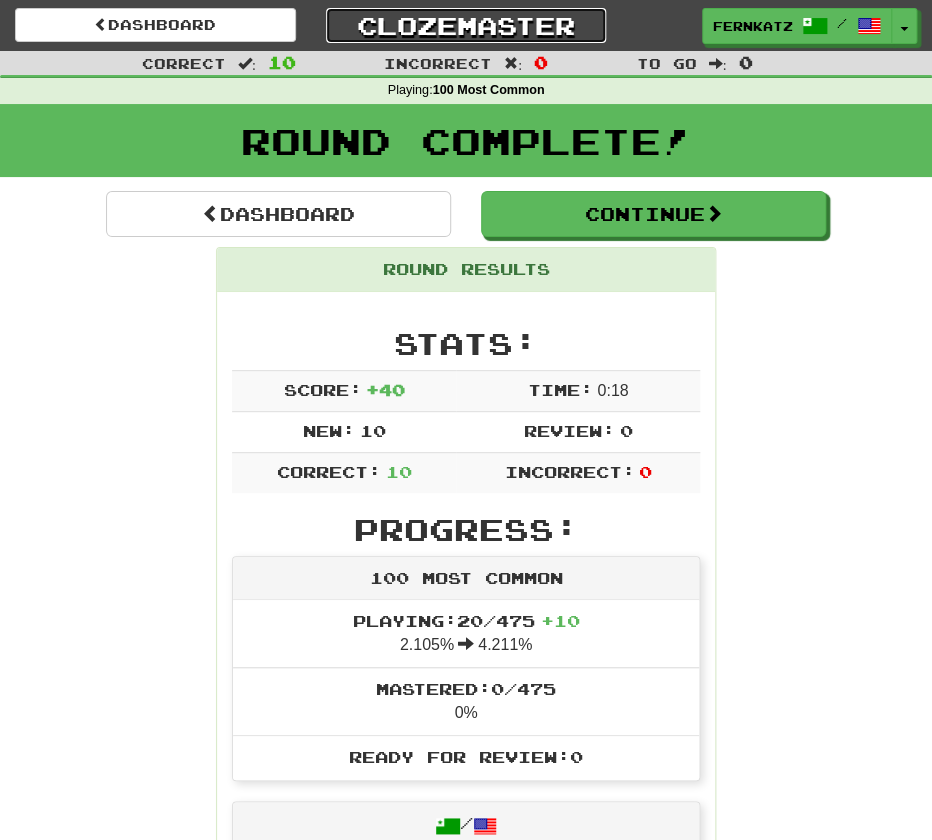 click on "Clozemaster" at bounding box center [466, 25] 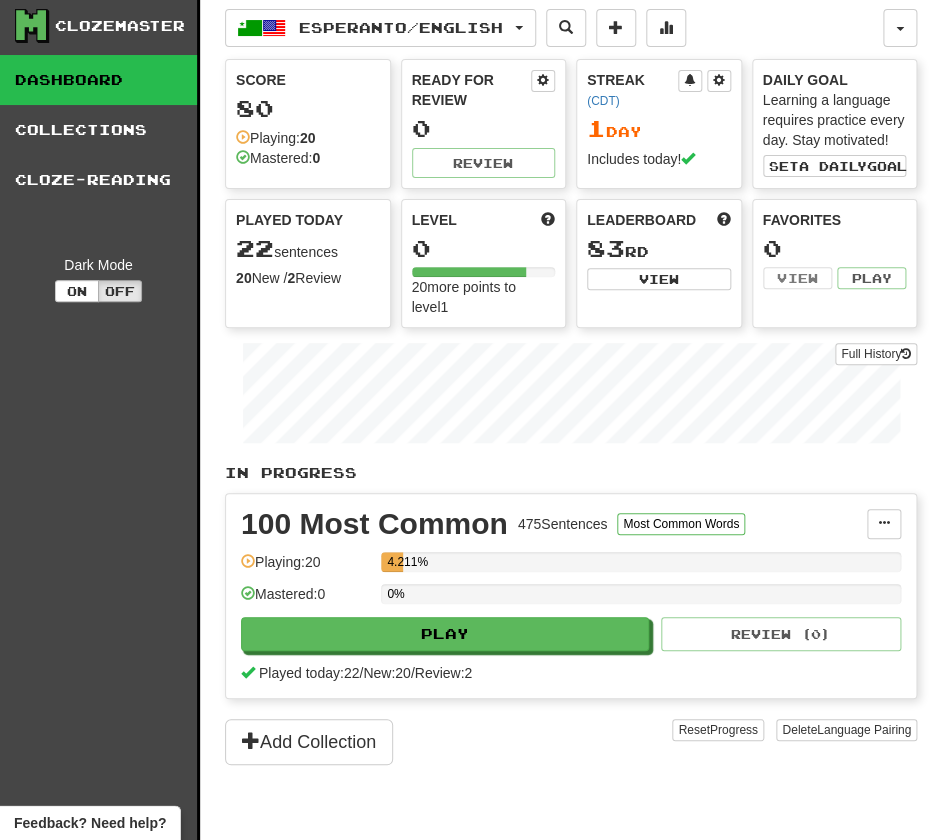 scroll, scrollTop: 0, scrollLeft: 0, axis: both 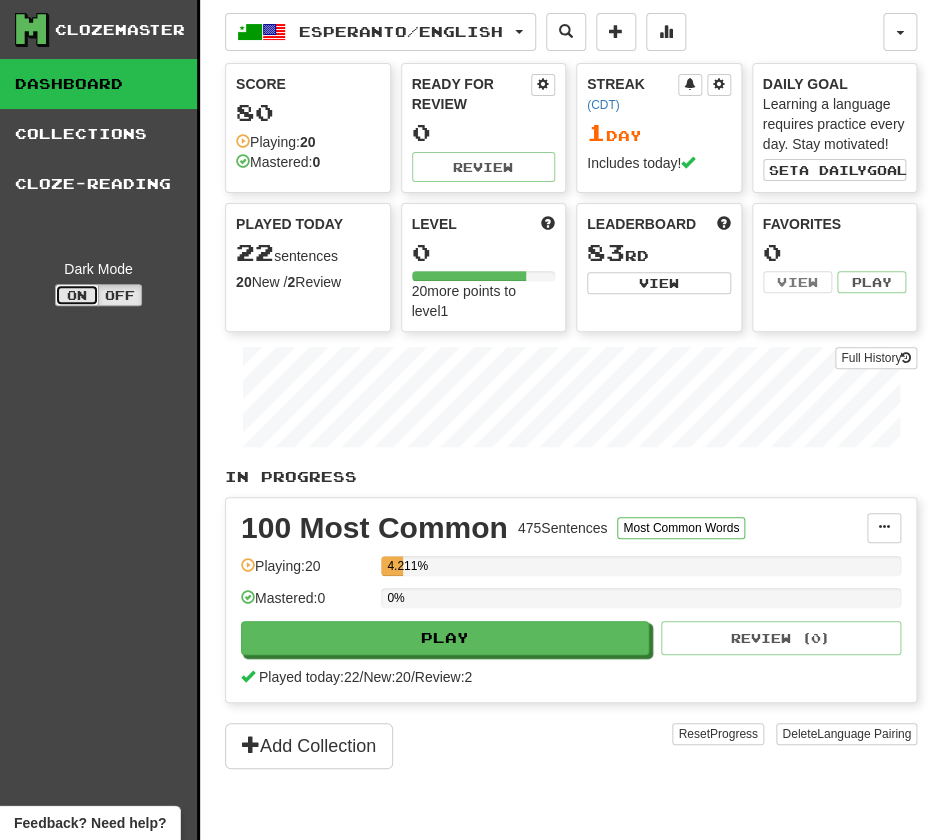 click on "On" at bounding box center (77, 295) 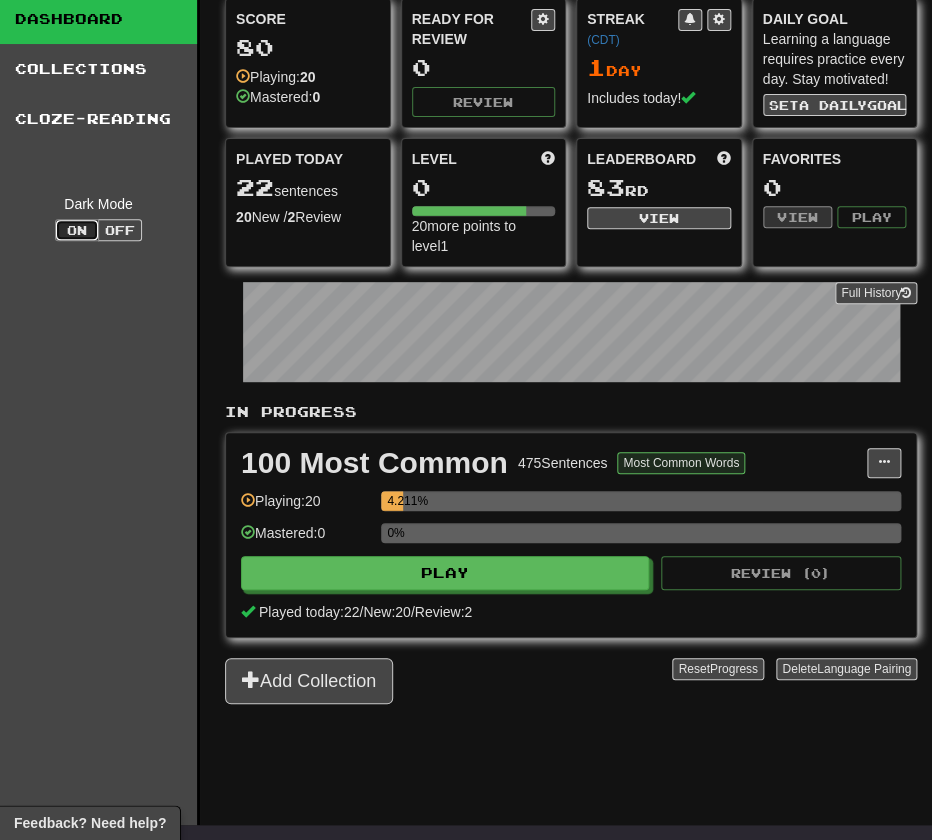 scroll, scrollTop: 0, scrollLeft: 0, axis: both 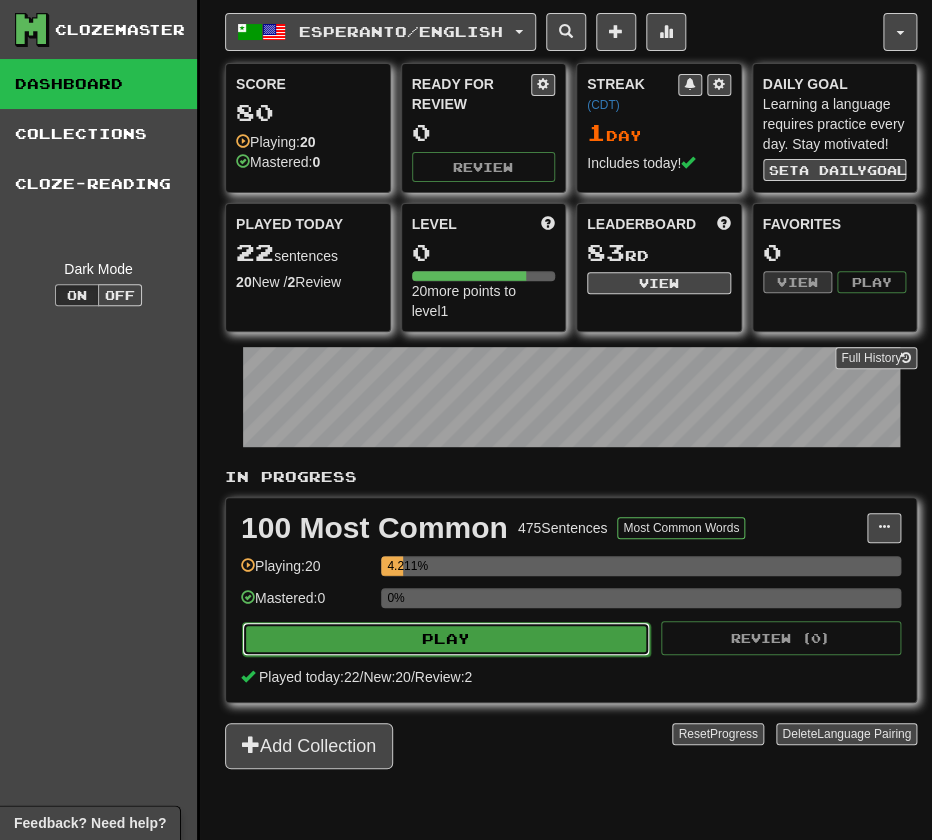 click on "Play" at bounding box center (446, 639) 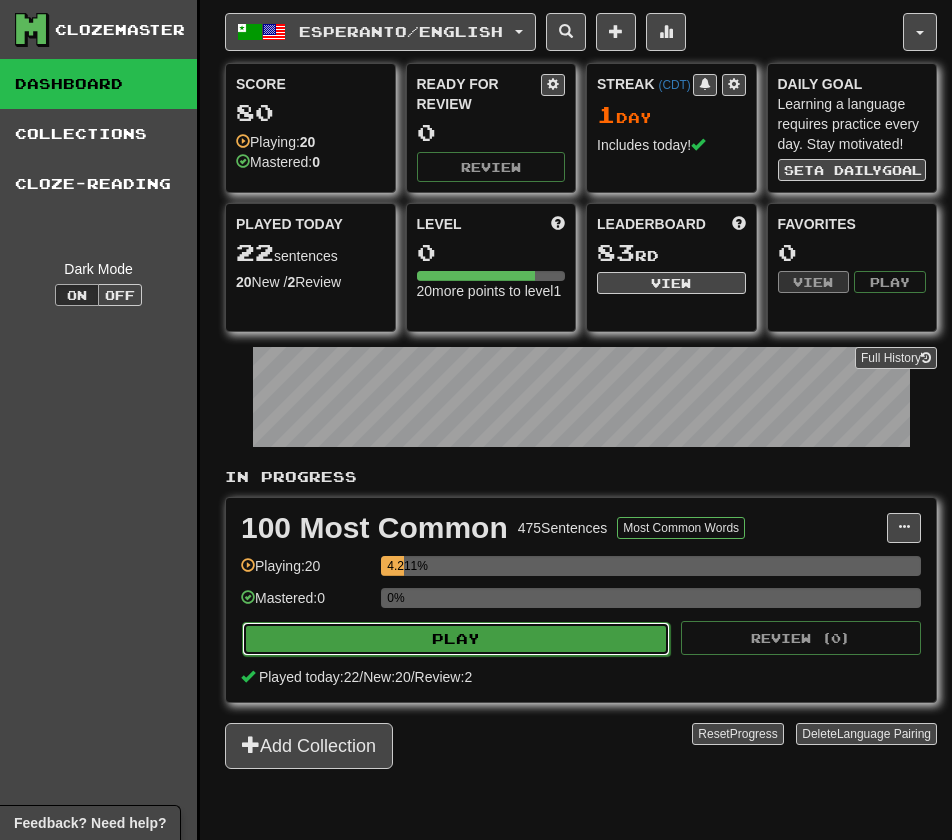 select on "**" 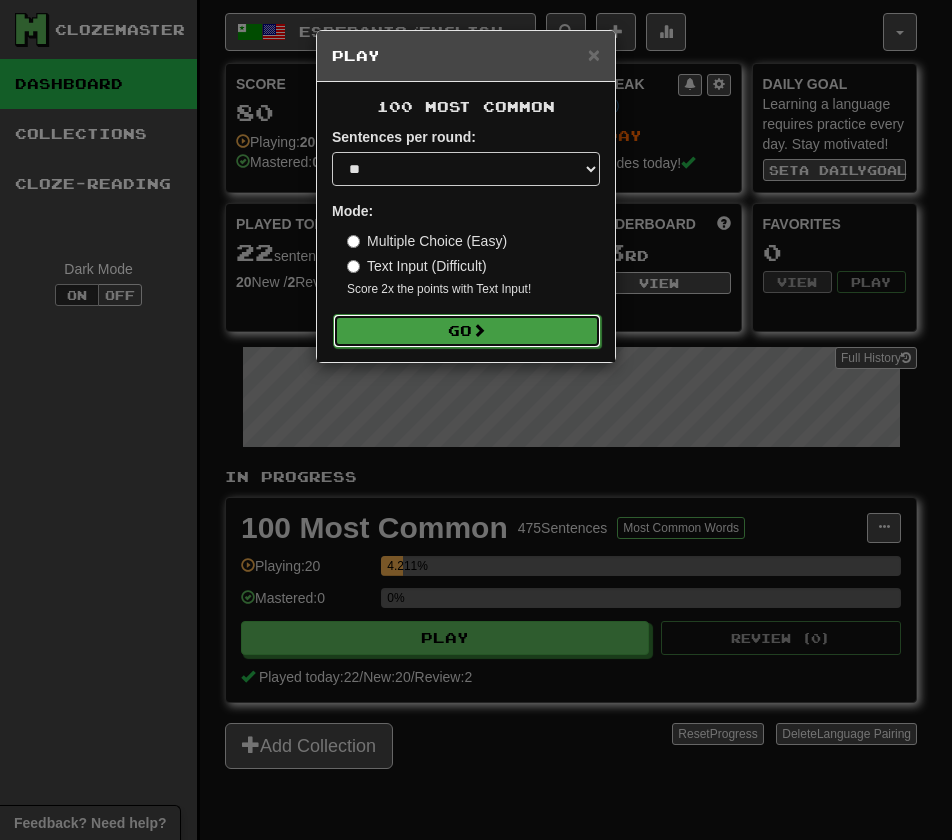 click at bounding box center [479, 330] 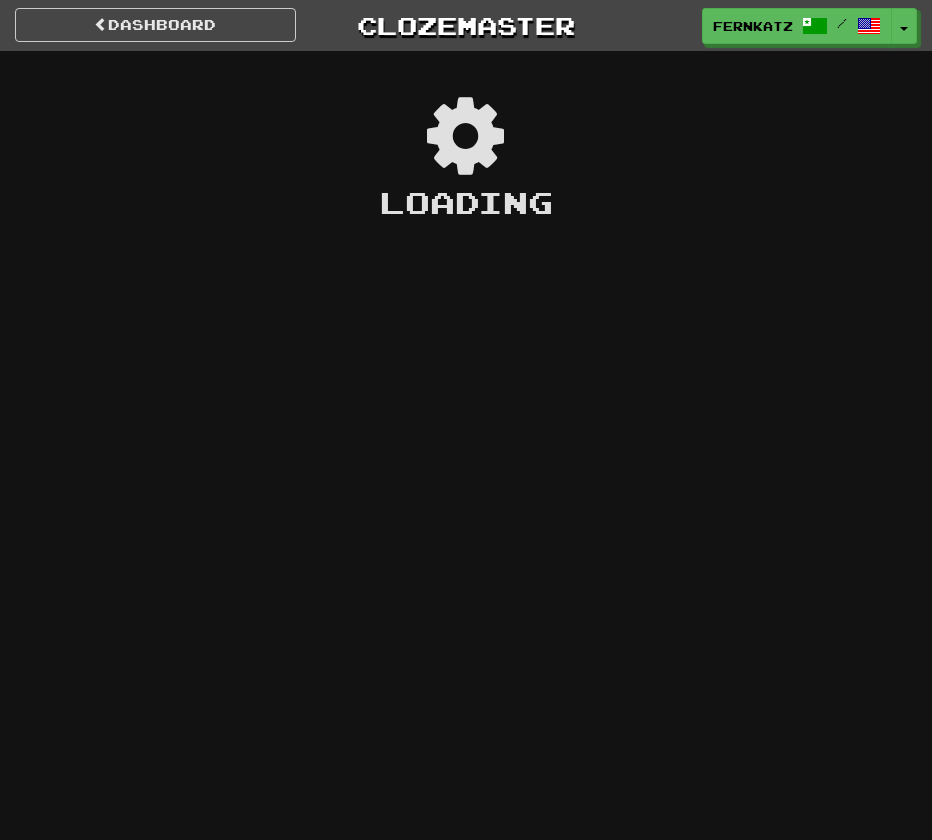 scroll, scrollTop: 0, scrollLeft: 0, axis: both 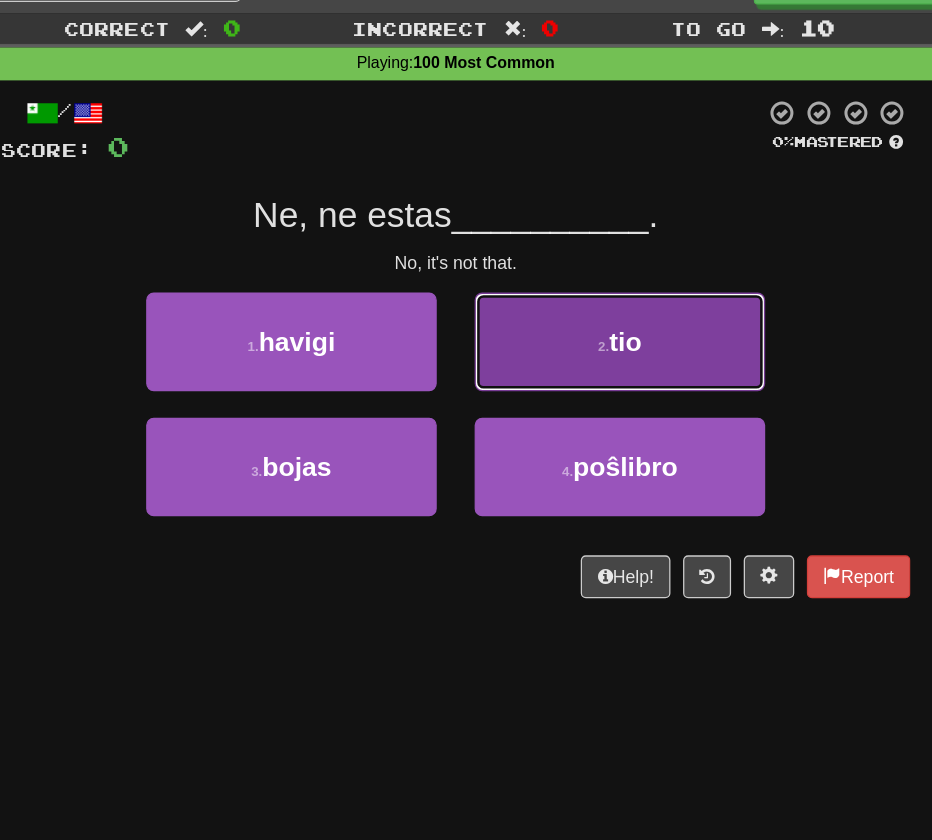 click on "2 .  tio" at bounding box center [596, 311] 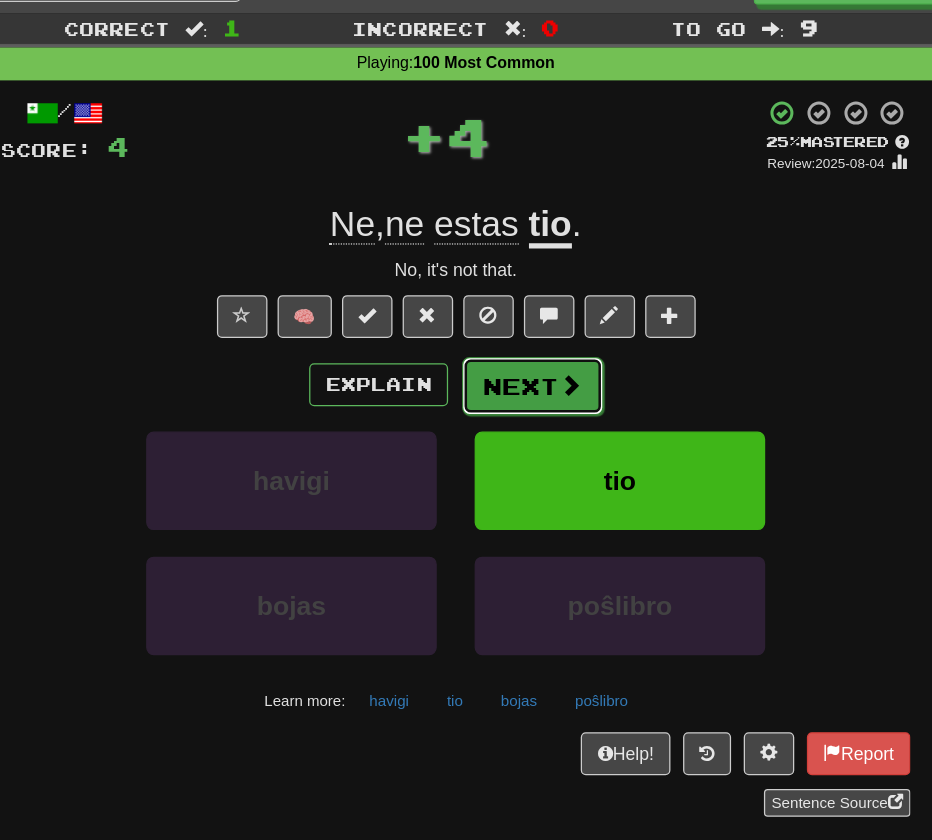 click on "Next" at bounding box center (527, 346) 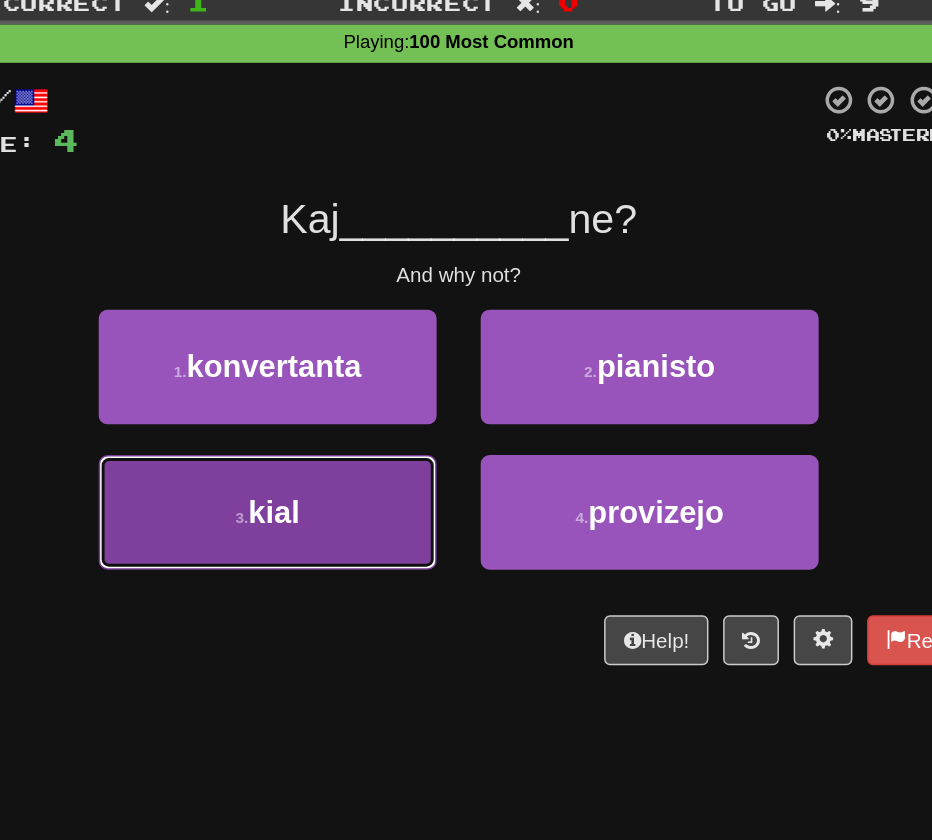 click on "3 .  kial" at bounding box center [336, 410] 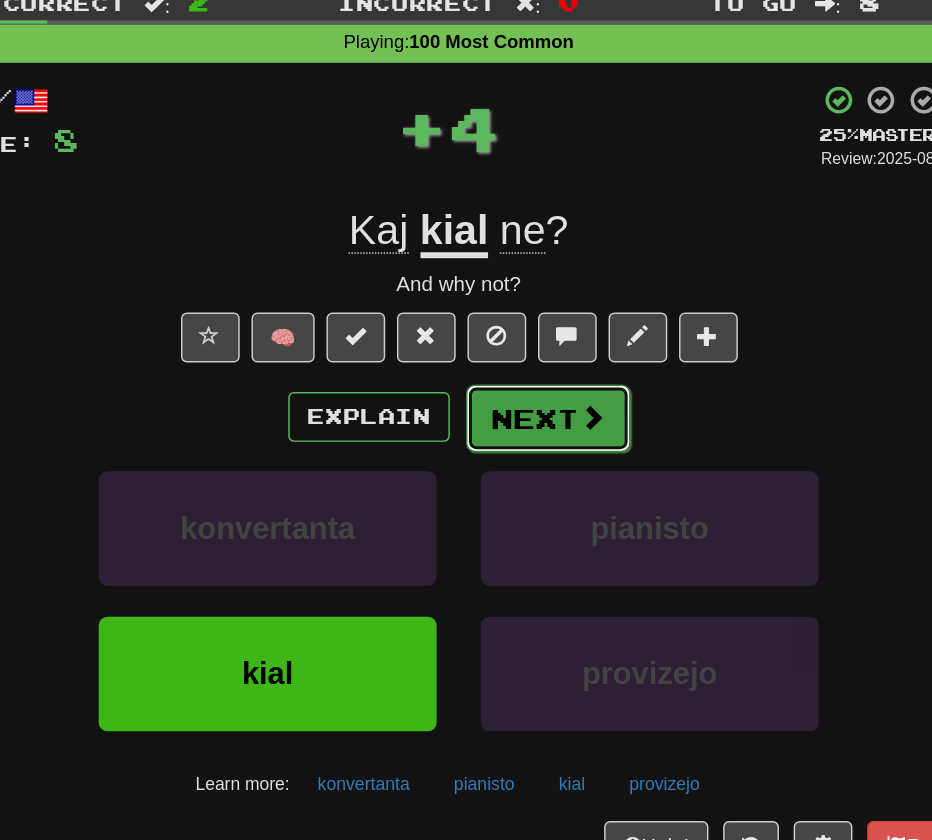 click on "Next" at bounding box center [527, 346] 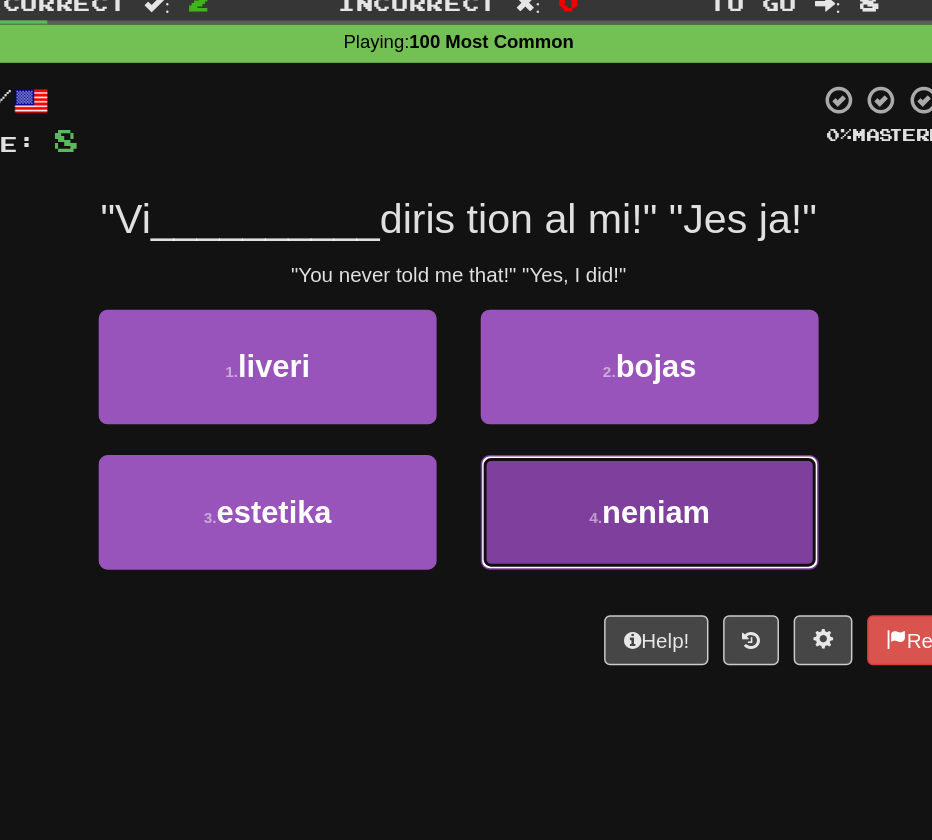 click on "4 .  neniam" at bounding box center [596, 410] 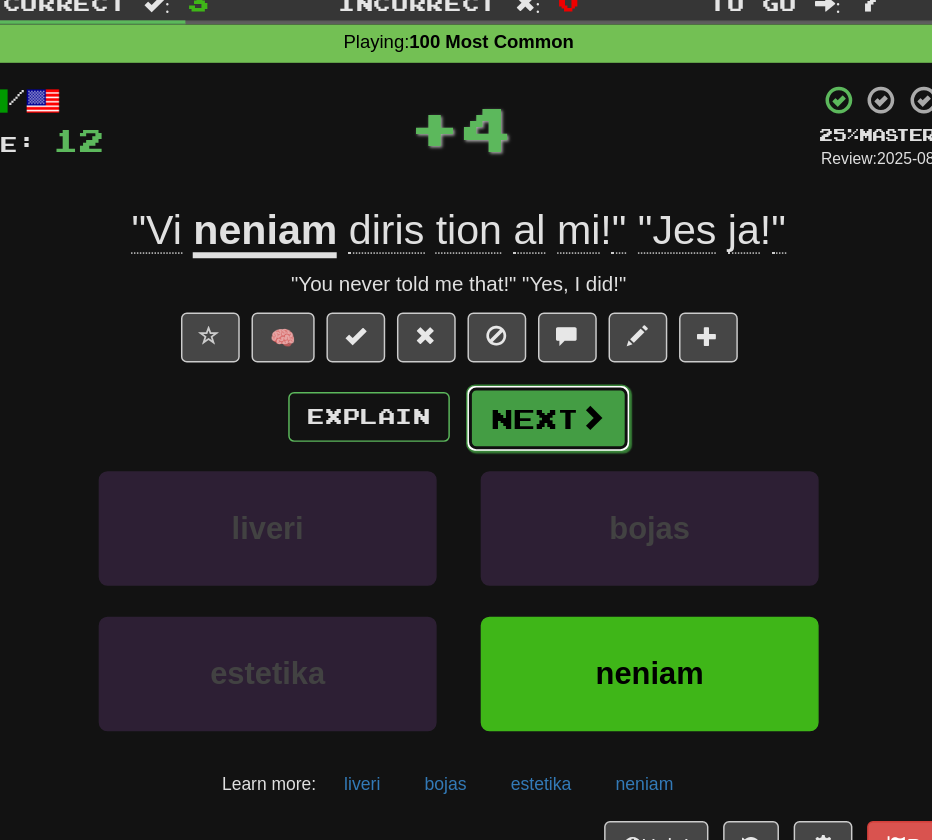 click on "Next" at bounding box center (527, 346) 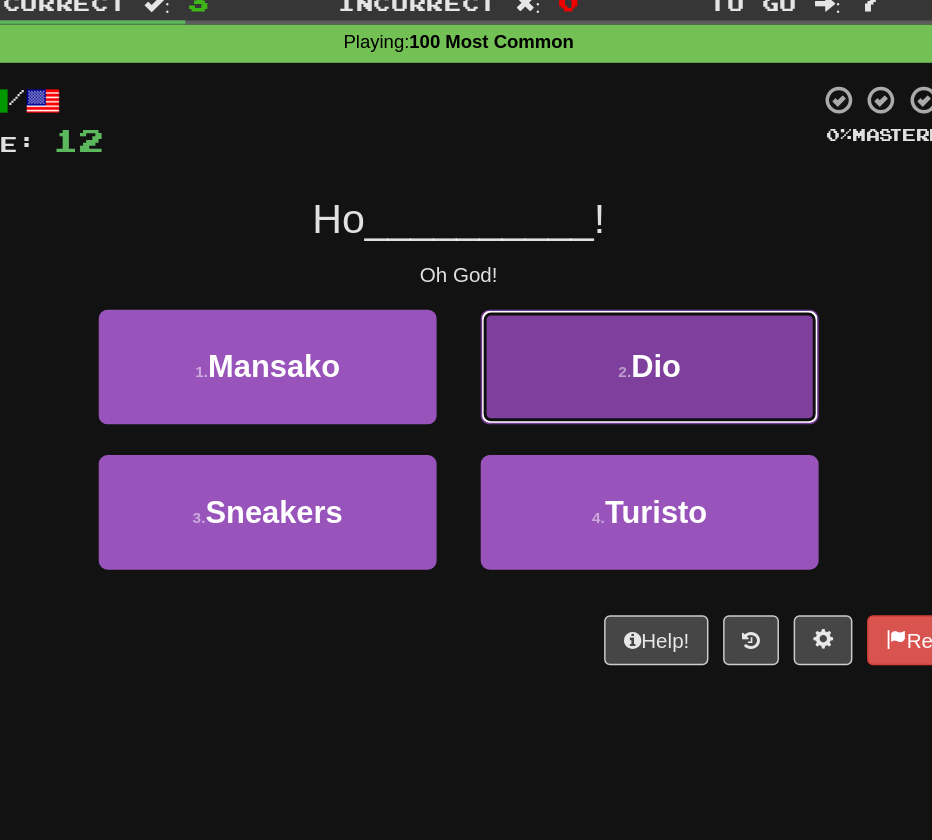 click on "2 .  Dio" at bounding box center [596, 311] 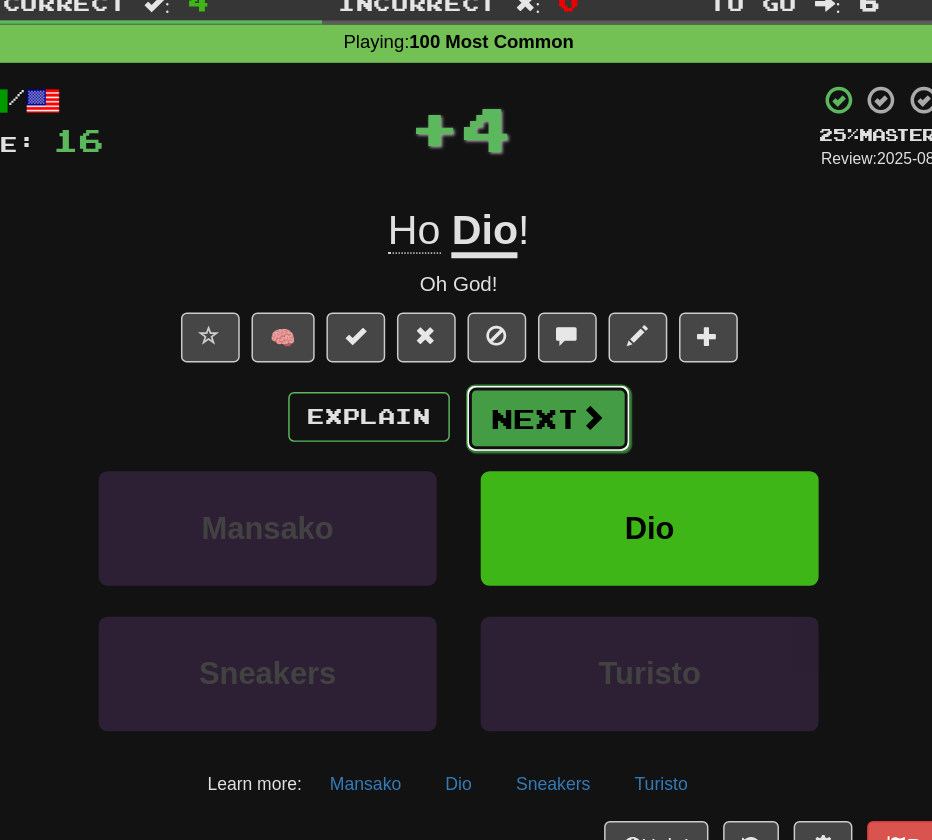 click on "Next" at bounding box center [527, 346] 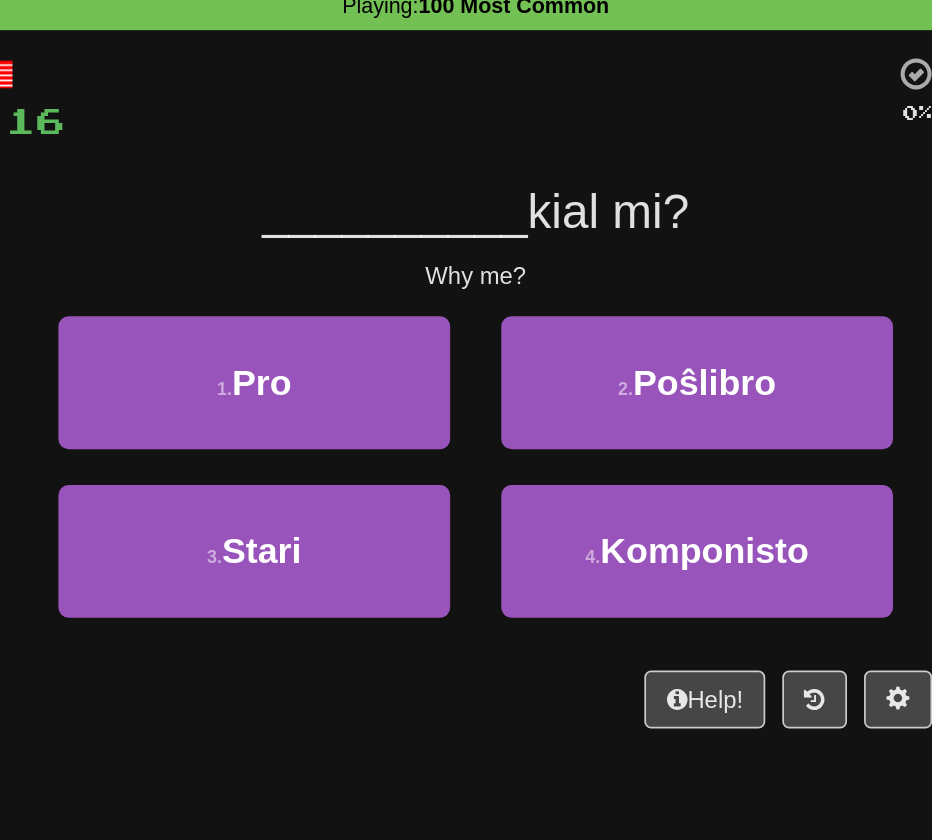 click on "/  Score:   16 0 %  Mastered __________  kial mi? Why me? 1 .  Pro 2 .  Poŝlibro 3 .  Stari 4 .  Komponisto  Help!  Report" at bounding box center (466, 316) 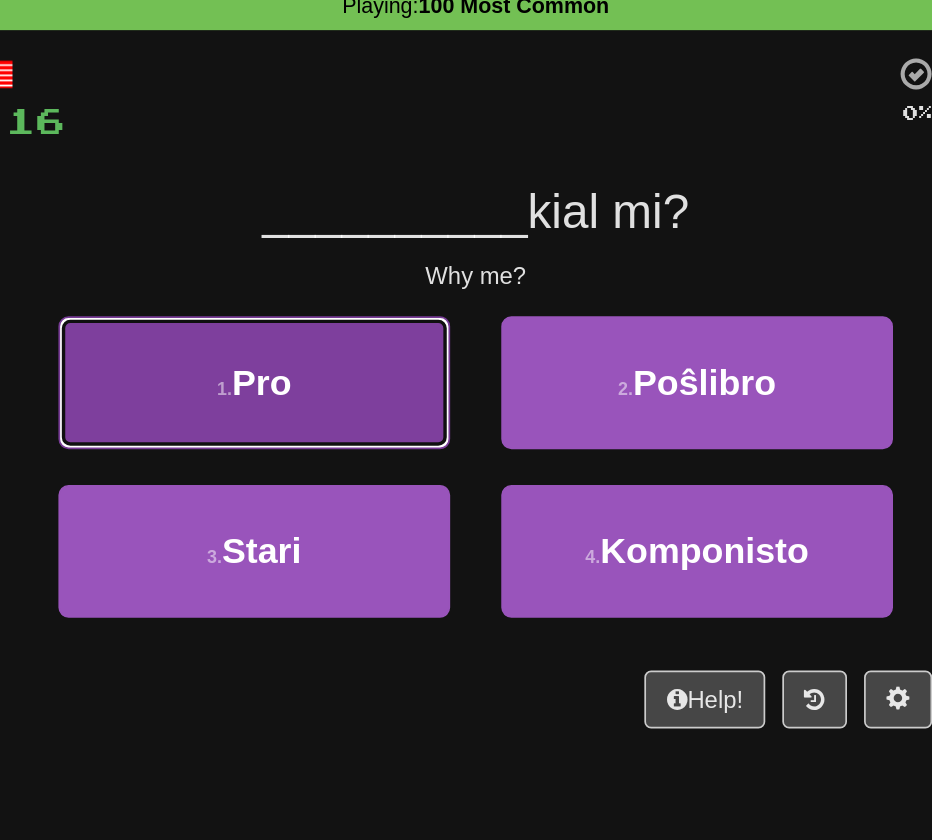 click on "1 .  Pro" at bounding box center [336, 311] 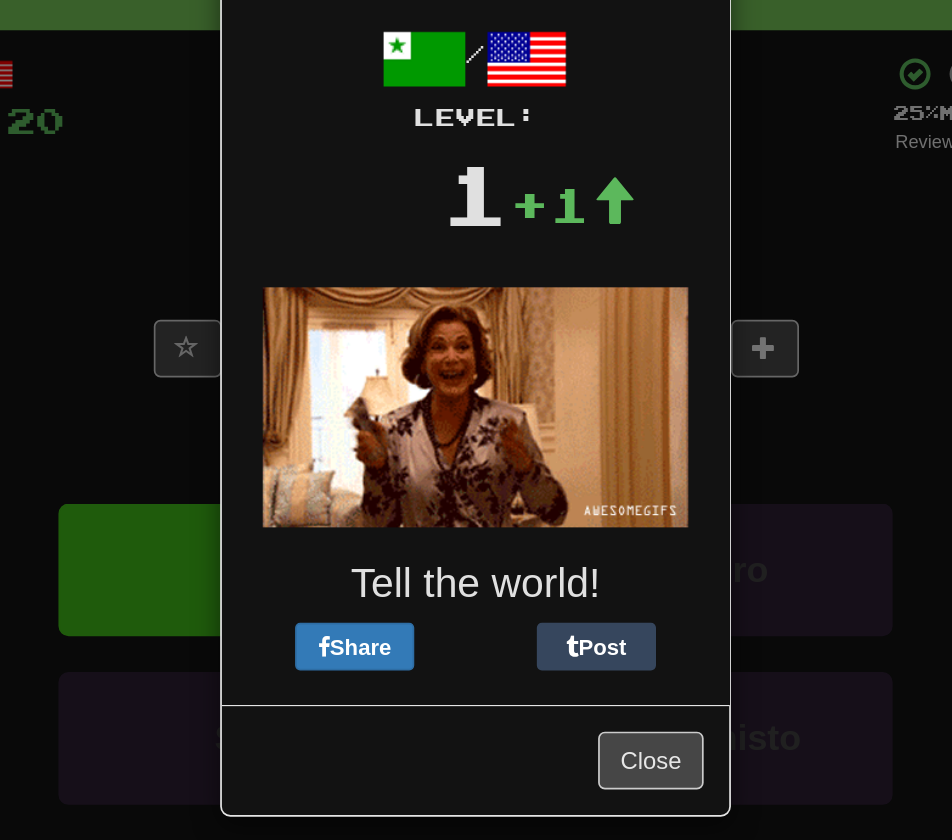 click on "× Leveled Up!  /  Level: 1 +1 Tell the world!  Share  Post Close" at bounding box center [476, 420] 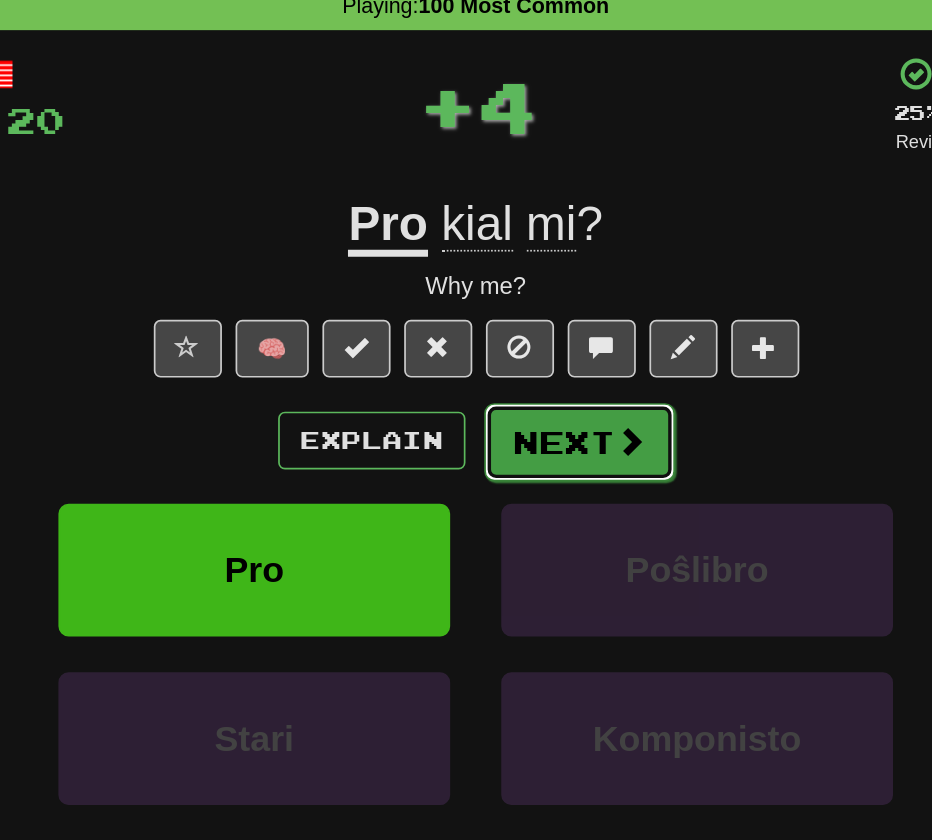 click on "Next" at bounding box center (527, 346) 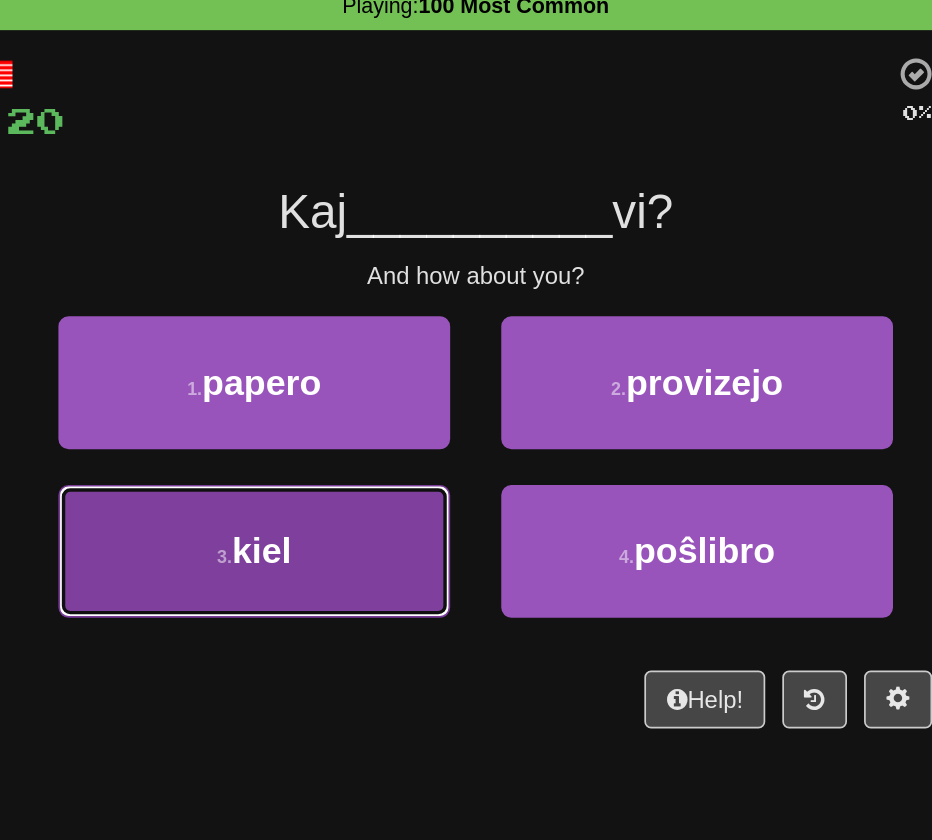 click on "3 .  kiel" at bounding box center (336, 410) 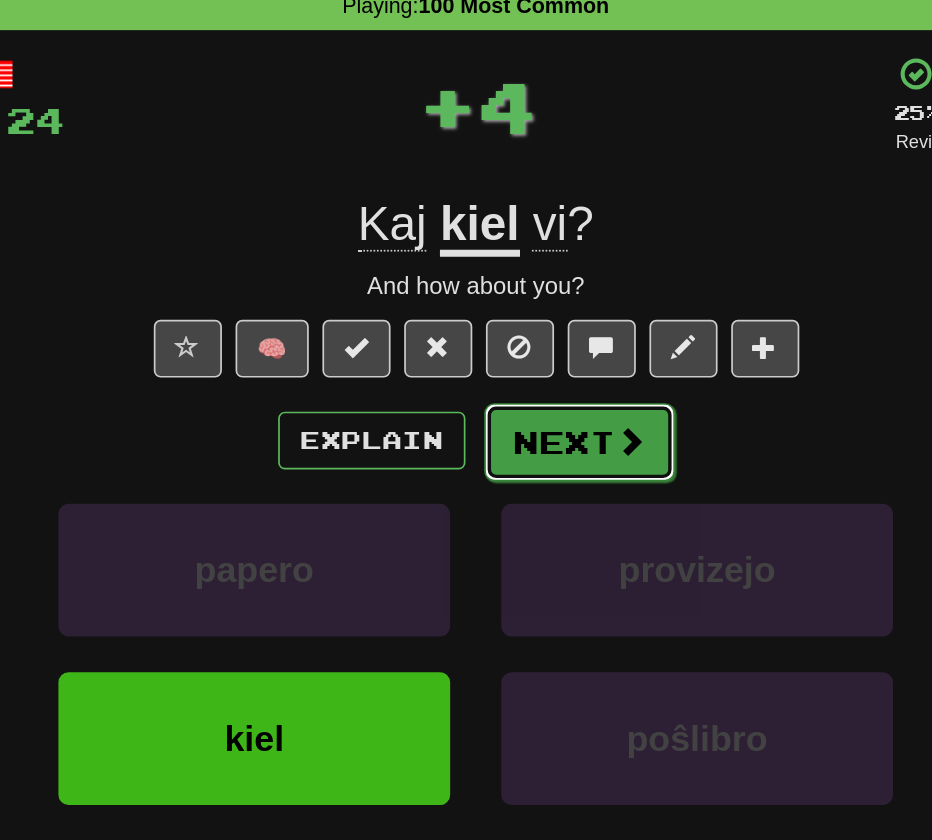 click on "Next" at bounding box center [527, 346] 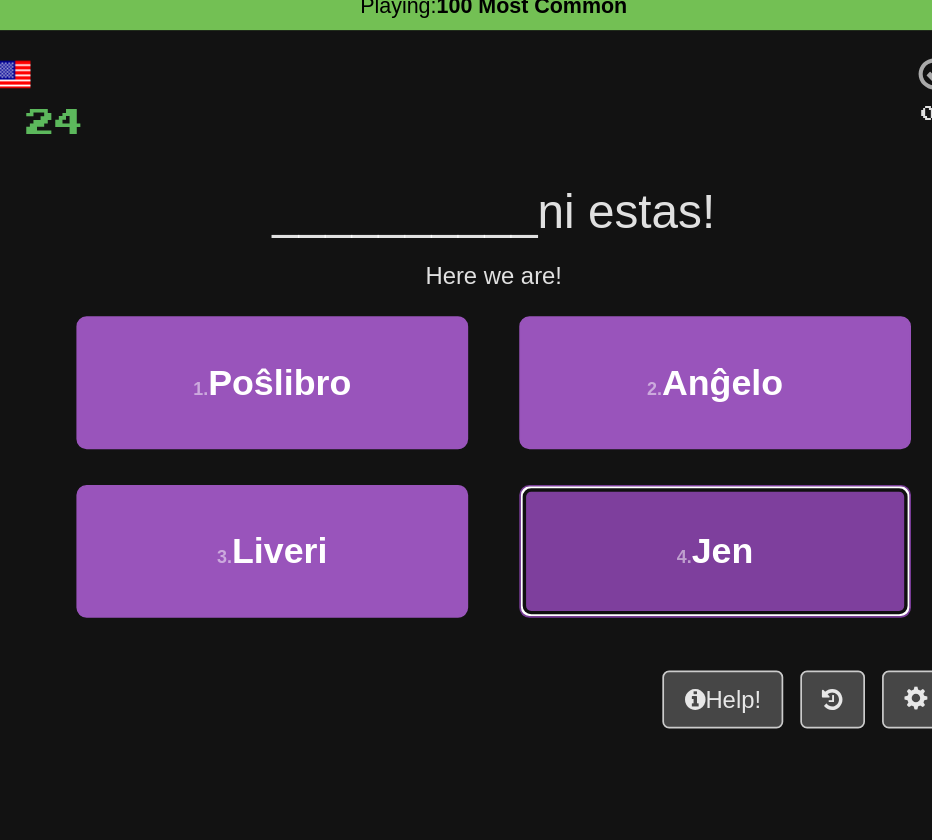 click on "4 .  Jen" at bounding box center (596, 410) 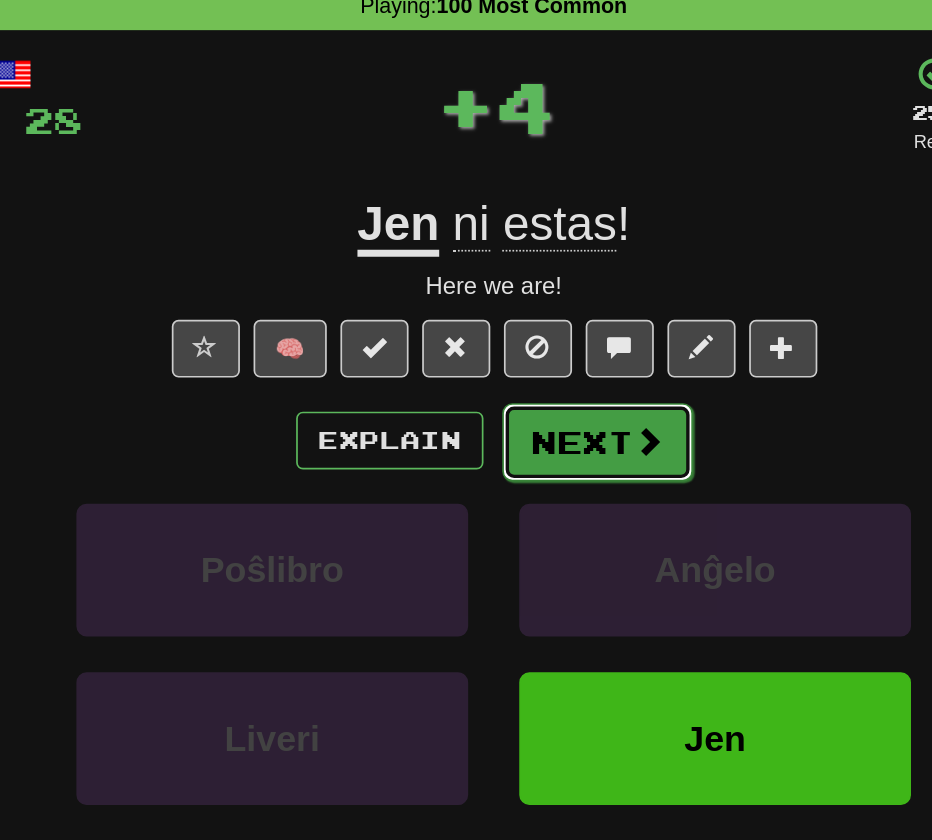 click on "Next" at bounding box center [527, 346] 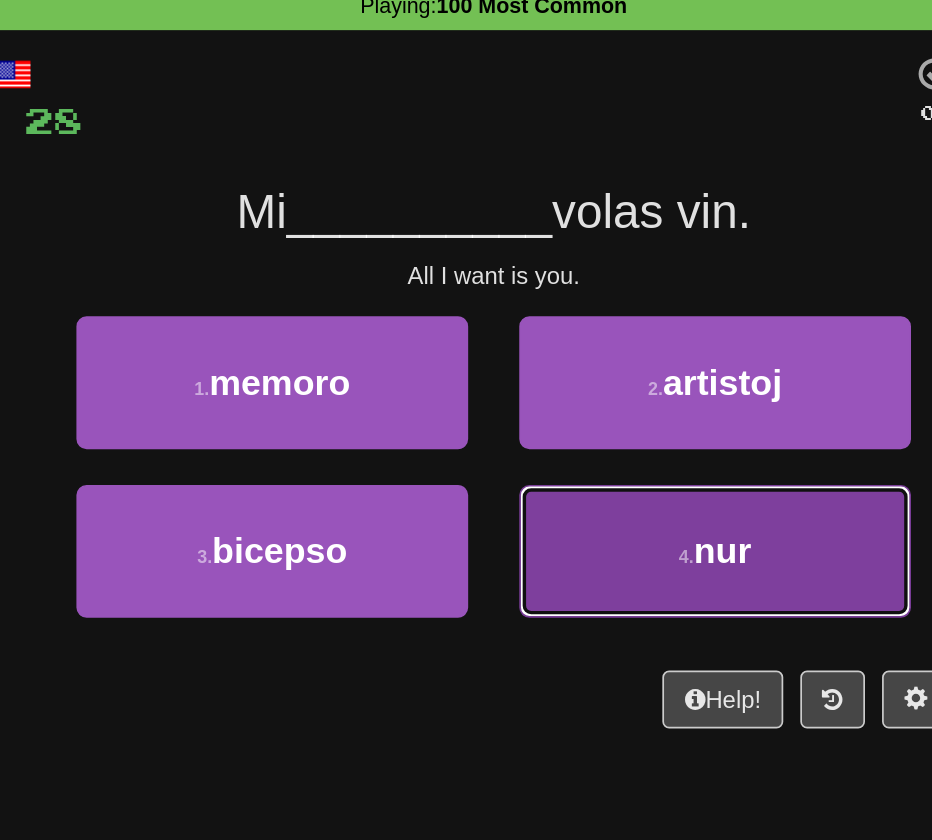 click on "4 .  nur" at bounding box center [596, 410] 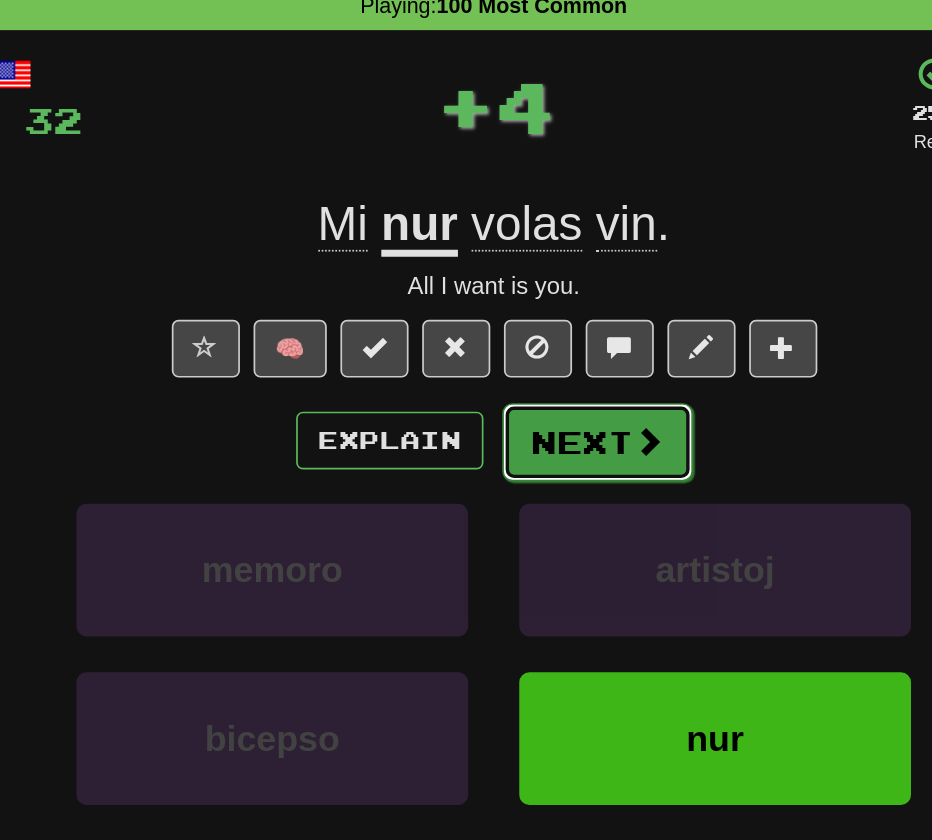 click on "Next" at bounding box center (527, 346) 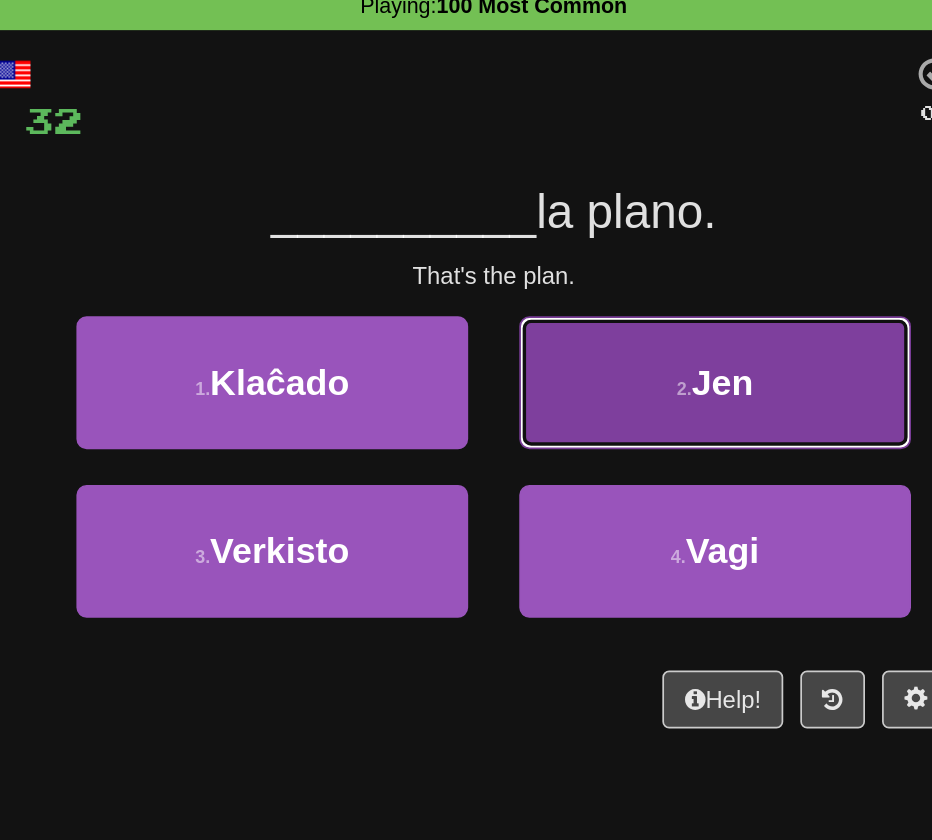 click on "2 .  Jen" at bounding box center (596, 311) 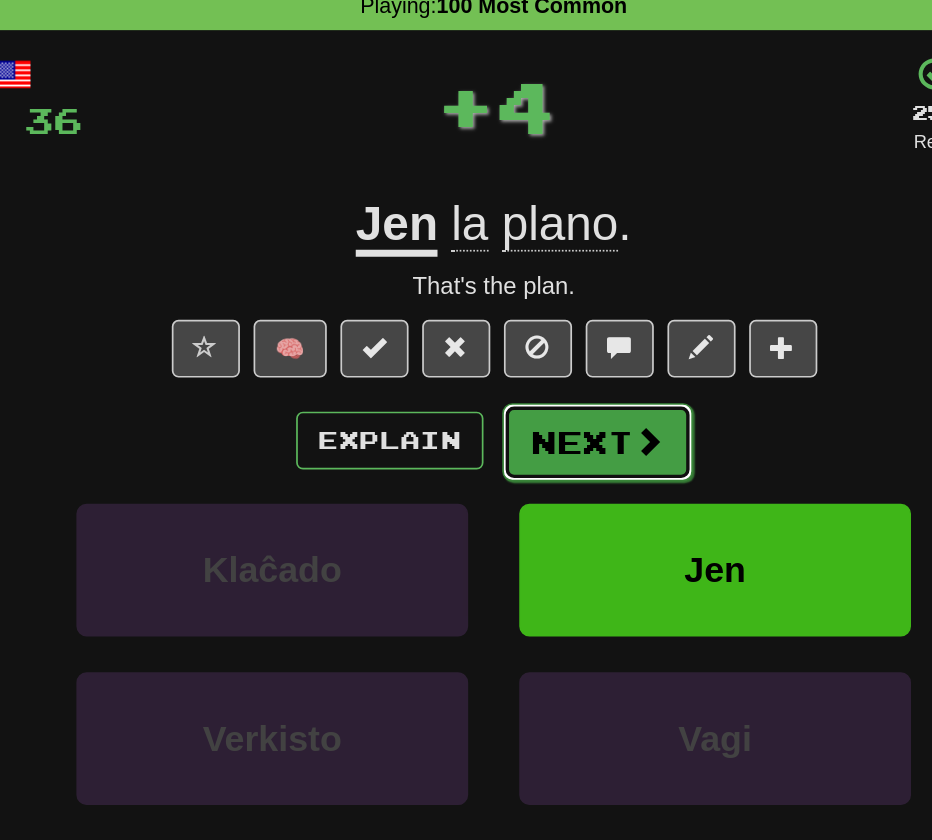 click on "Next" at bounding box center (527, 346) 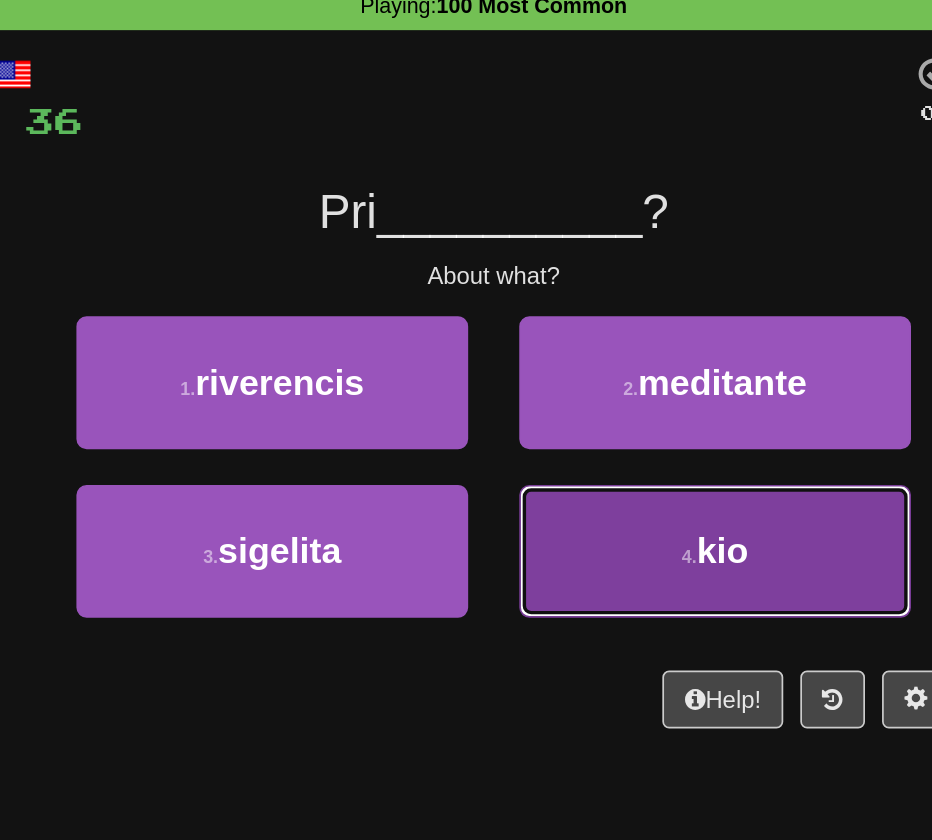 click on "4 .  kio" at bounding box center [596, 410] 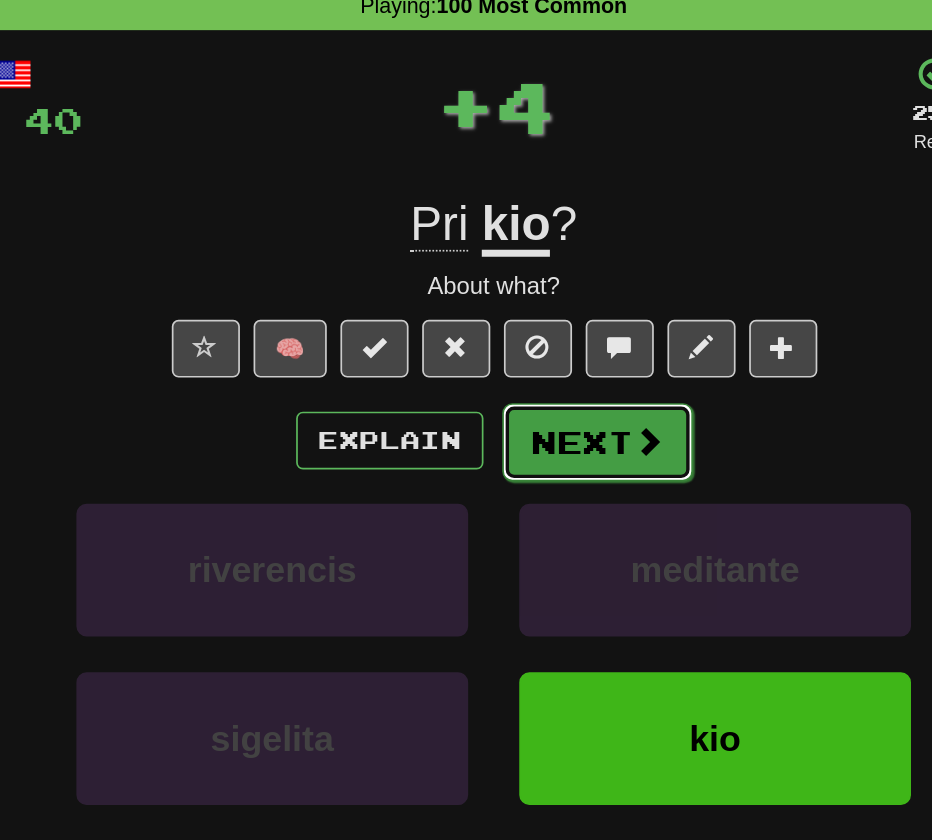 click on "Next" at bounding box center (527, 346) 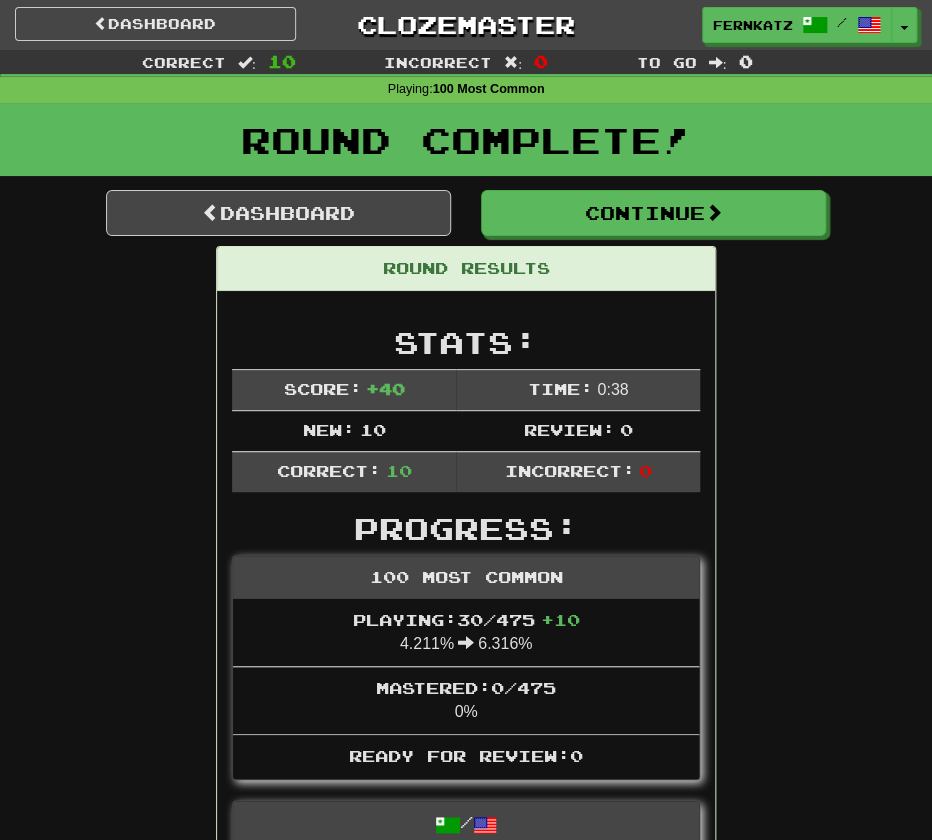 scroll, scrollTop: 0, scrollLeft: 0, axis: both 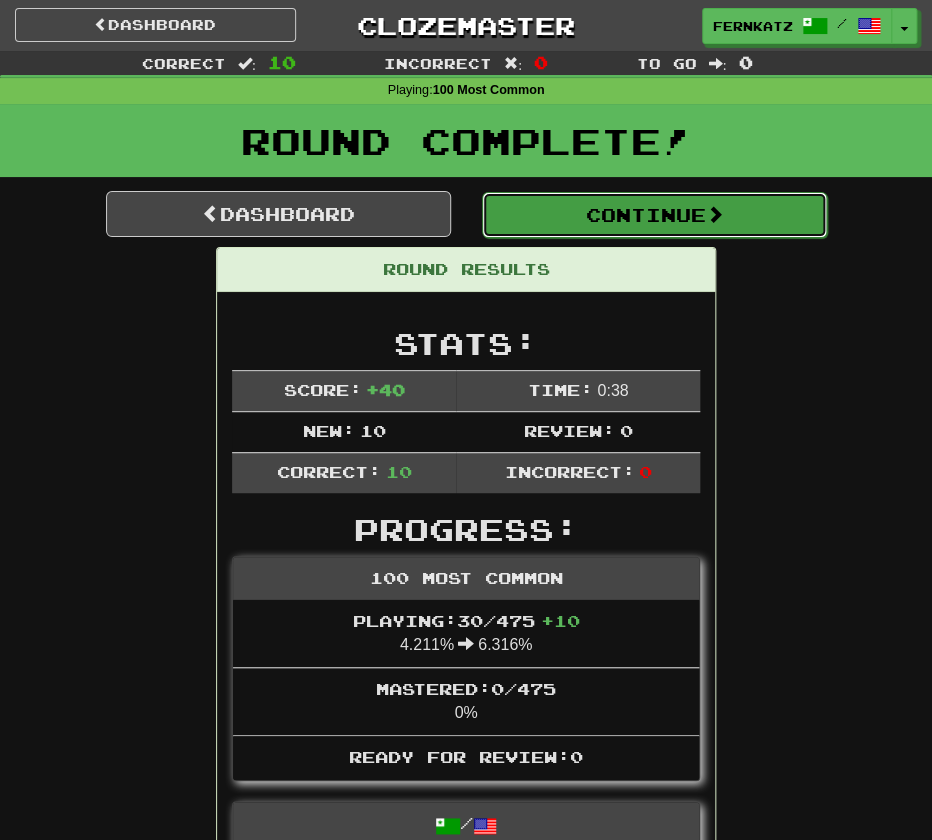 click on "Continue" at bounding box center [654, 215] 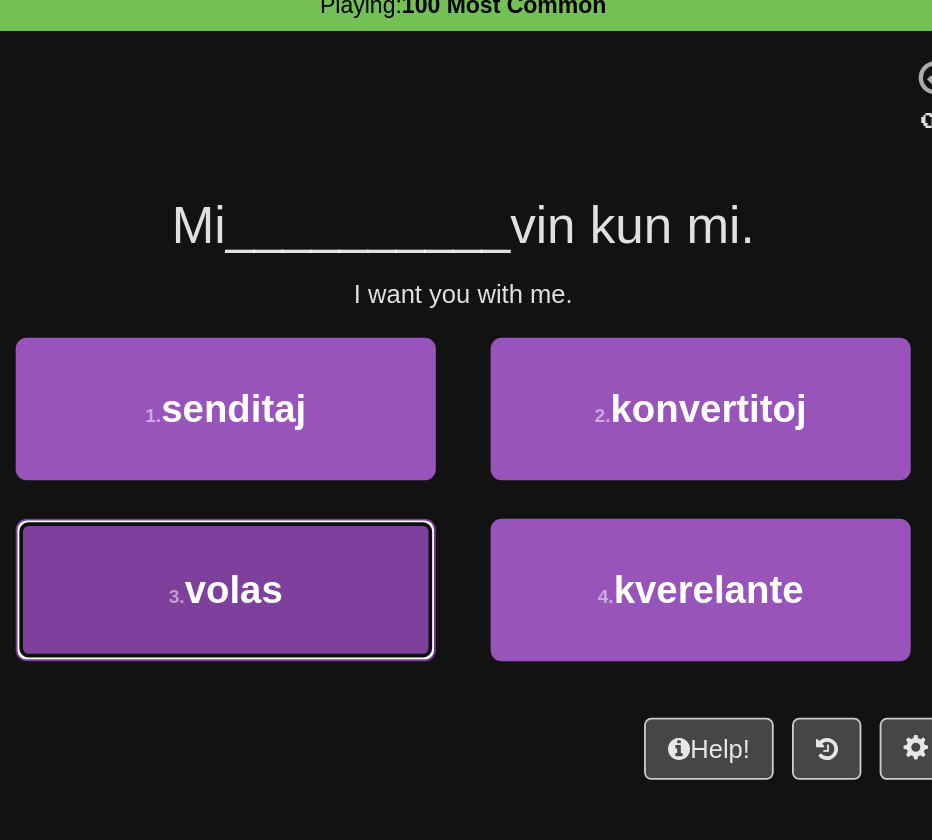 click on "3 .  volas" at bounding box center (336, 410) 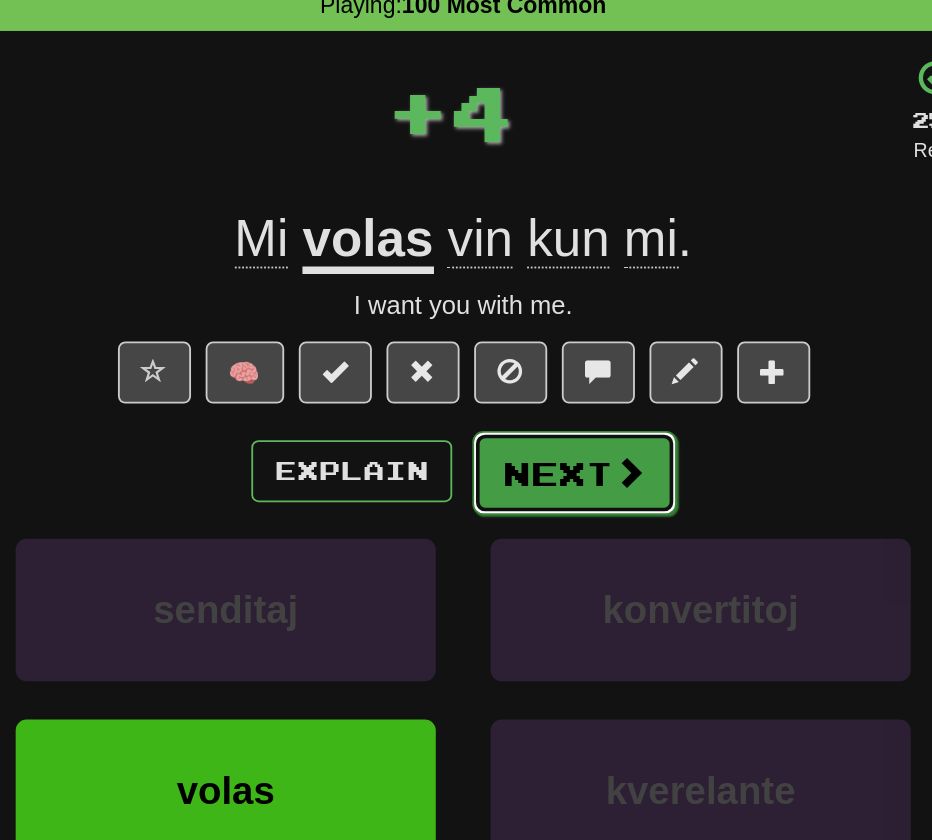 click on "Next" at bounding box center (527, 346) 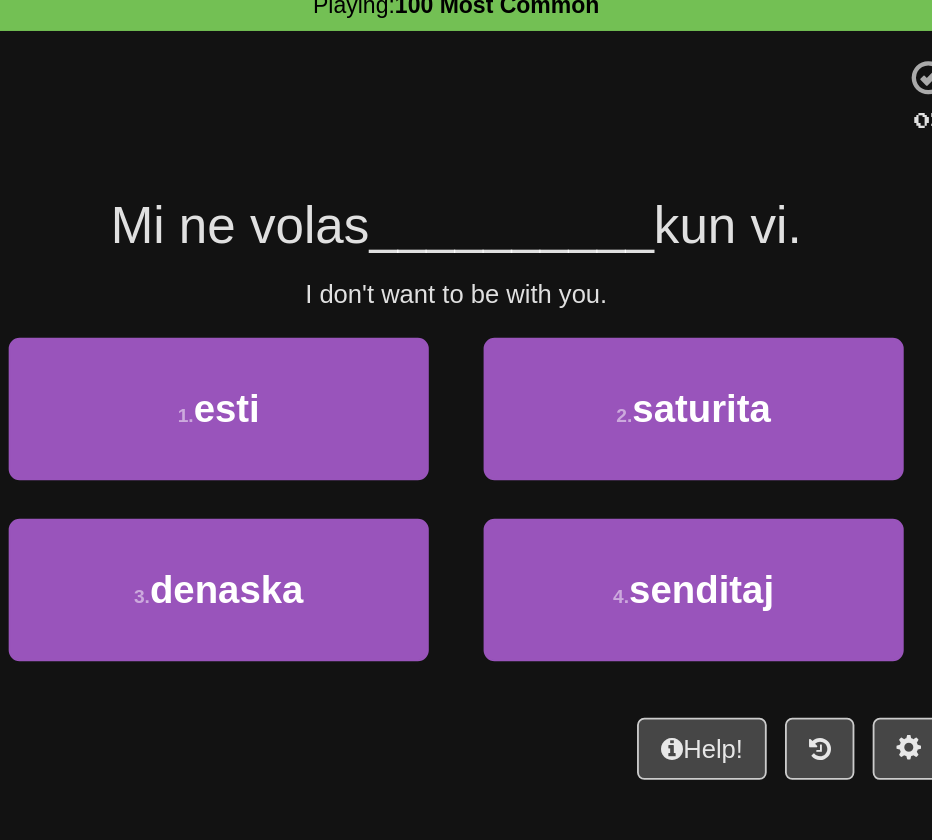 click on "I don't want to be with you." at bounding box center (466, 248) 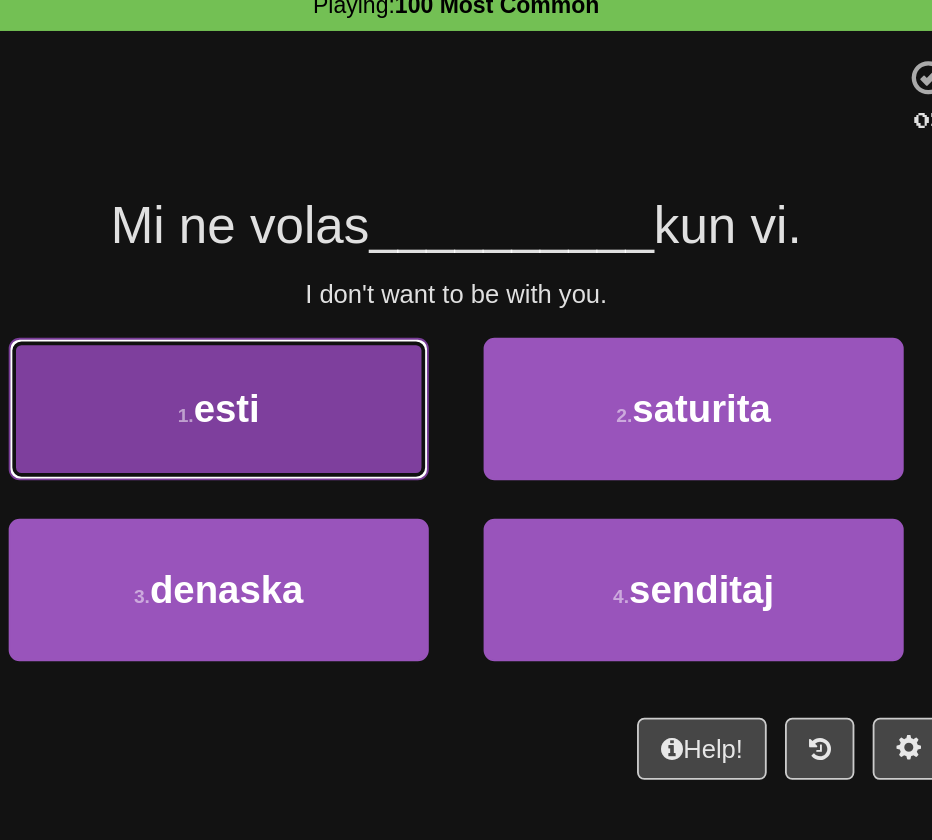 click on "1 .  esti" at bounding box center [336, 311] 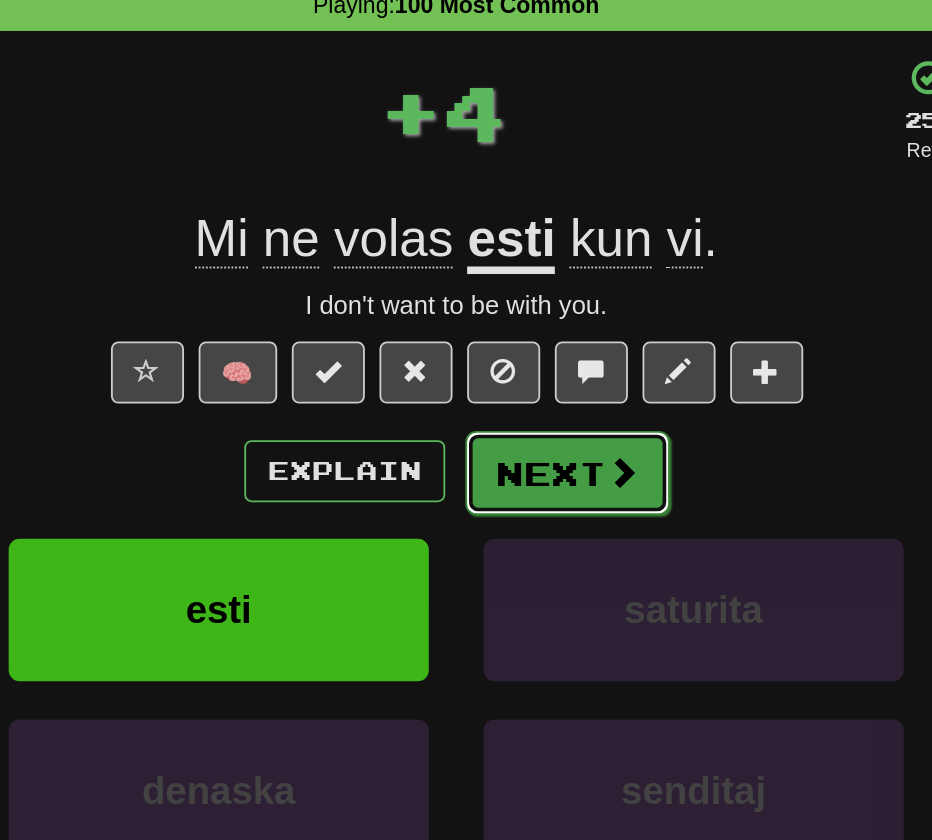 click at bounding box center (557, 345) 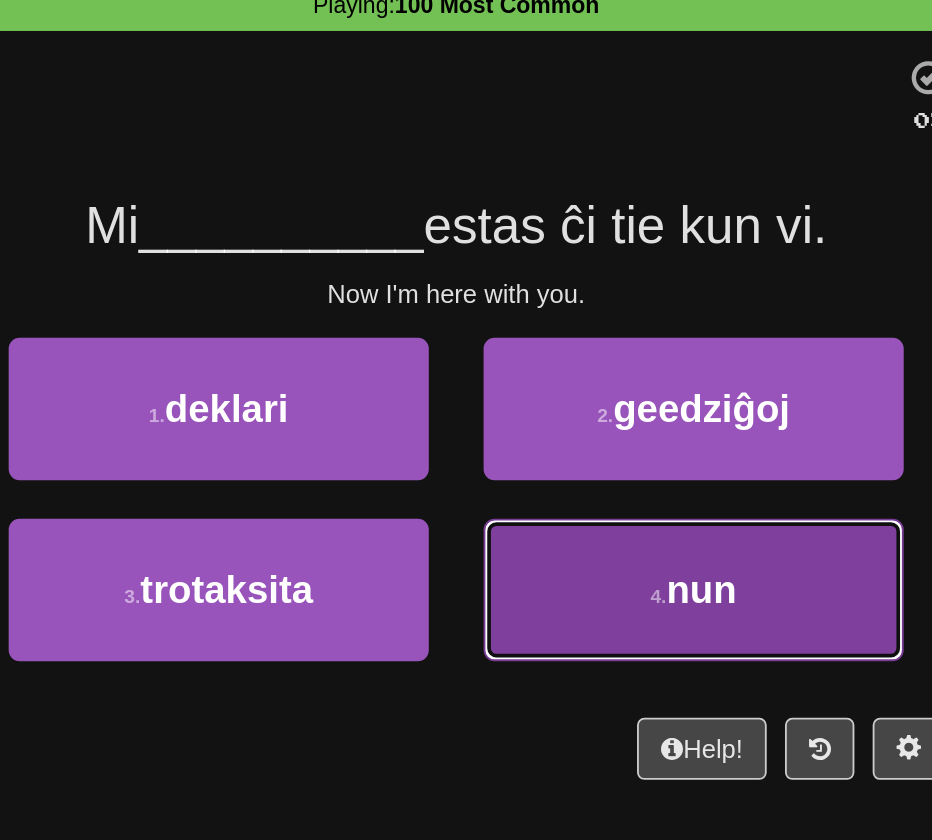 click on "4 .  nun" at bounding box center (596, 410) 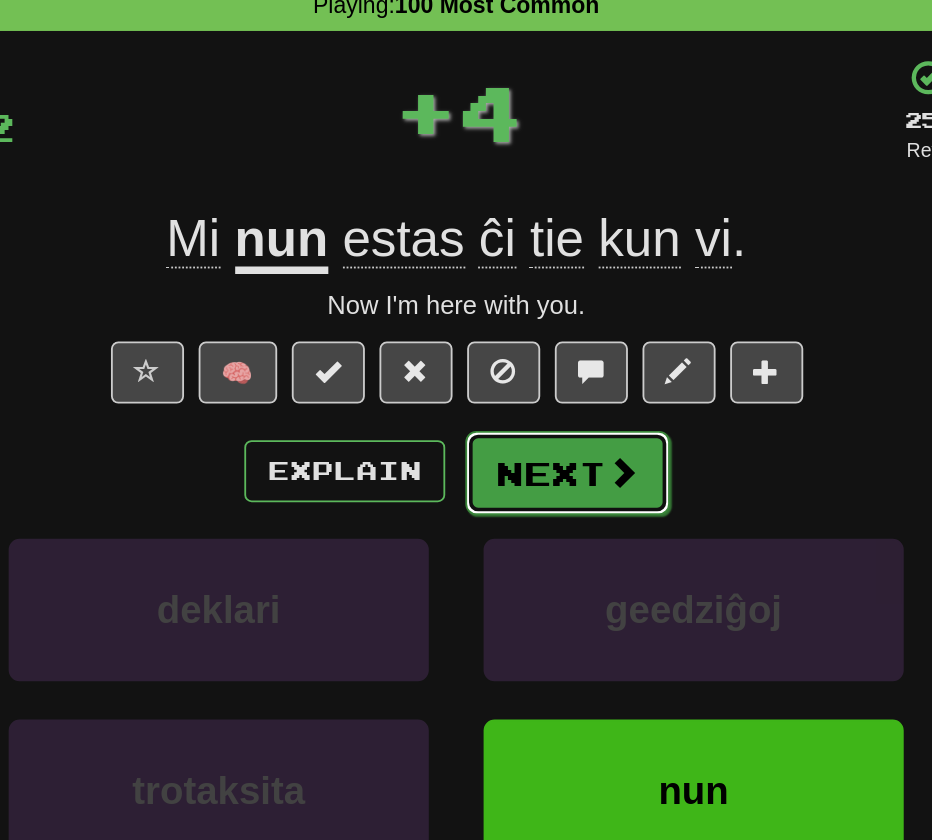 click on "Next" at bounding box center (527, 346) 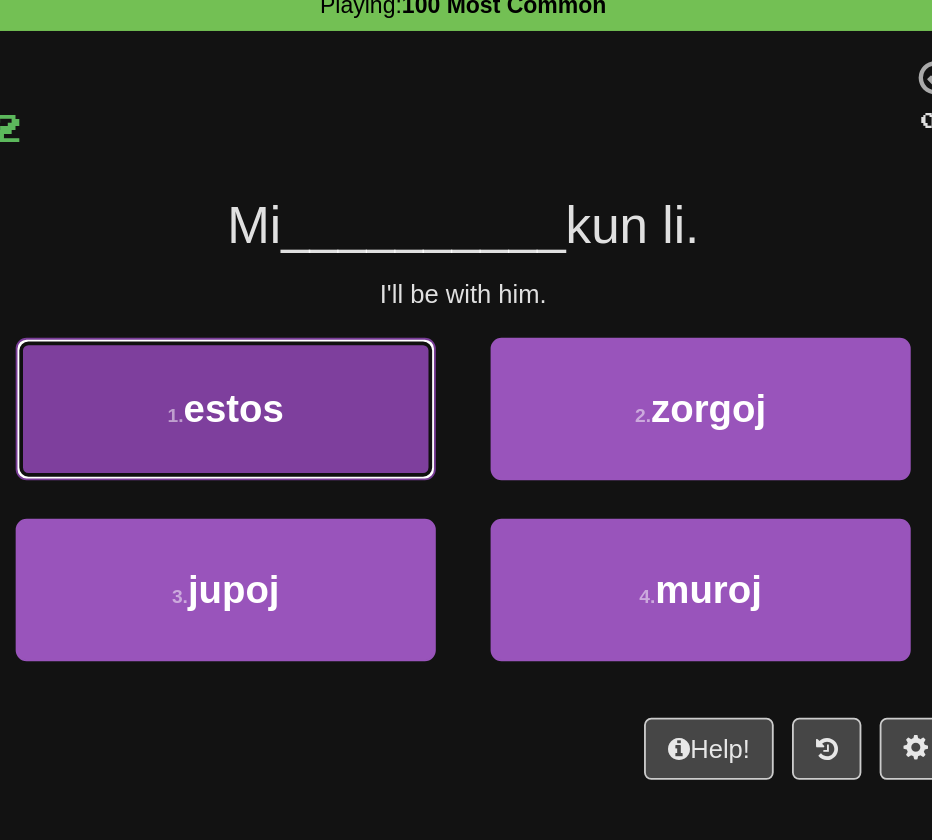 click on "1 .  estos" at bounding box center (336, 311) 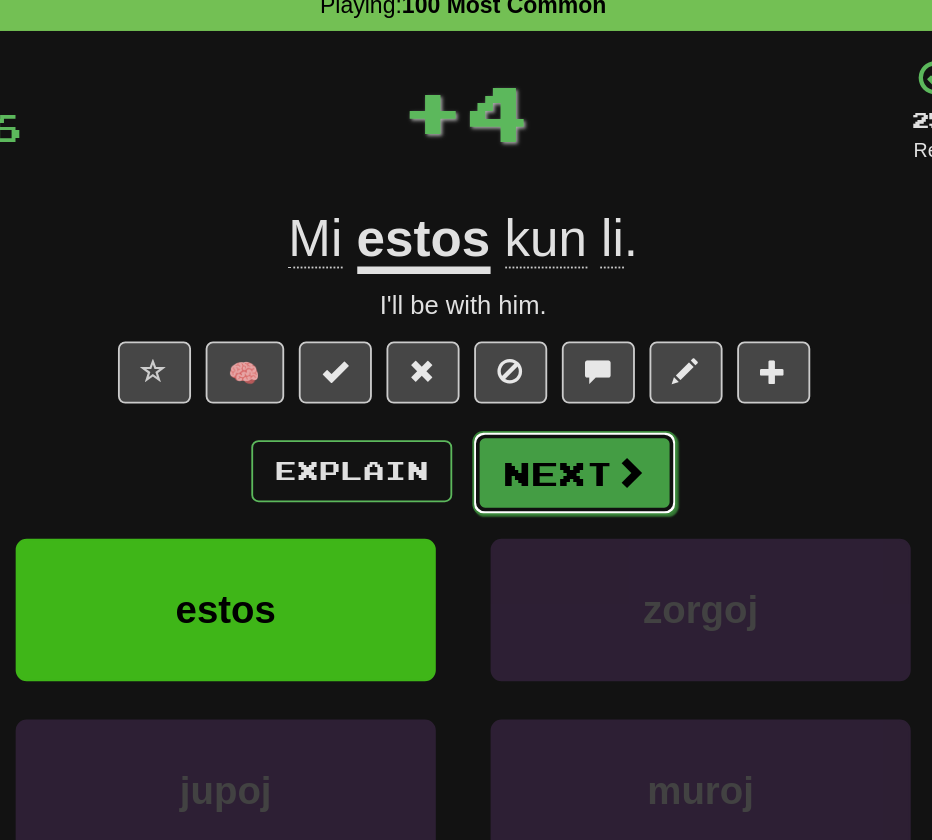 click at bounding box center (557, 345) 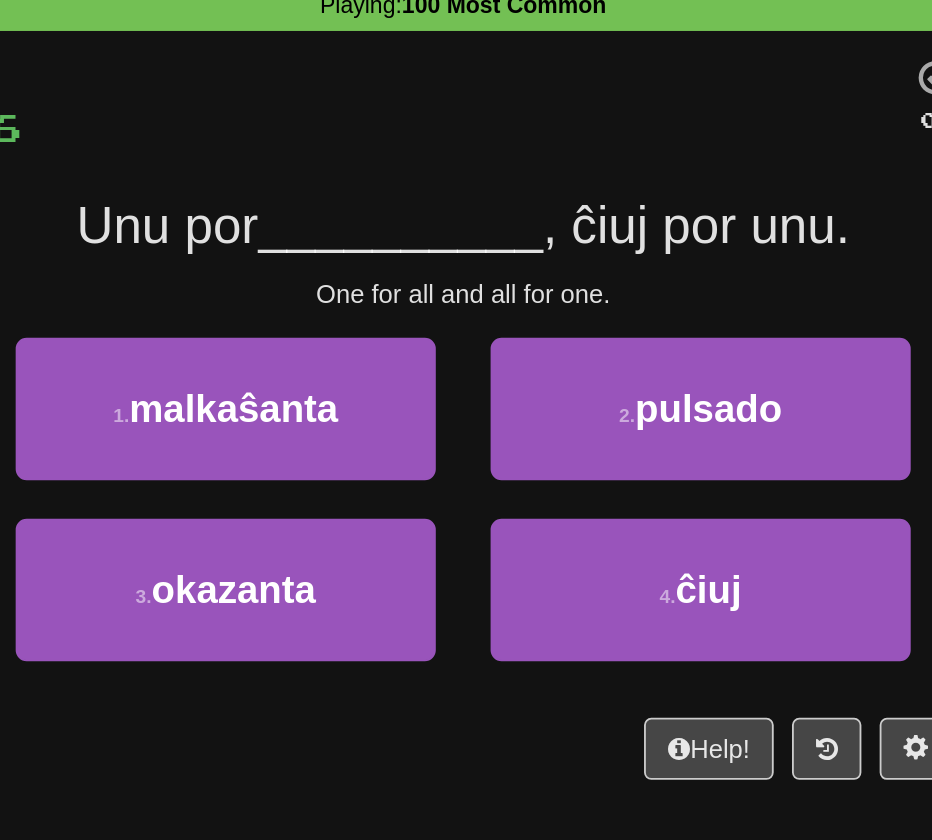 click on ", ĉiuj por unu." at bounding box center [594, 210] 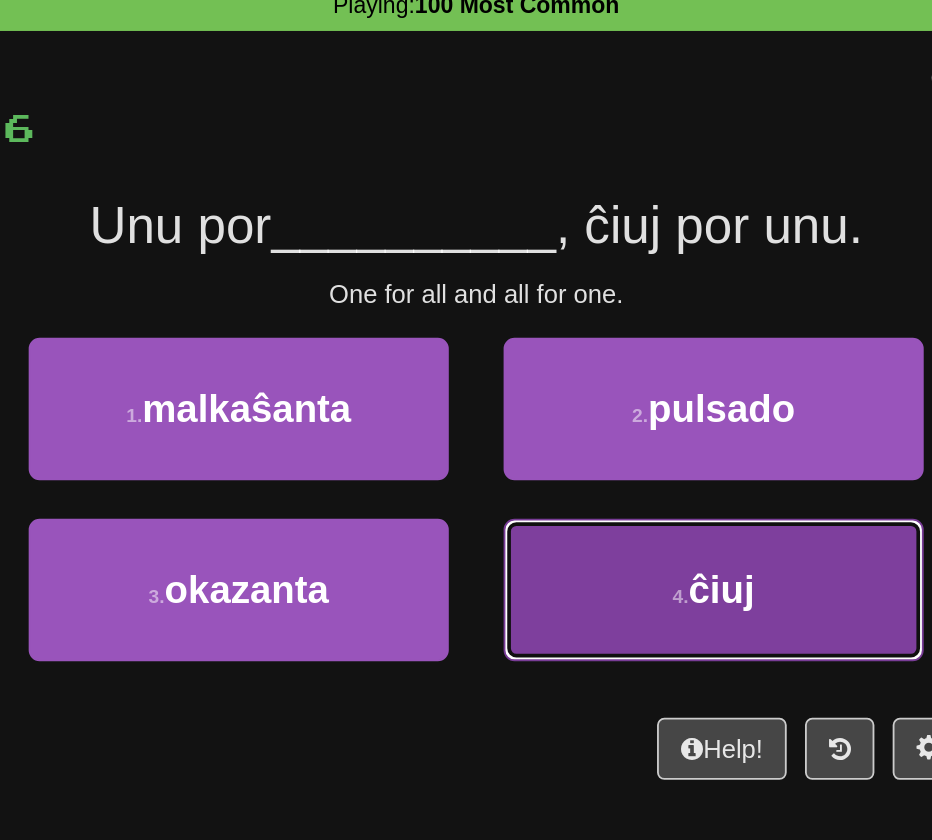 click on "4 .  ĉiuj" at bounding box center [596, 410] 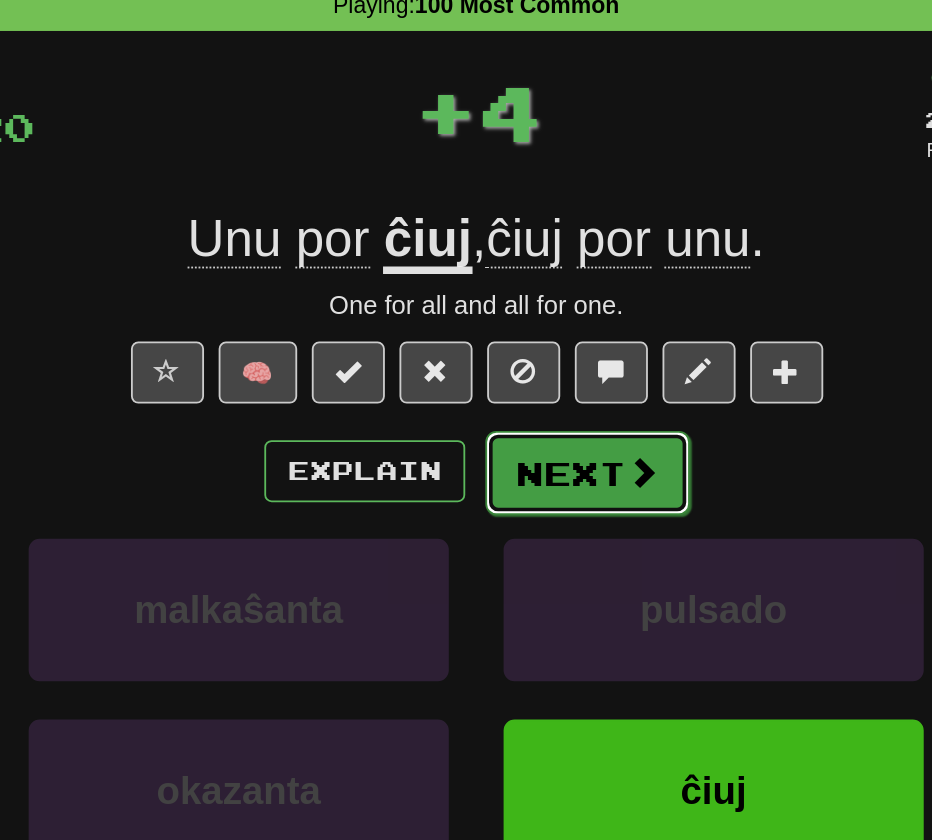 click at bounding box center (557, 345) 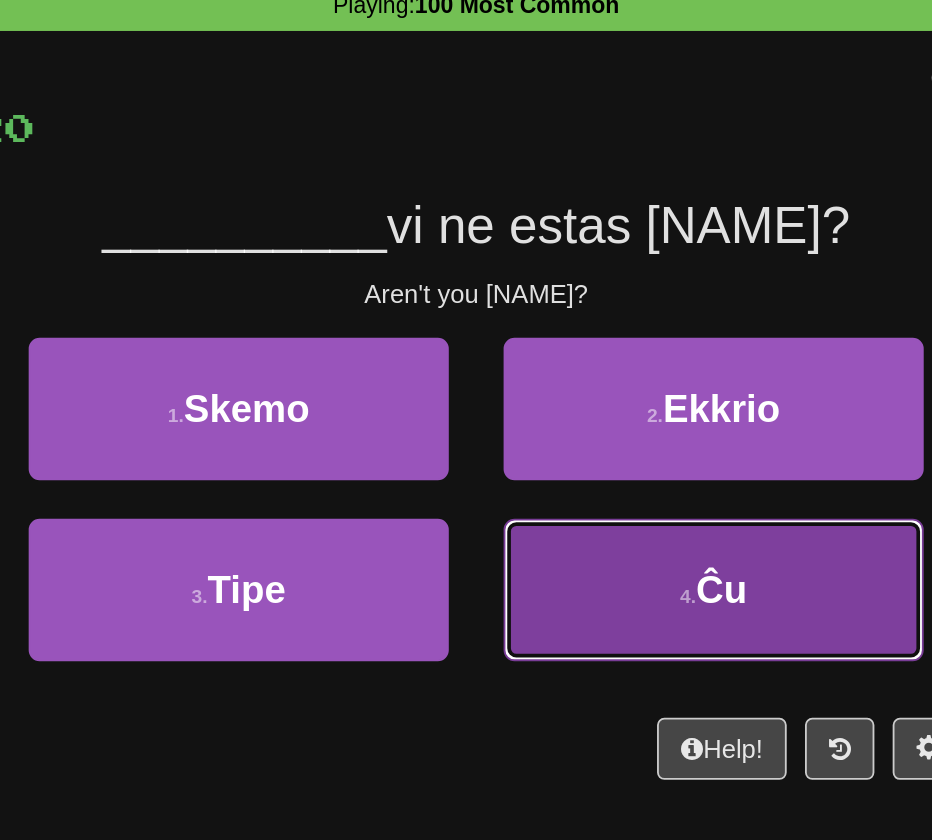 click on "4 .  Ĉu" at bounding box center [596, 410] 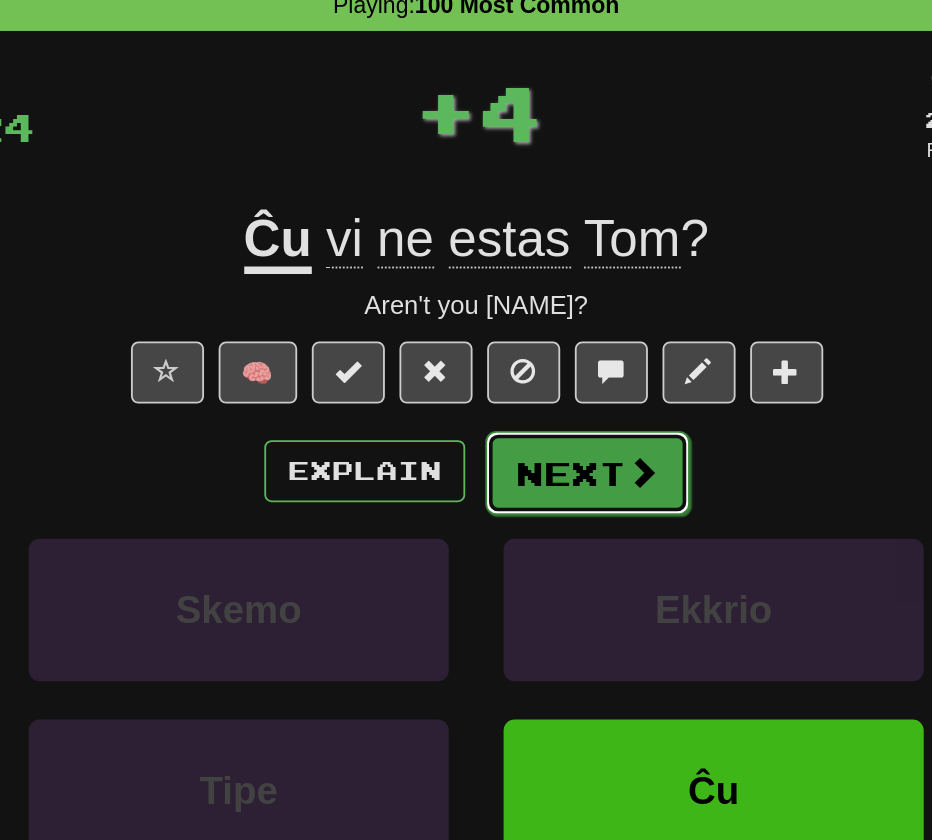 click on "Next" at bounding box center [527, 346] 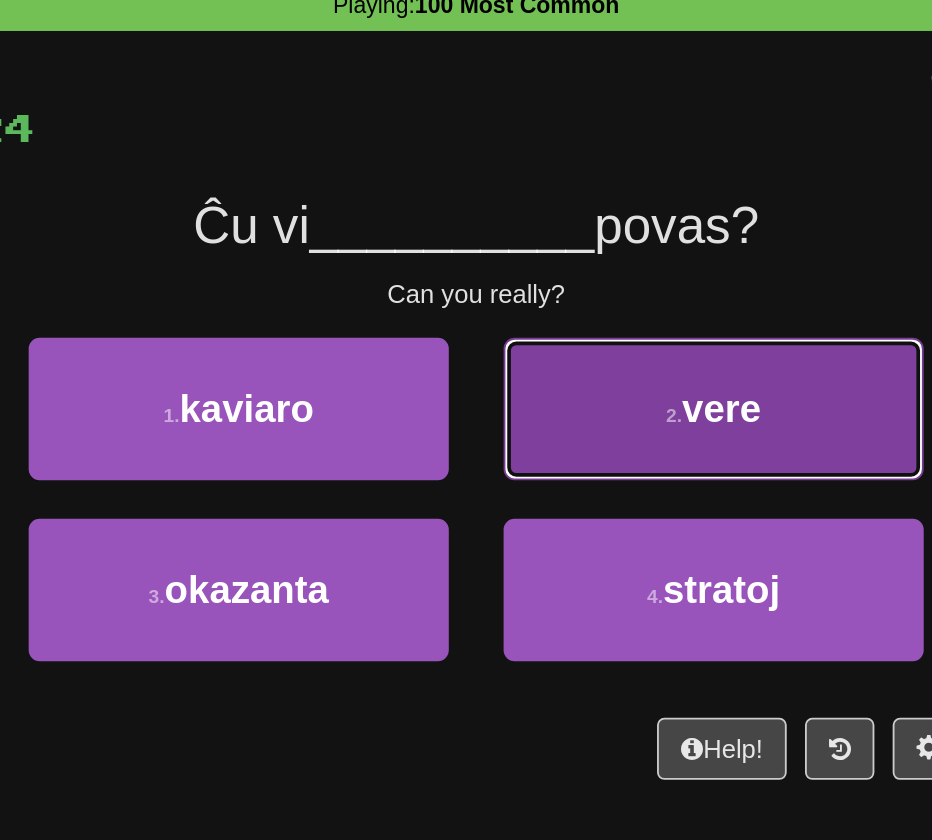 click on "2 .  vere" at bounding box center (596, 311) 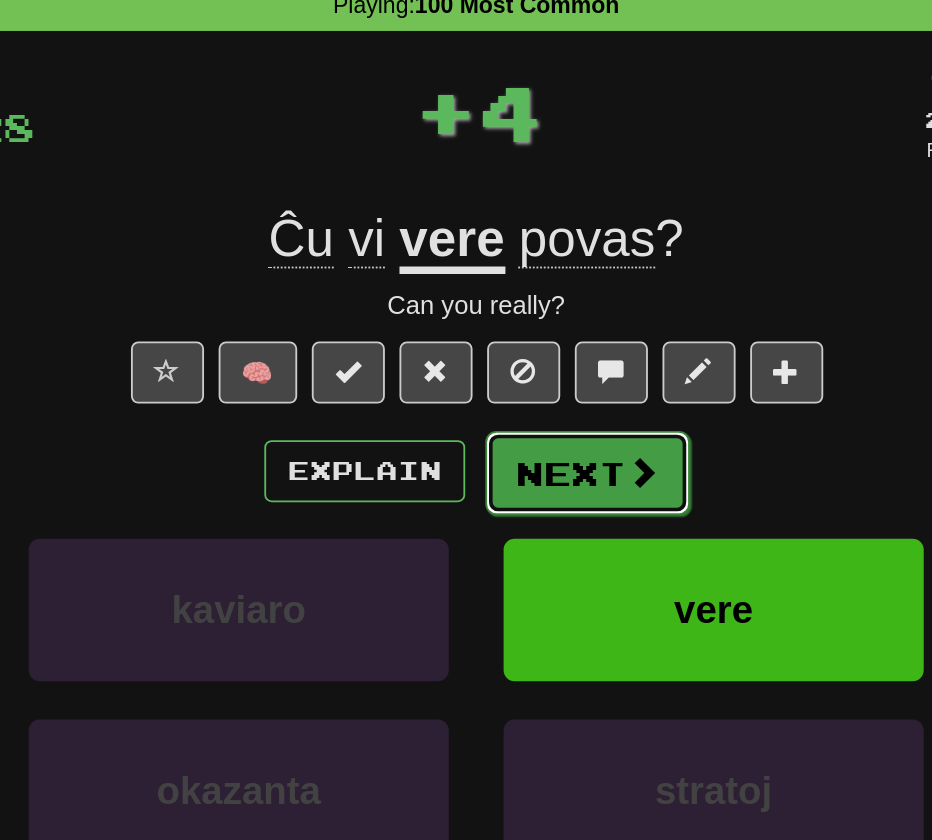 click on "Next" at bounding box center [527, 346] 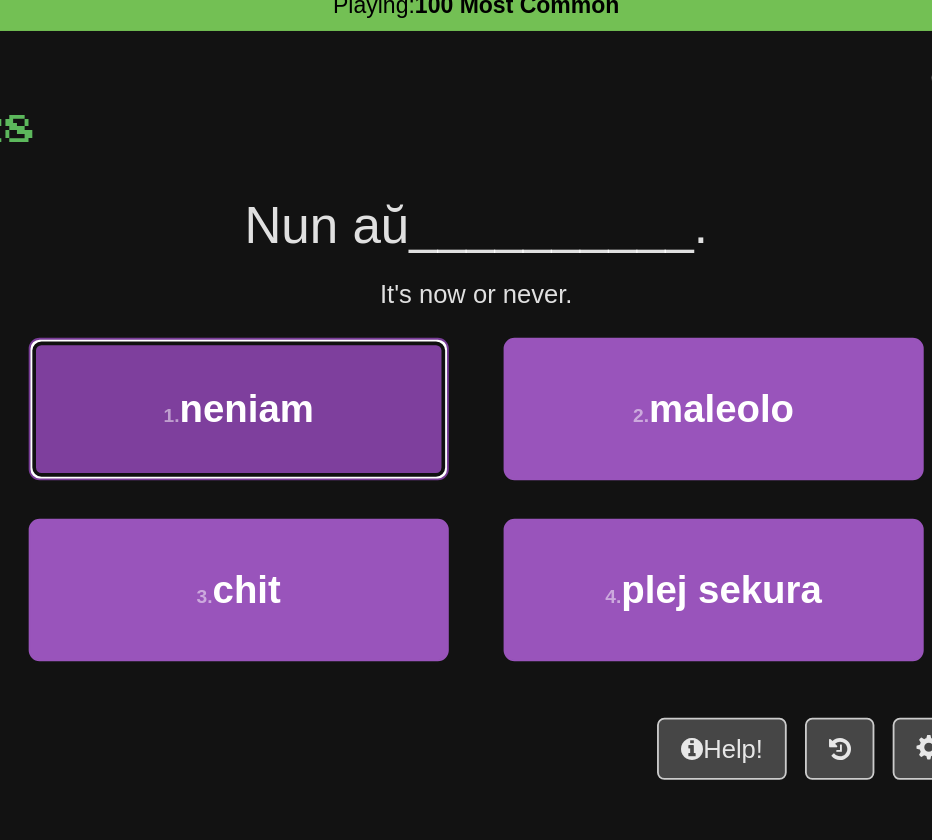 click on "1 .  neniam" at bounding box center [336, 311] 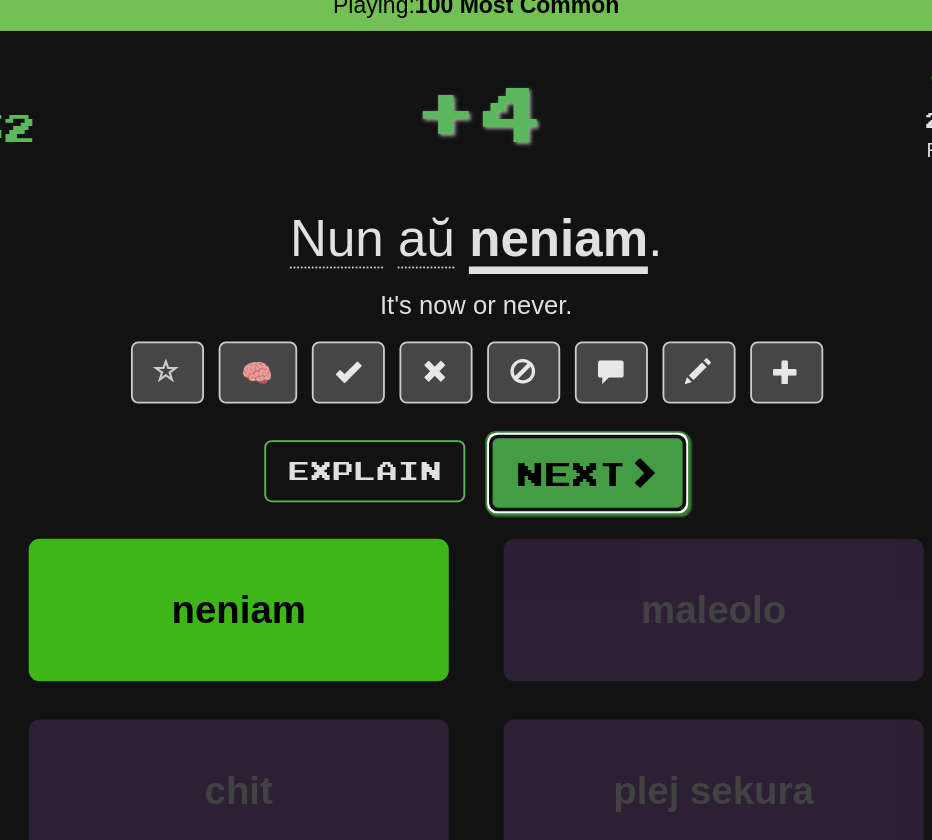 click on "Next" at bounding box center (527, 346) 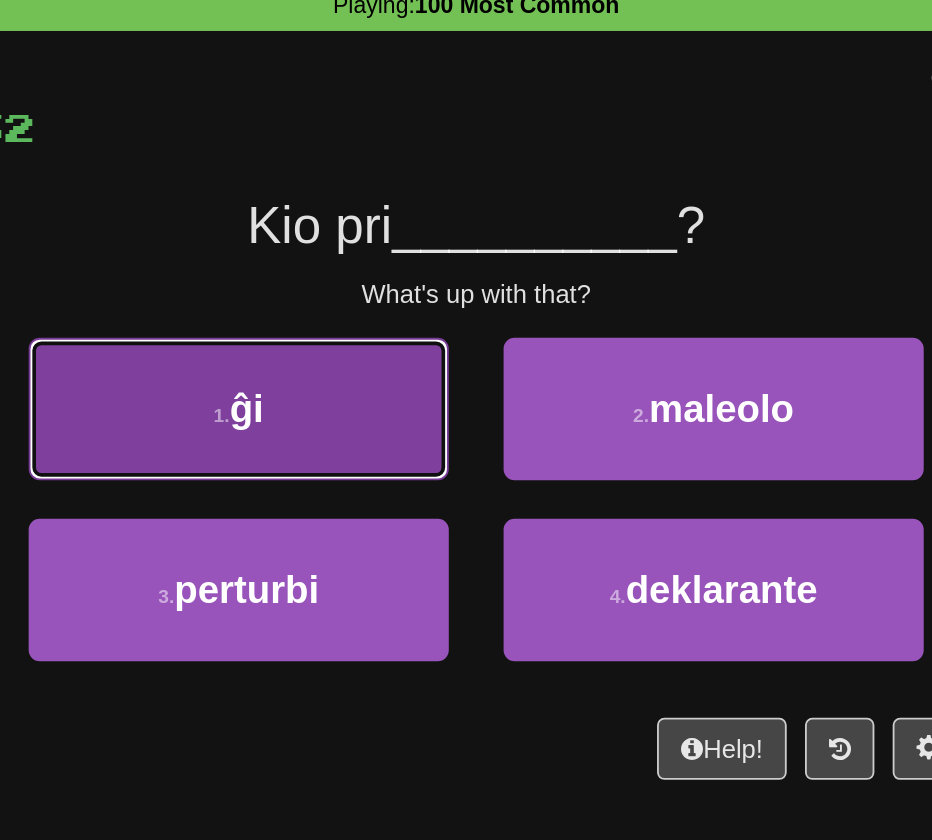 click on "1 .  ĝi" at bounding box center (336, 311) 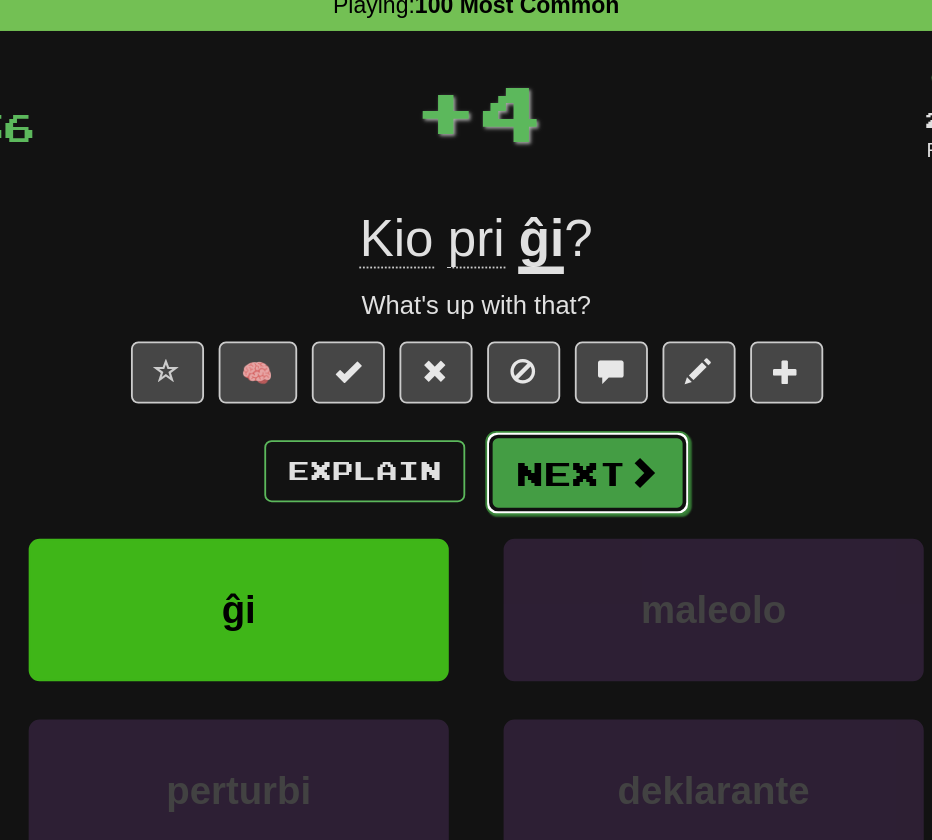 click on "Next" at bounding box center [527, 346] 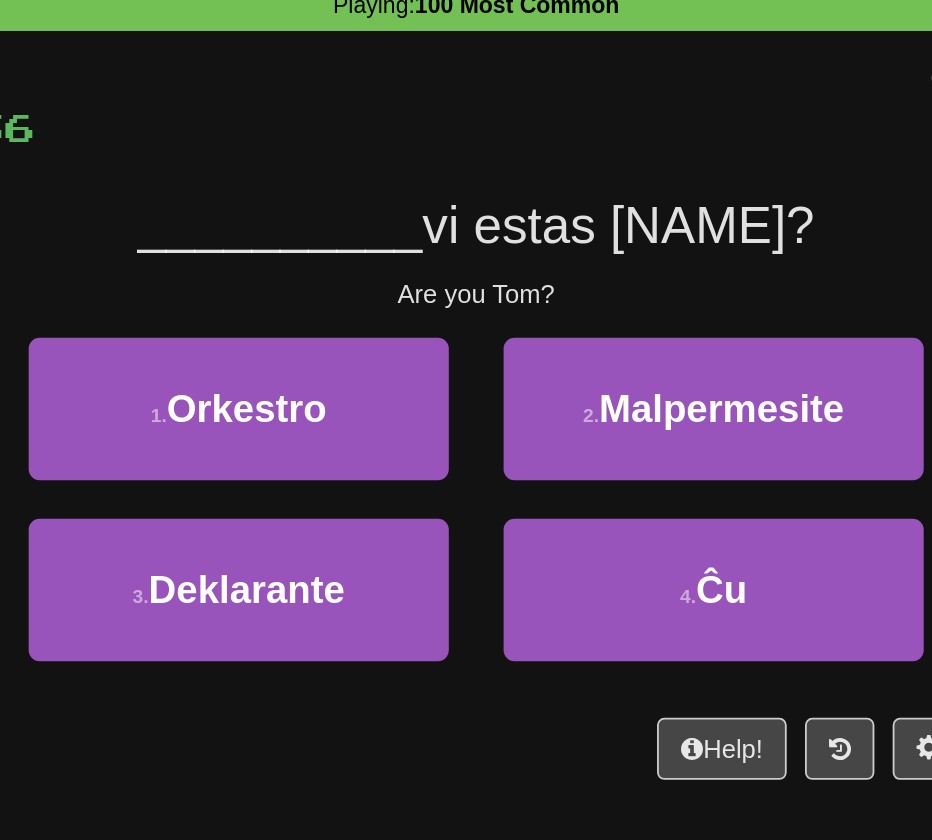 click on "4 .  Ĉu" at bounding box center (596, 420) 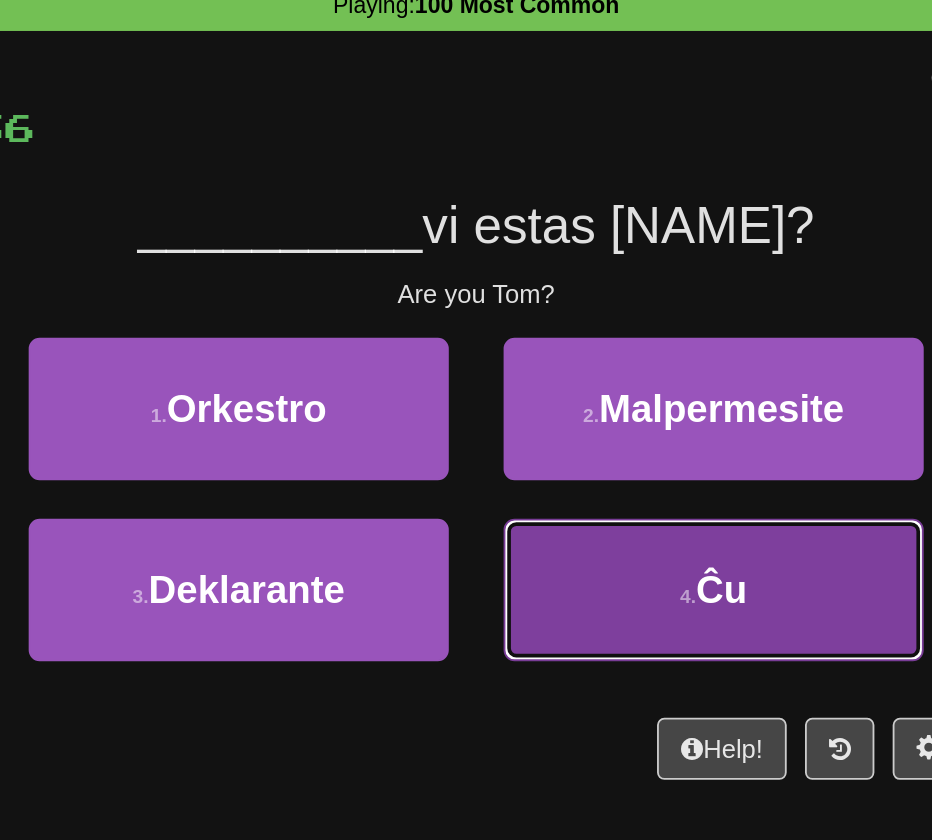 click on "4 .  Ĉu" at bounding box center [596, 410] 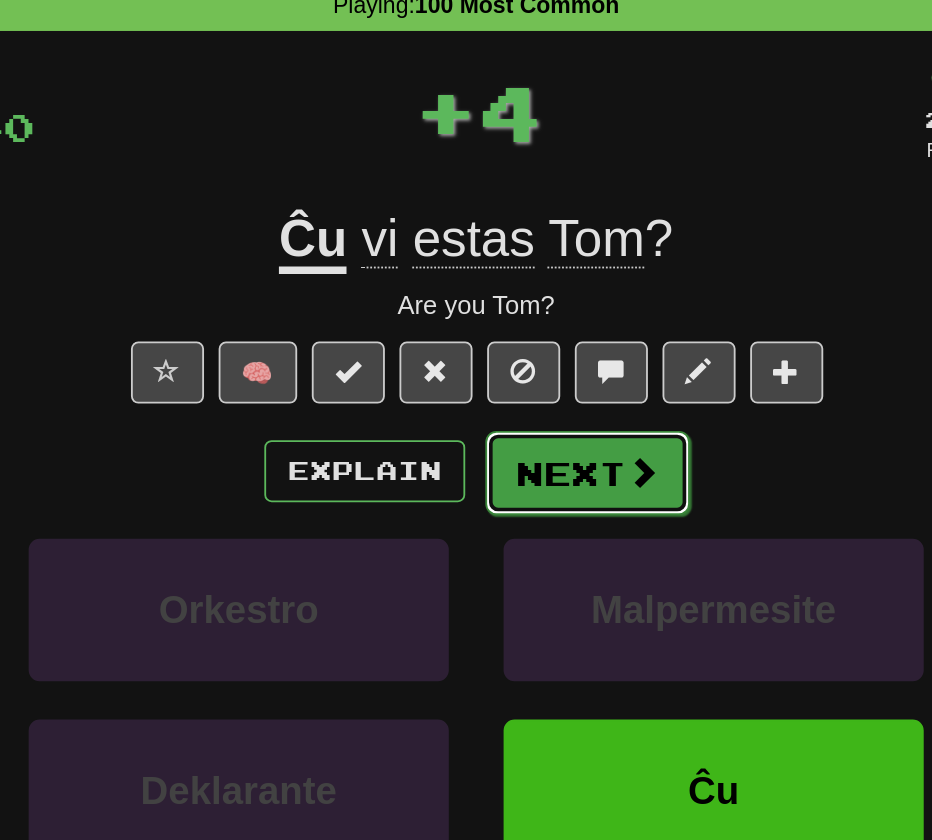 click on "Next" at bounding box center (527, 346) 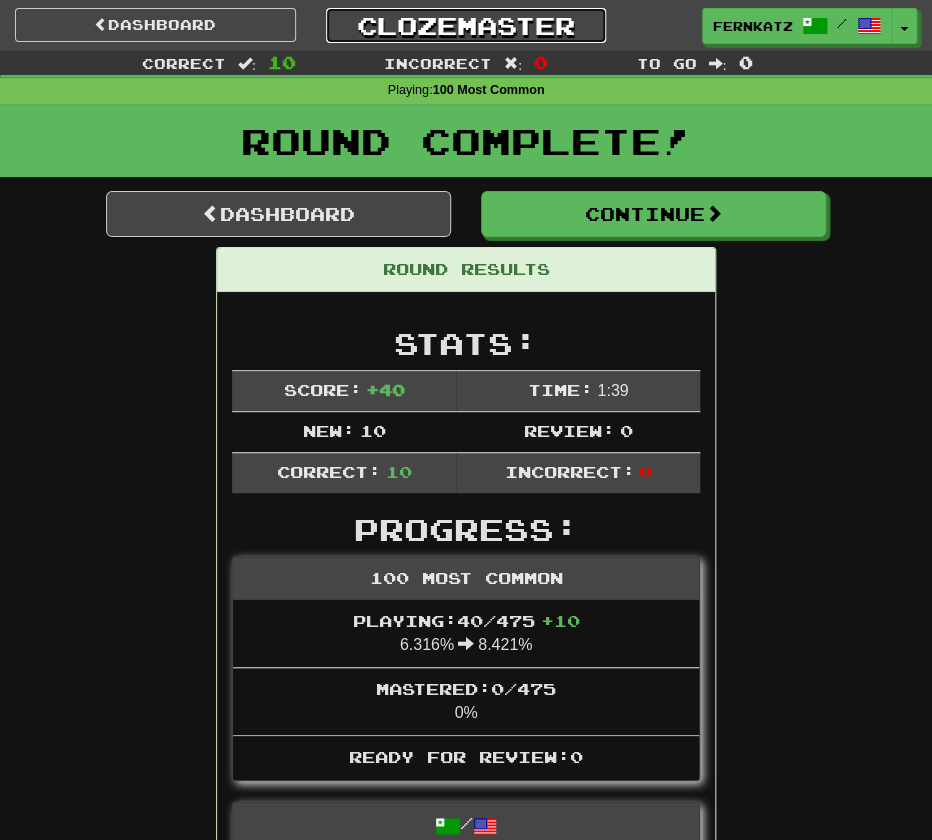 click on "Clozemaster" at bounding box center (466, 25) 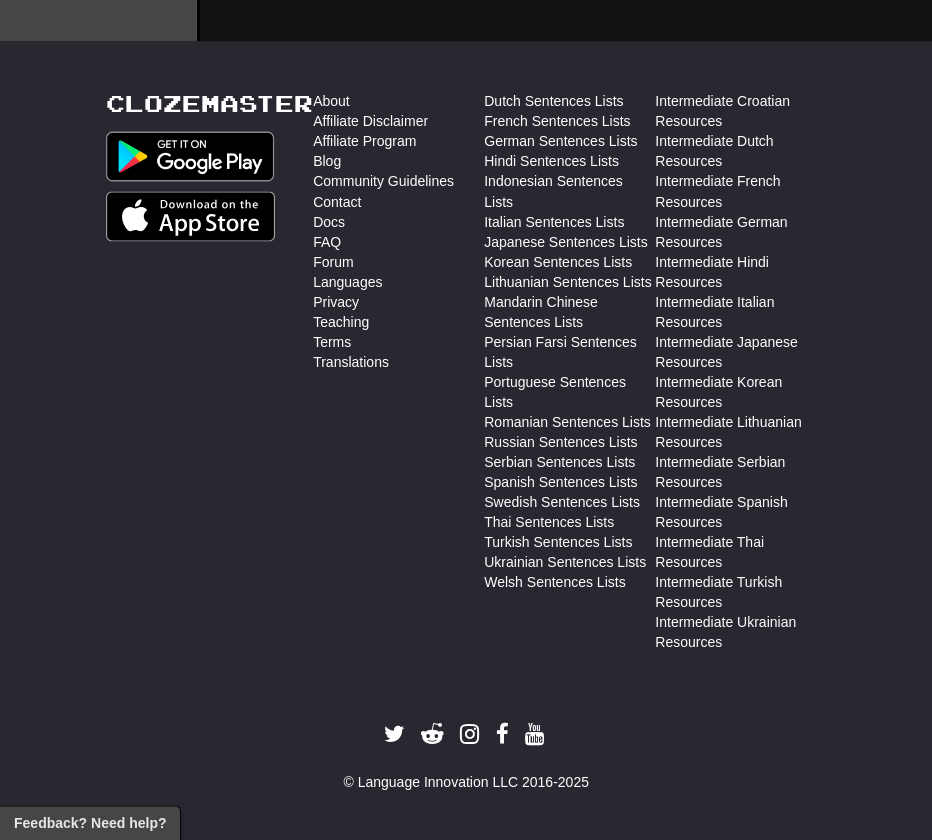 scroll, scrollTop: 0, scrollLeft: 0, axis: both 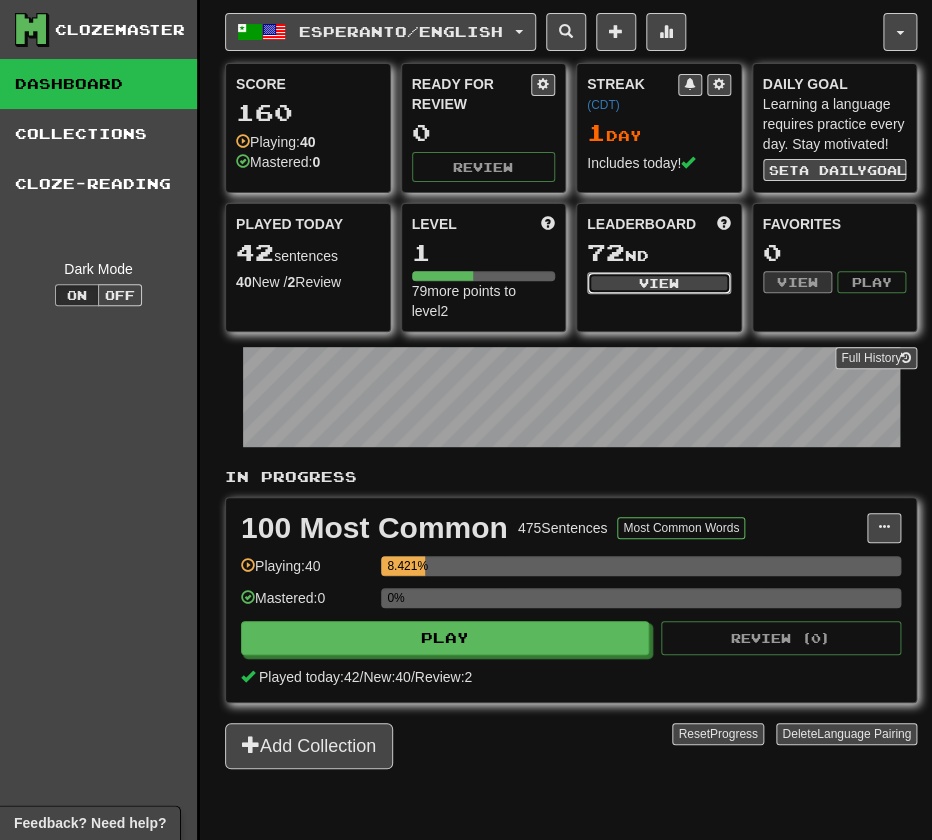 click on "View" at bounding box center (659, 283) 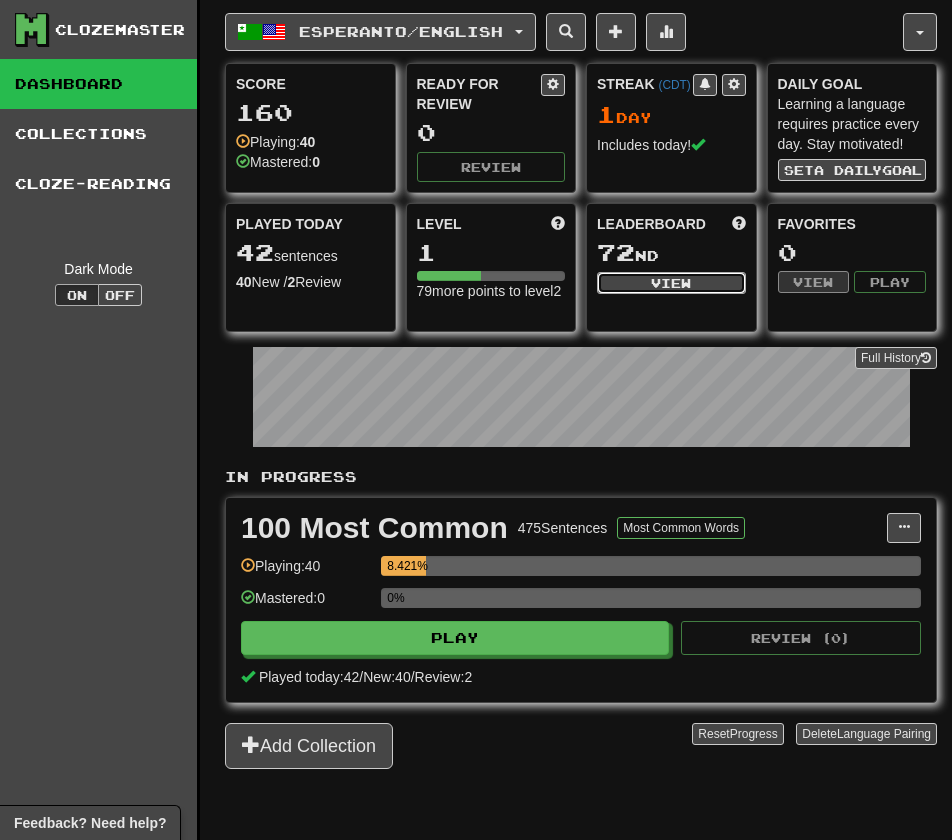 select on "**********" 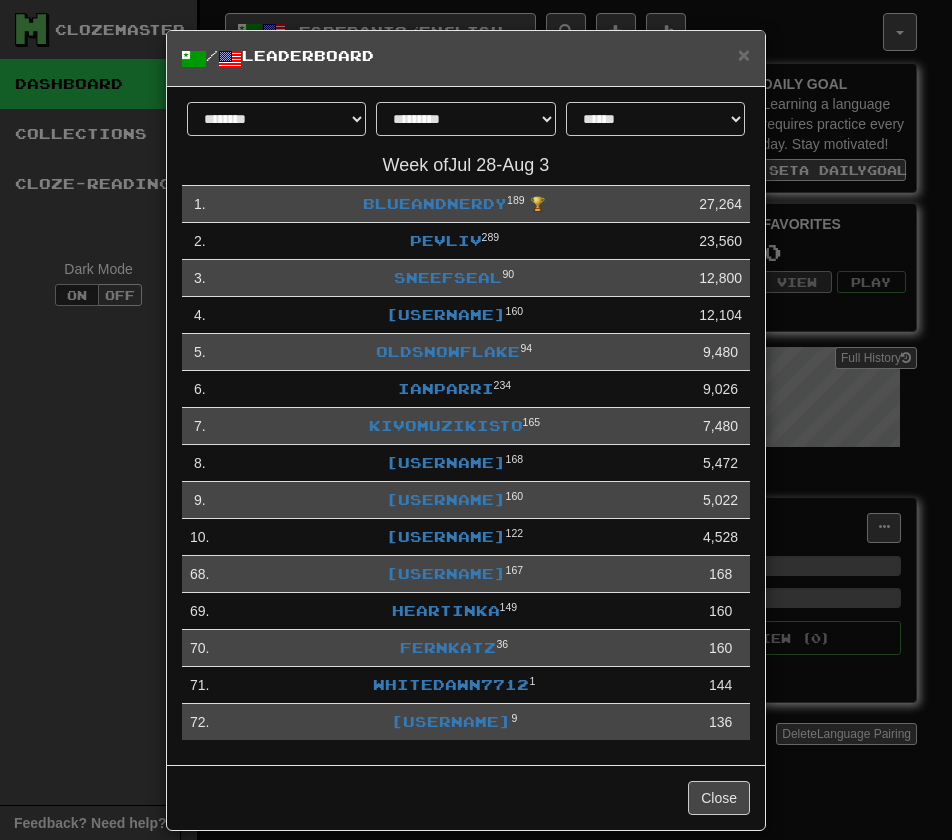 click on "**********" at bounding box center [476, 420] 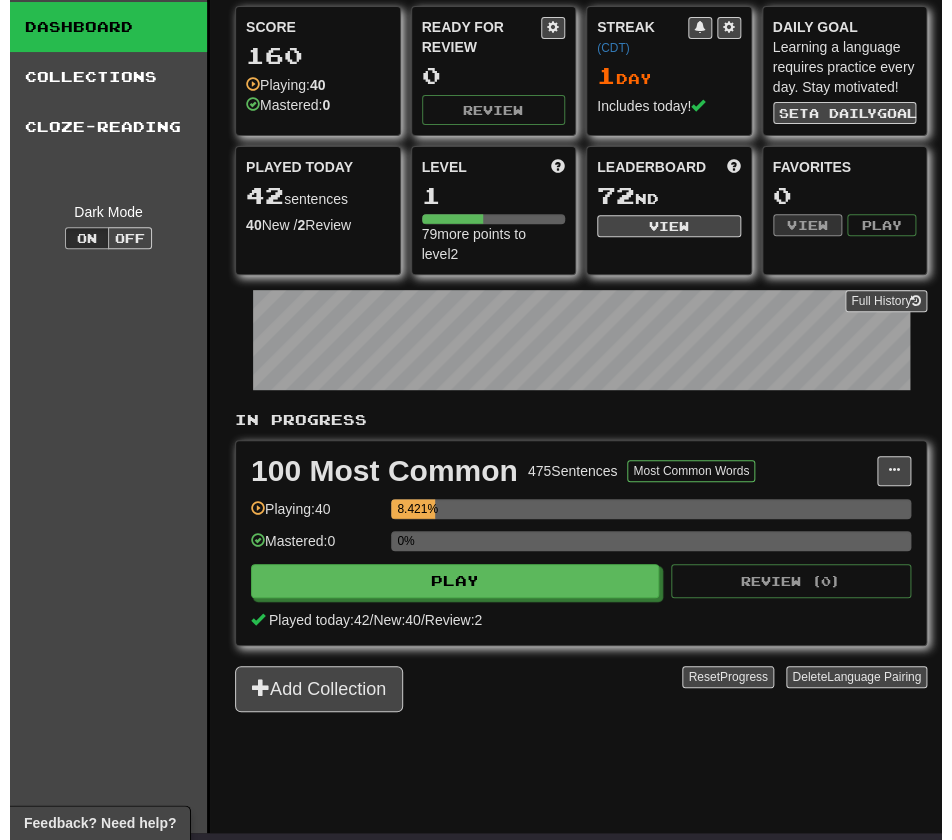 scroll, scrollTop: 61, scrollLeft: 0, axis: vertical 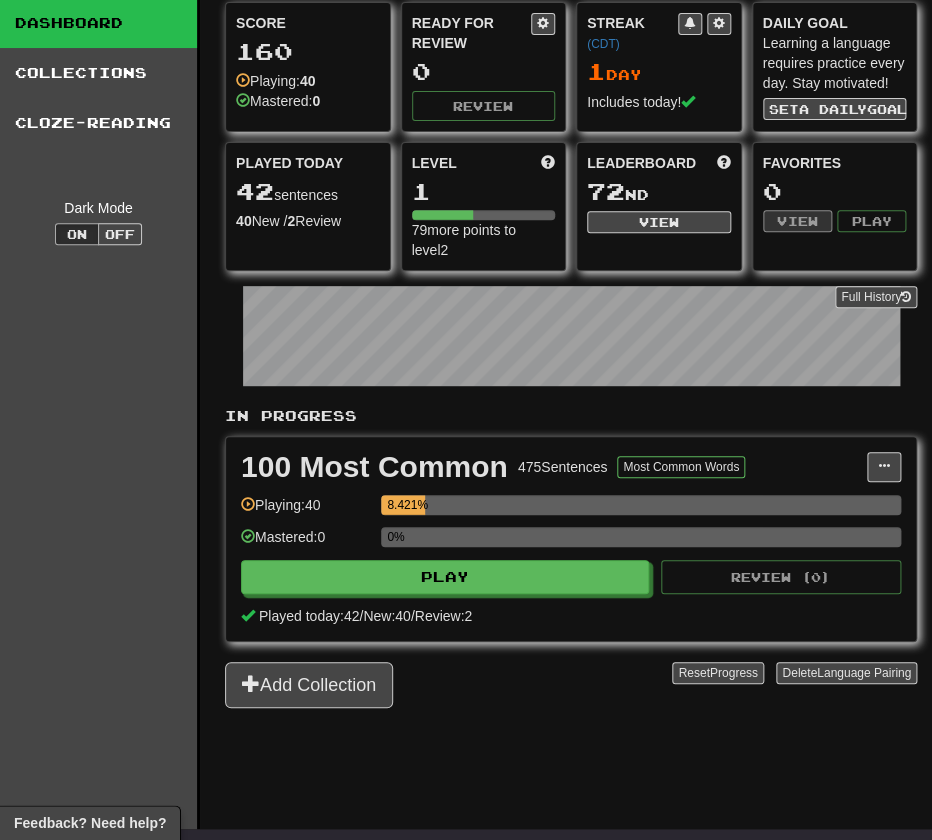 click on "0%" at bounding box center (641, 543) 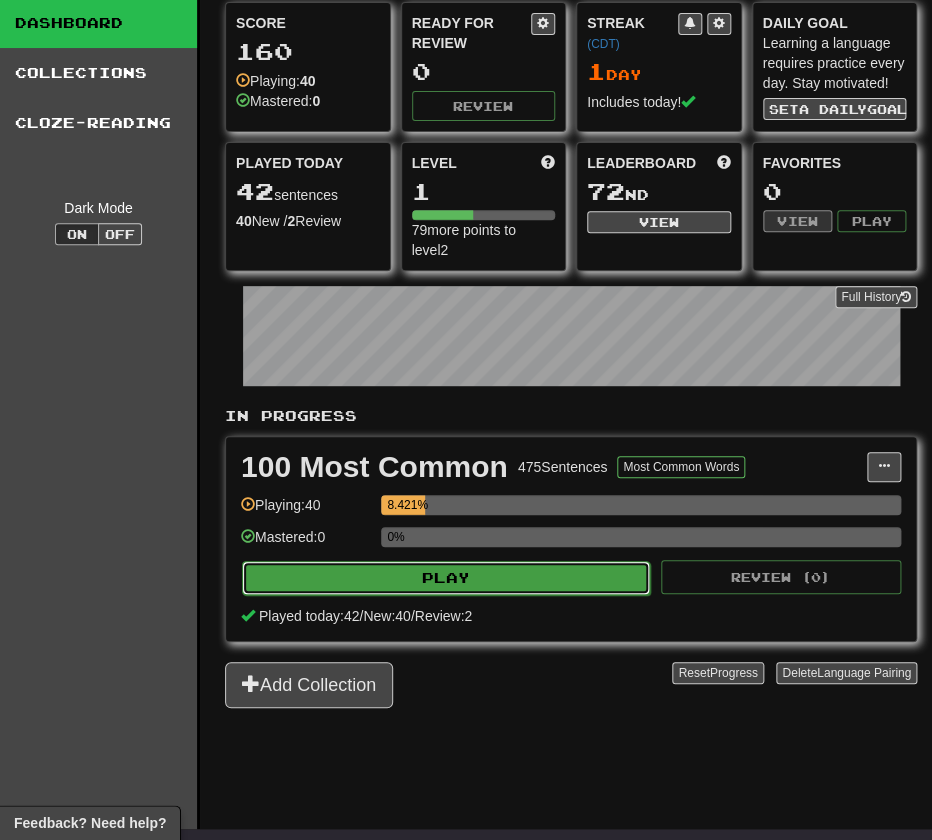 click on "Play" at bounding box center (446, 578) 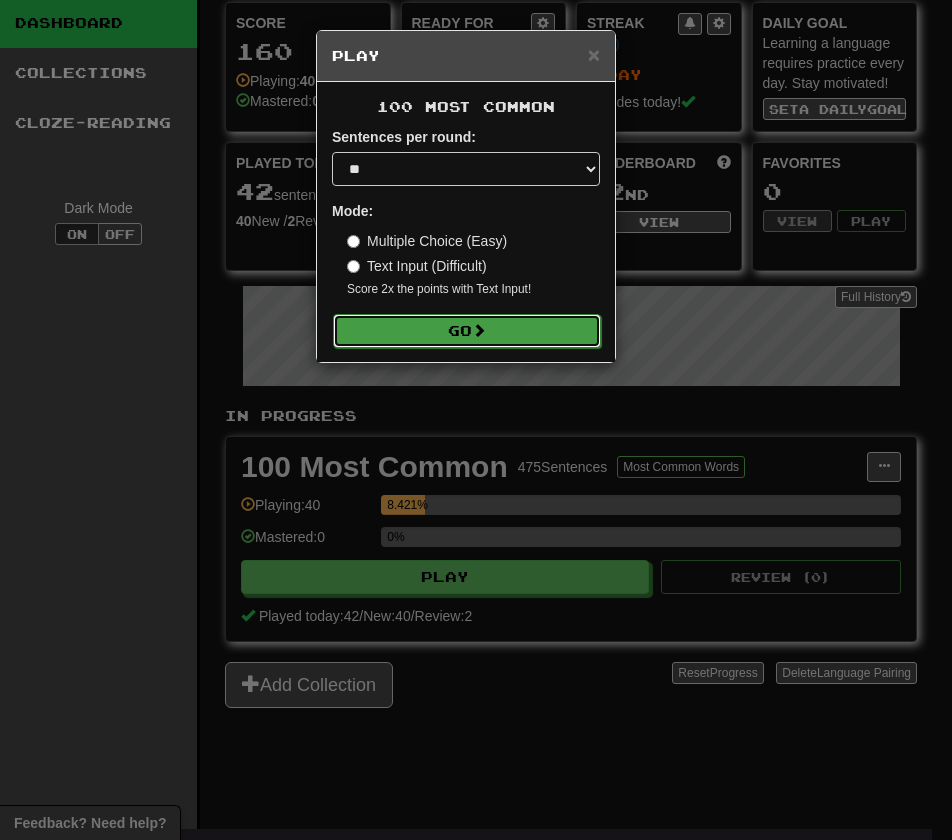 click on "Go" at bounding box center [467, 331] 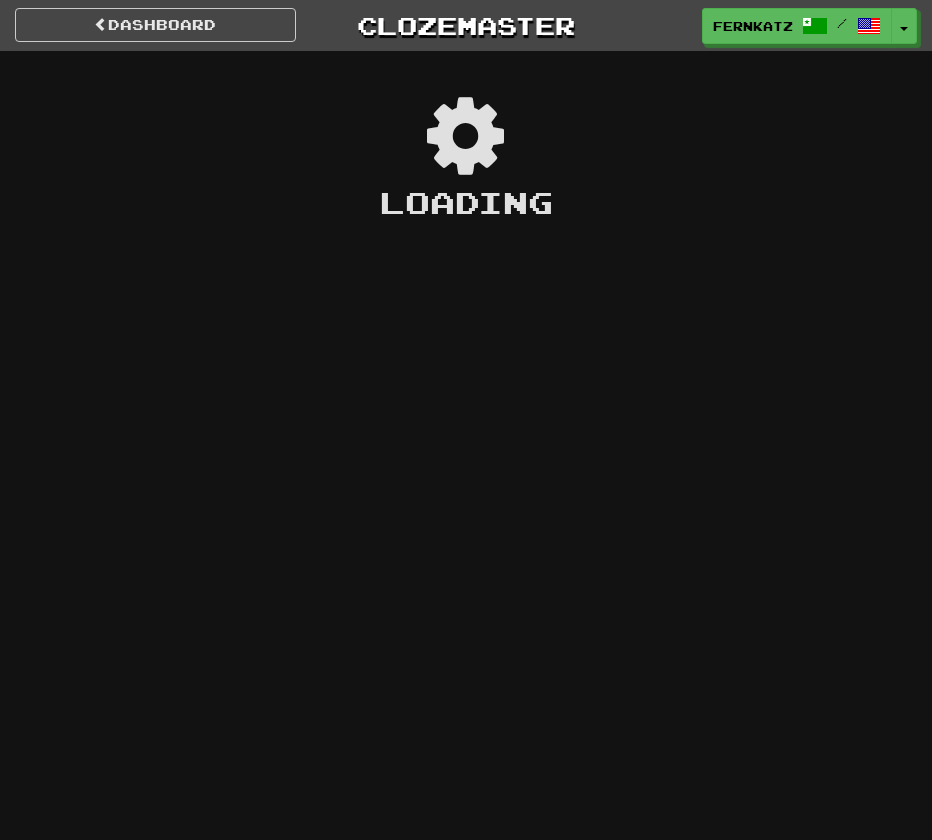 scroll, scrollTop: 0, scrollLeft: 0, axis: both 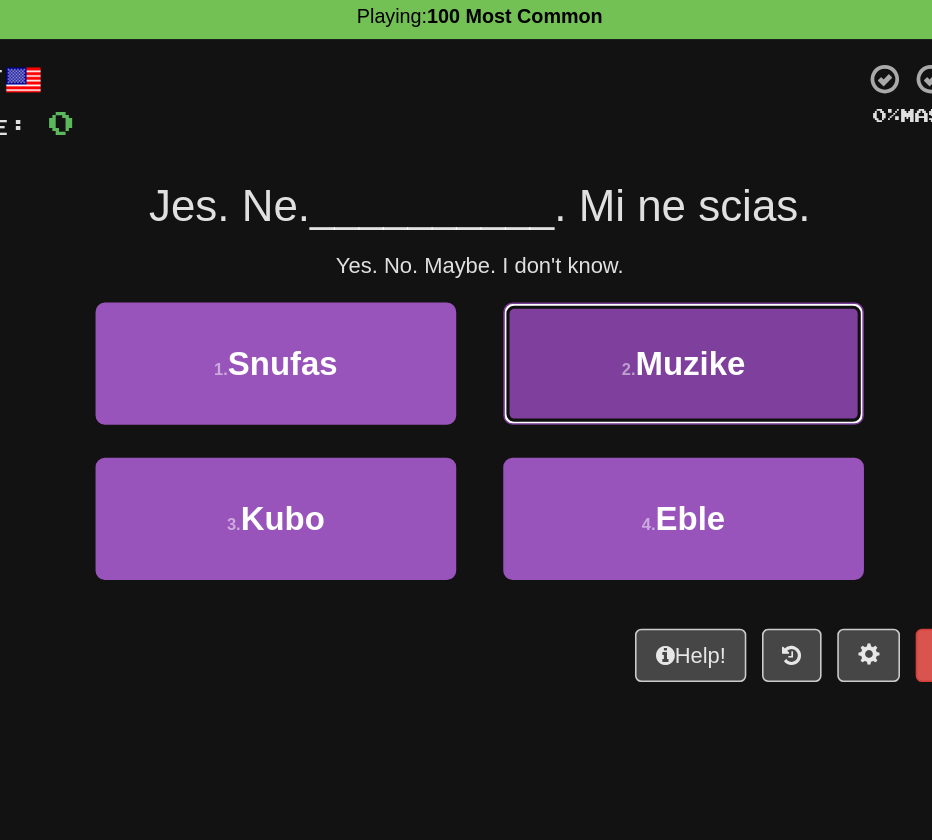 click on "Muzike" at bounding box center (600, 310) 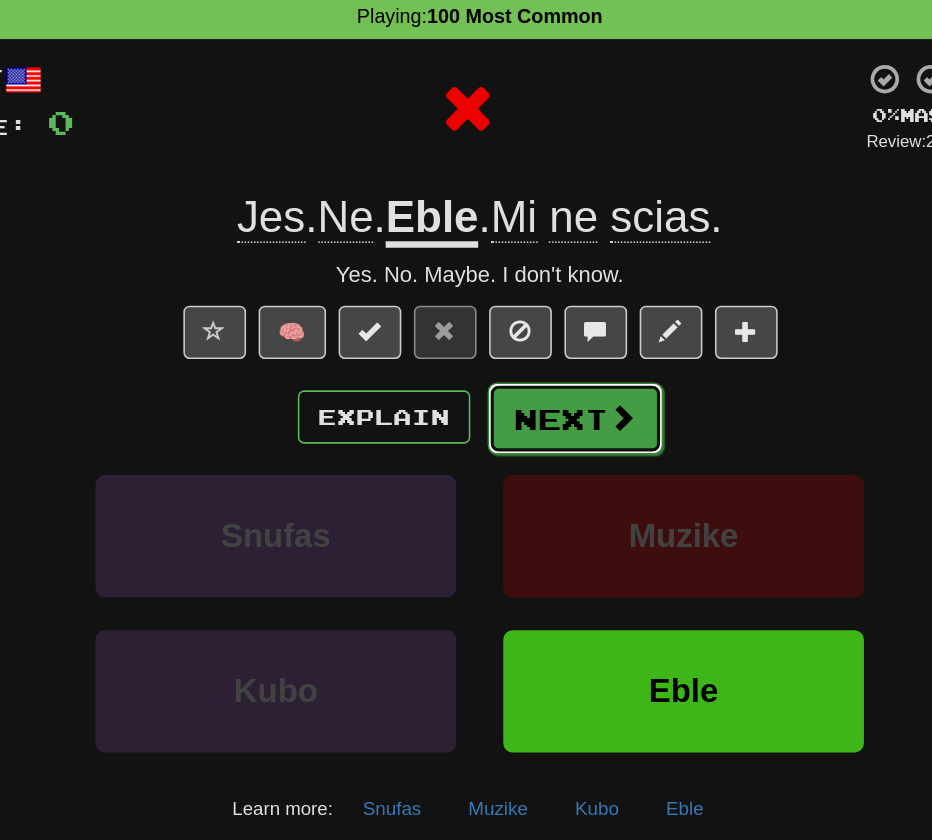 click on "Next" at bounding box center (527, 346) 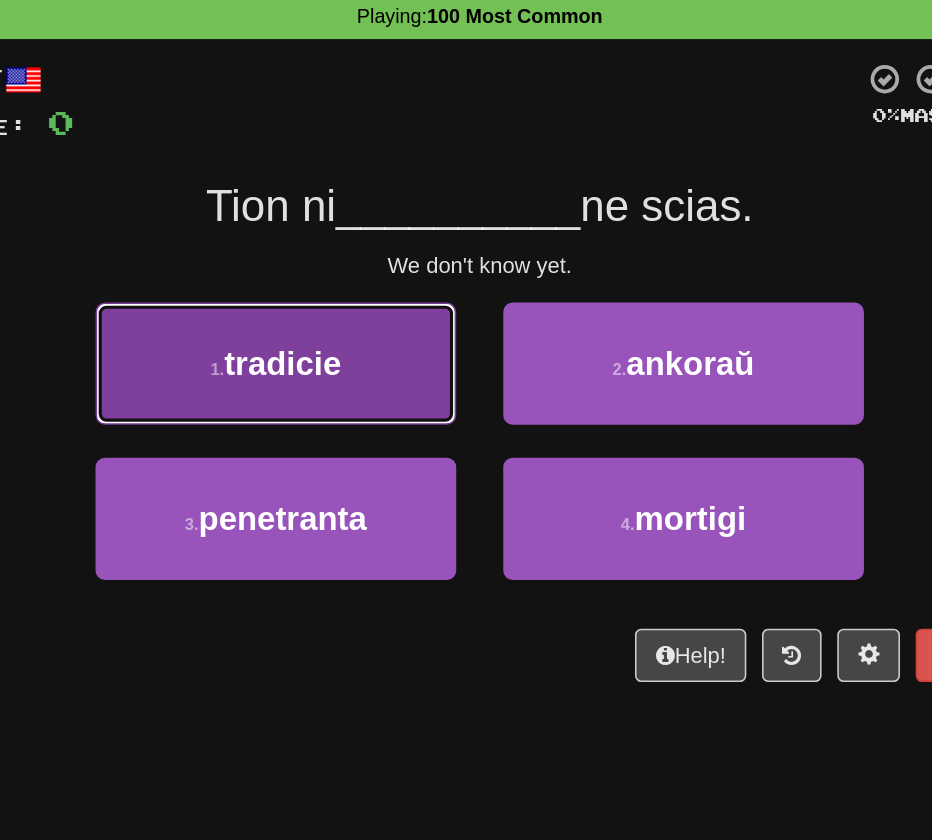 click on "1 .  tradicie" at bounding box center (336, 311) 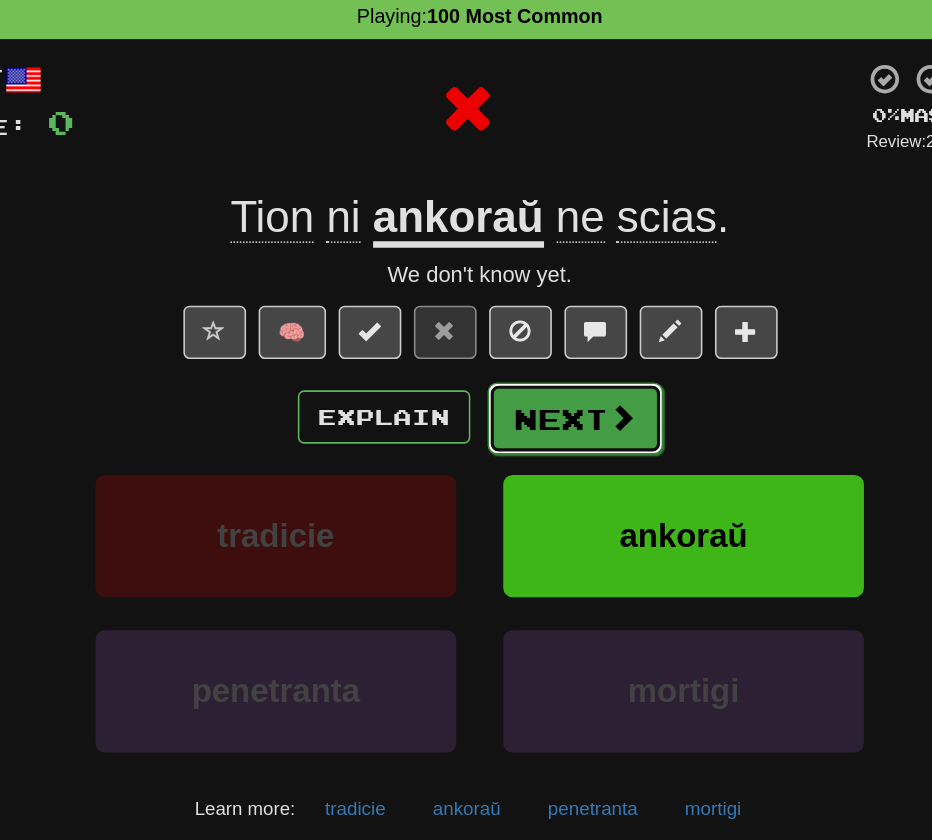 click on "Next" at bounding box center [527, 346] 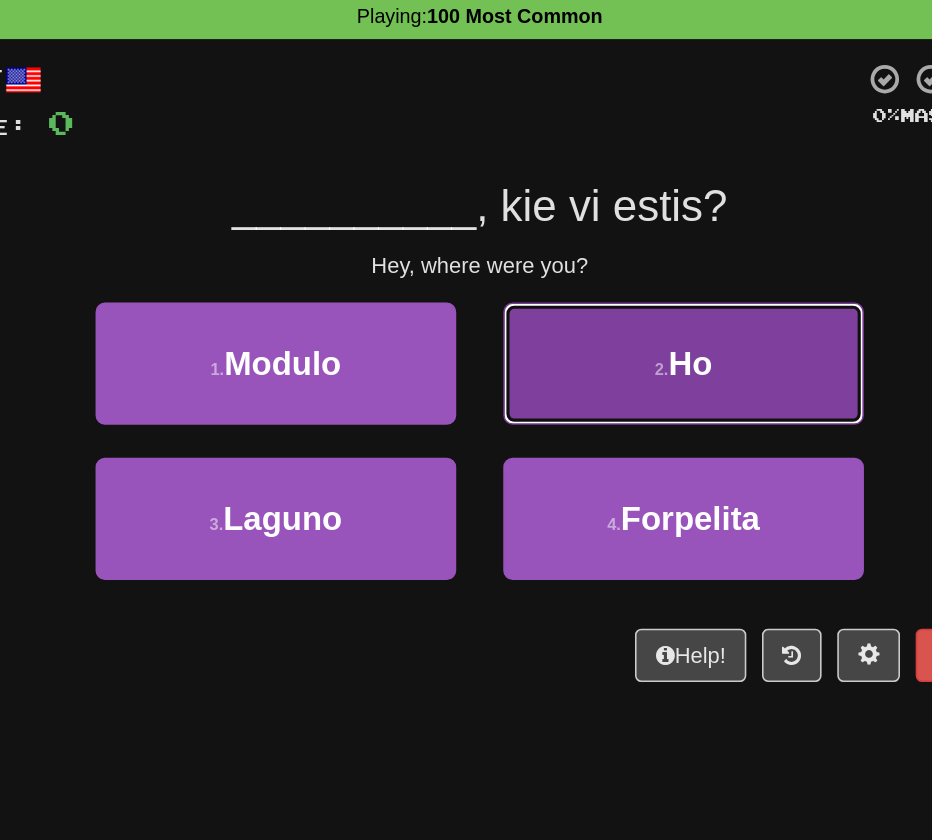 click on "2 .  Ho" at bounding box center [596, 311] 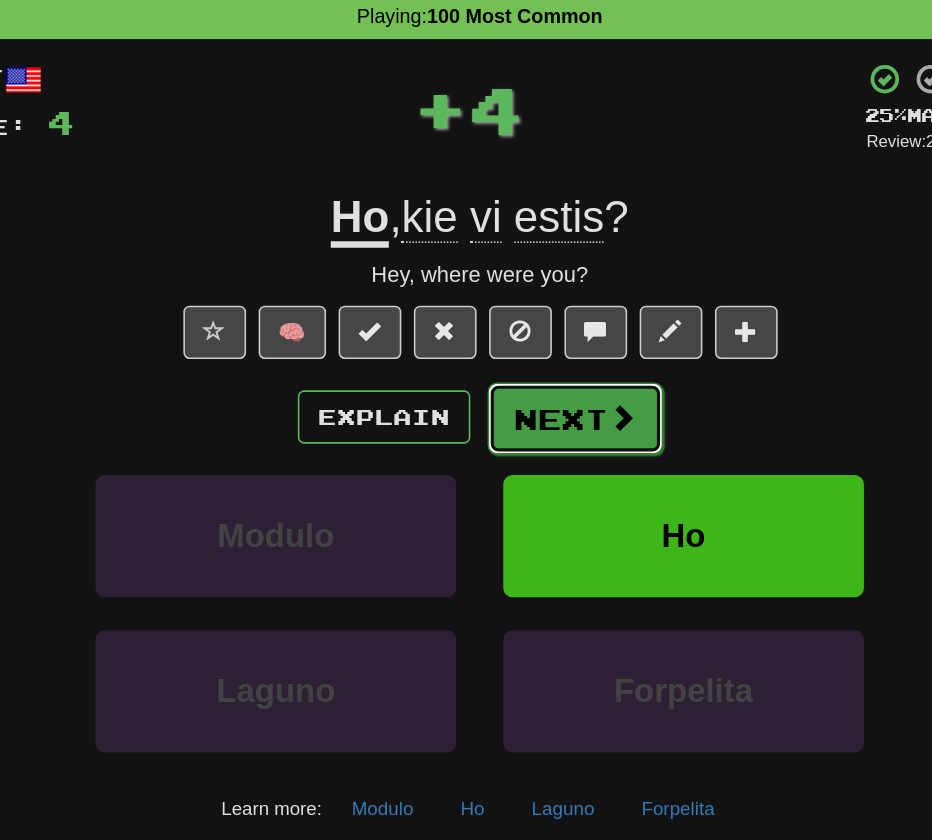 click on "Next" at bounding box center (527, 346) 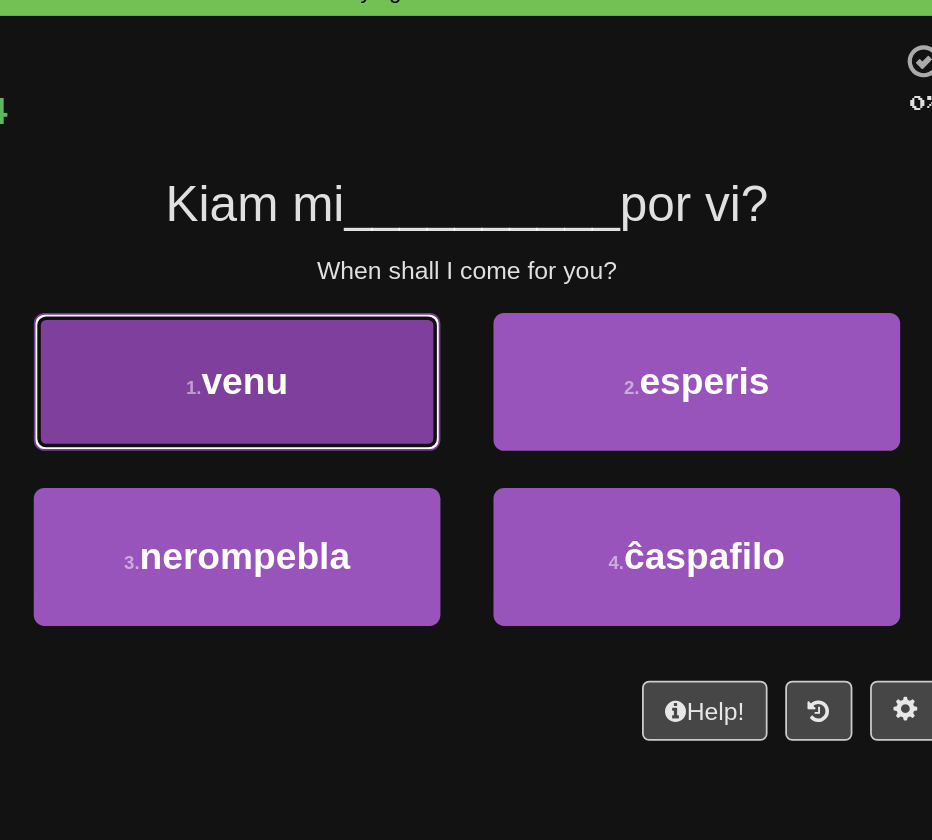 click on "1 .  venu" at bounding box center [336, 311] 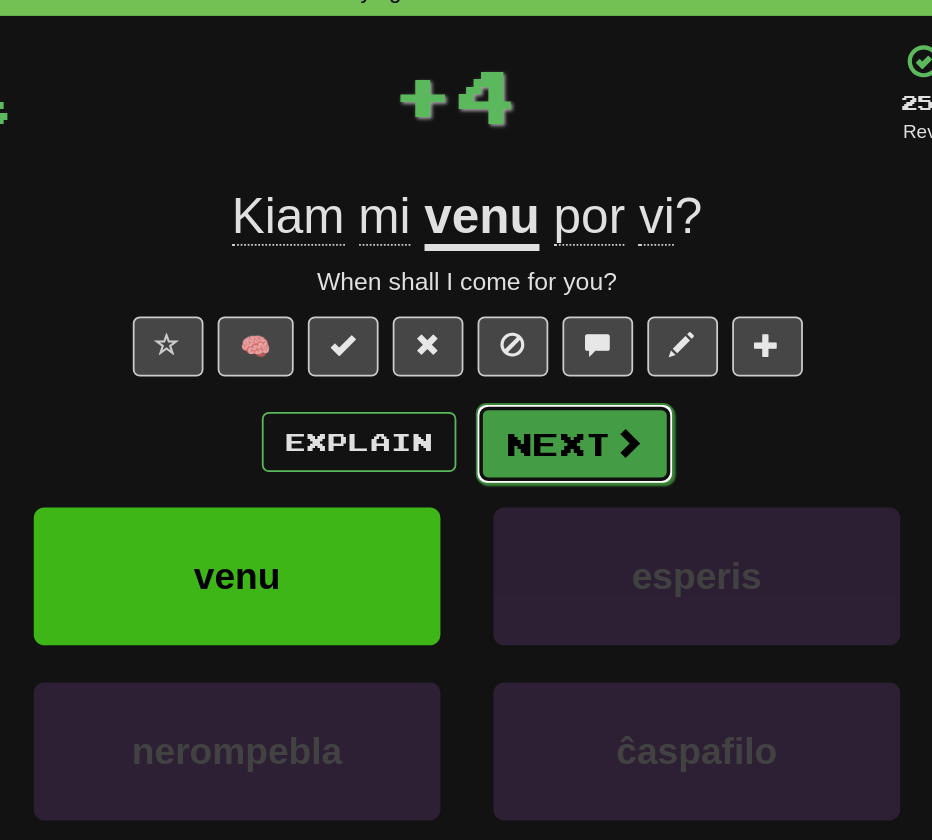 click on "Next" at bounding box center (527, 346) 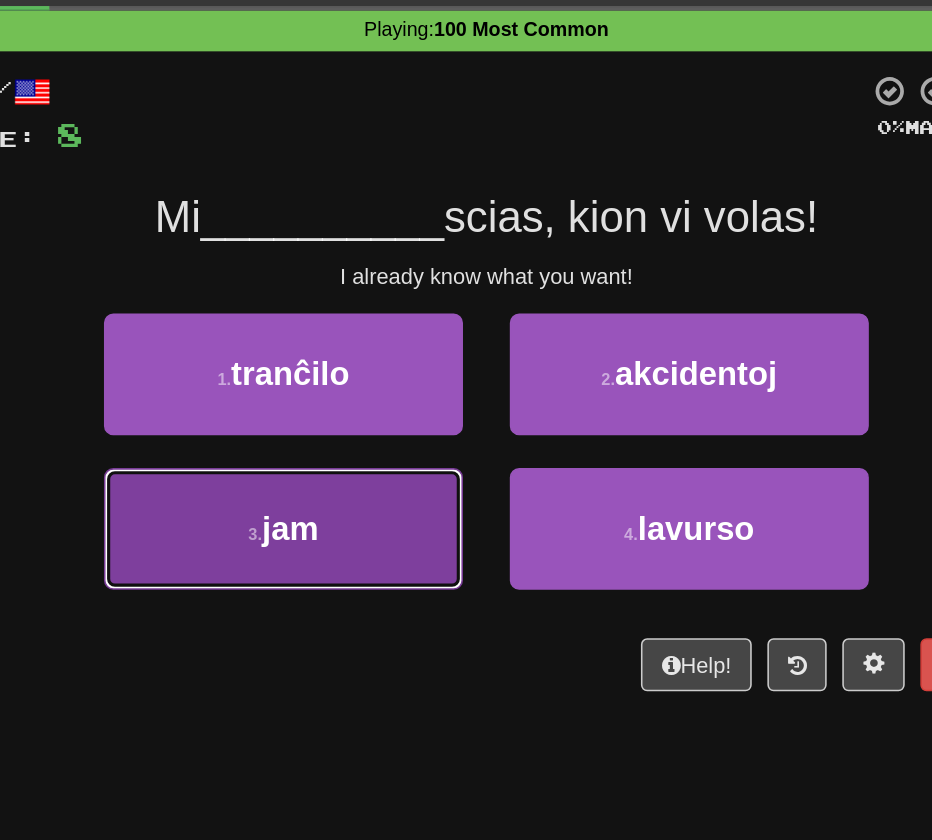 click on "3 .  jam" at bounding box center [336, 410] 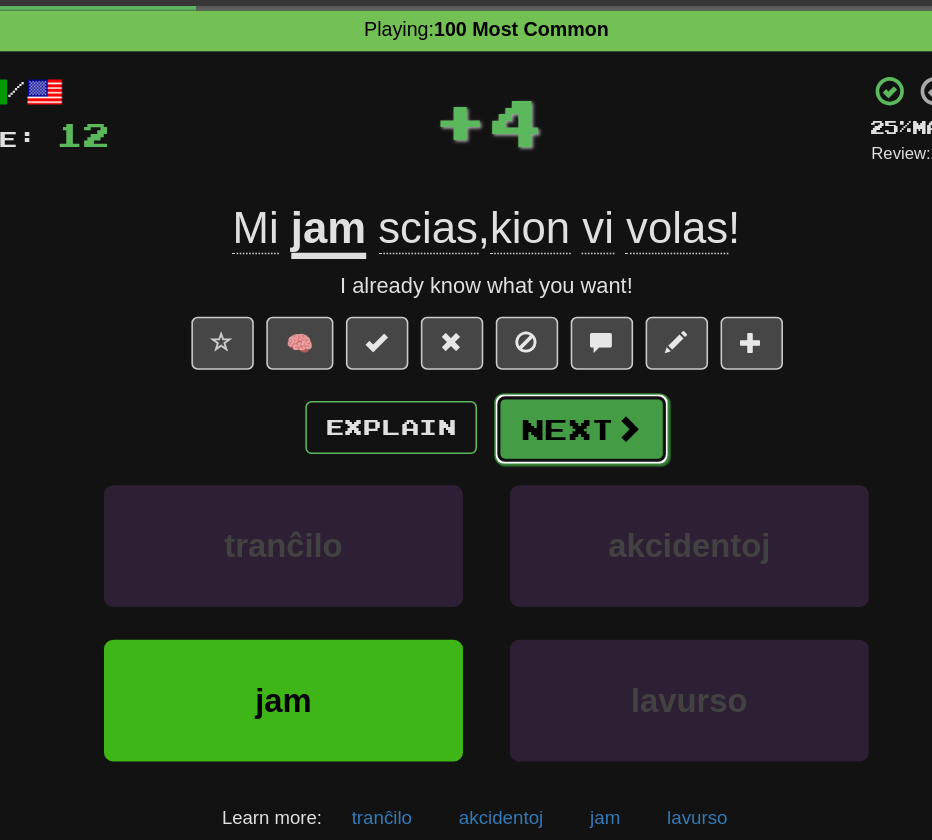 click on "Next" at bounding box center (527, 346) 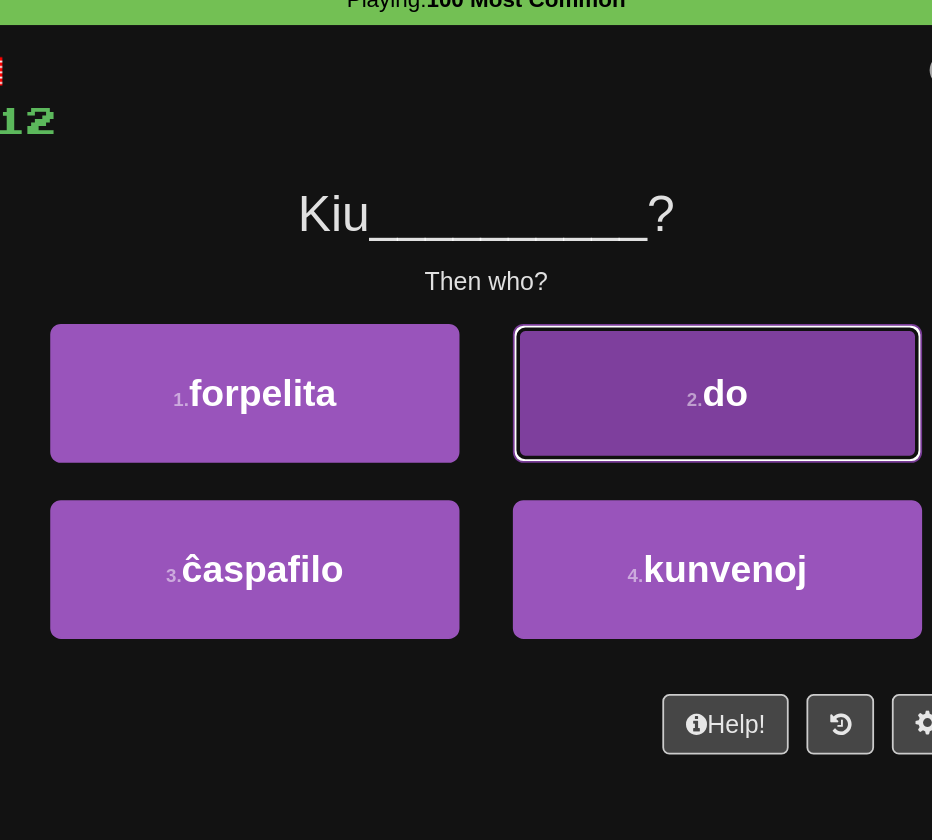 click on "2 .  do" at bounding box center (596, 311) 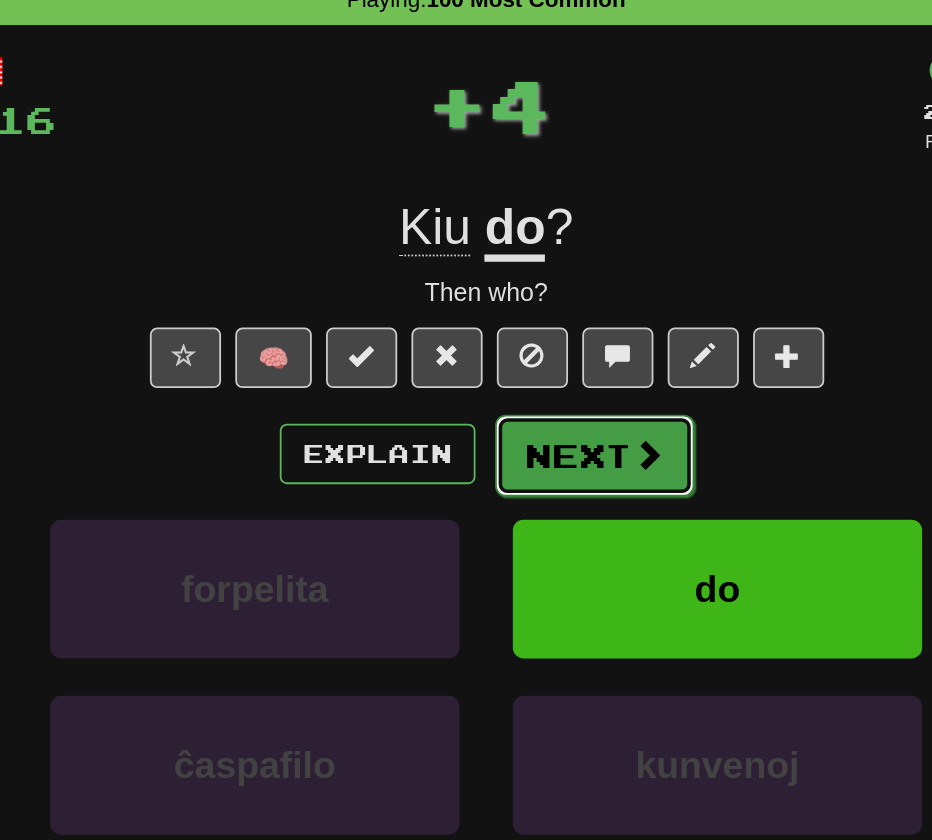 click on "Next" at bounding box center (527, 346) 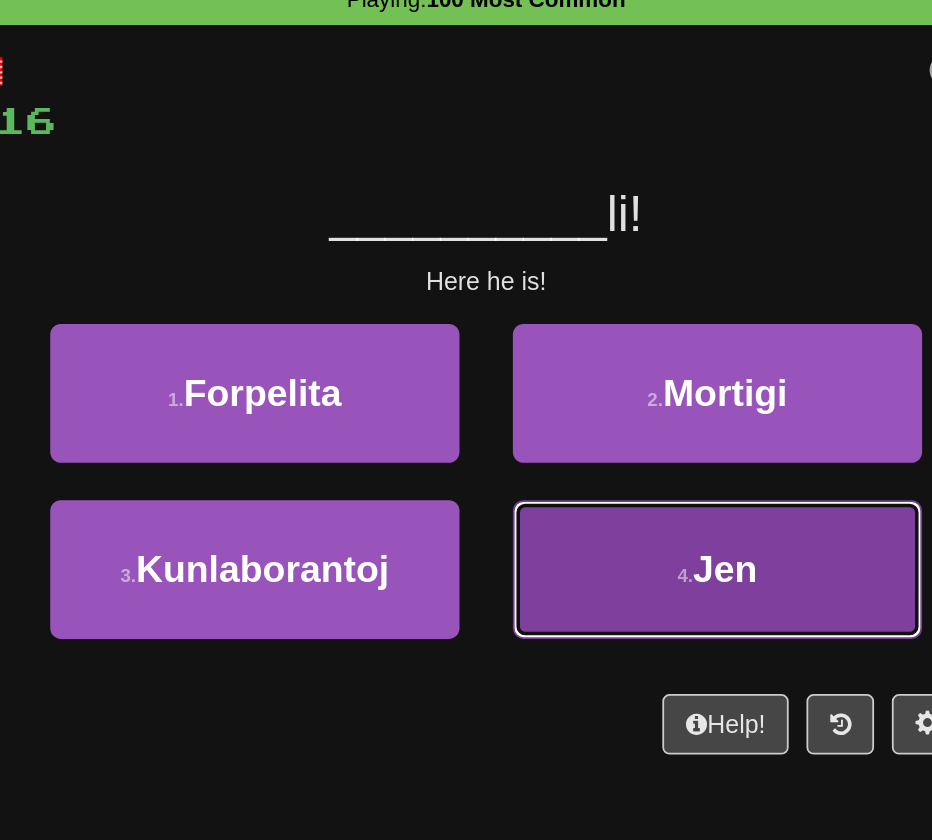 click on "4 .  Jen" at bounding box center [596, 410] 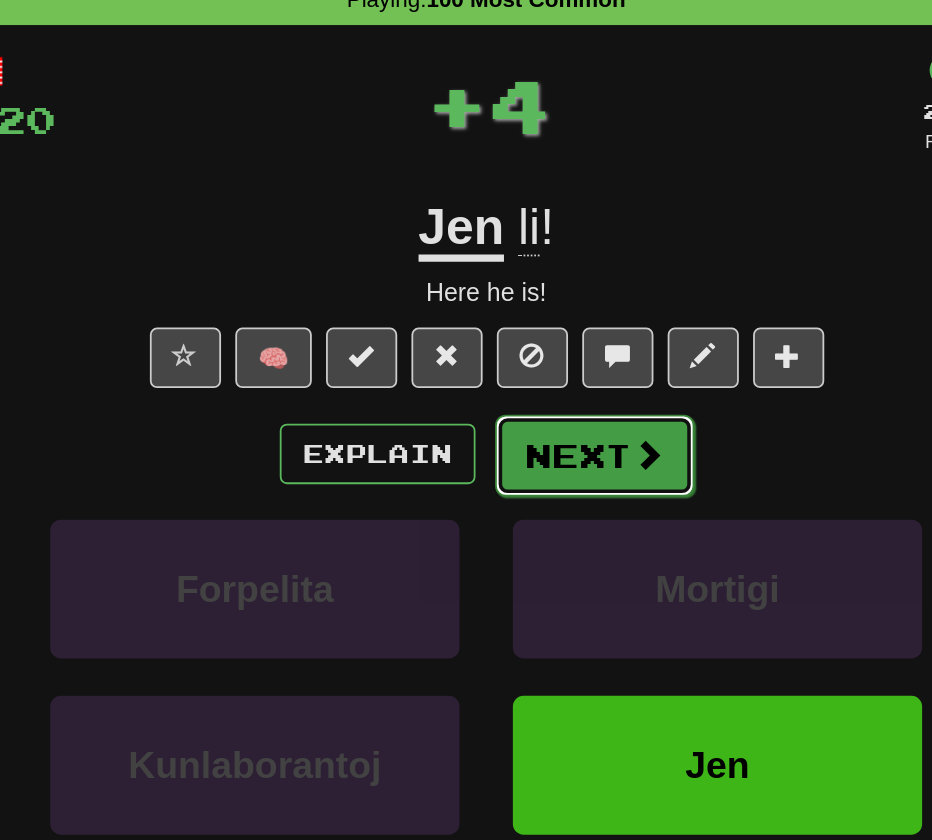 click on "Next" at bounding box center [527, 346] 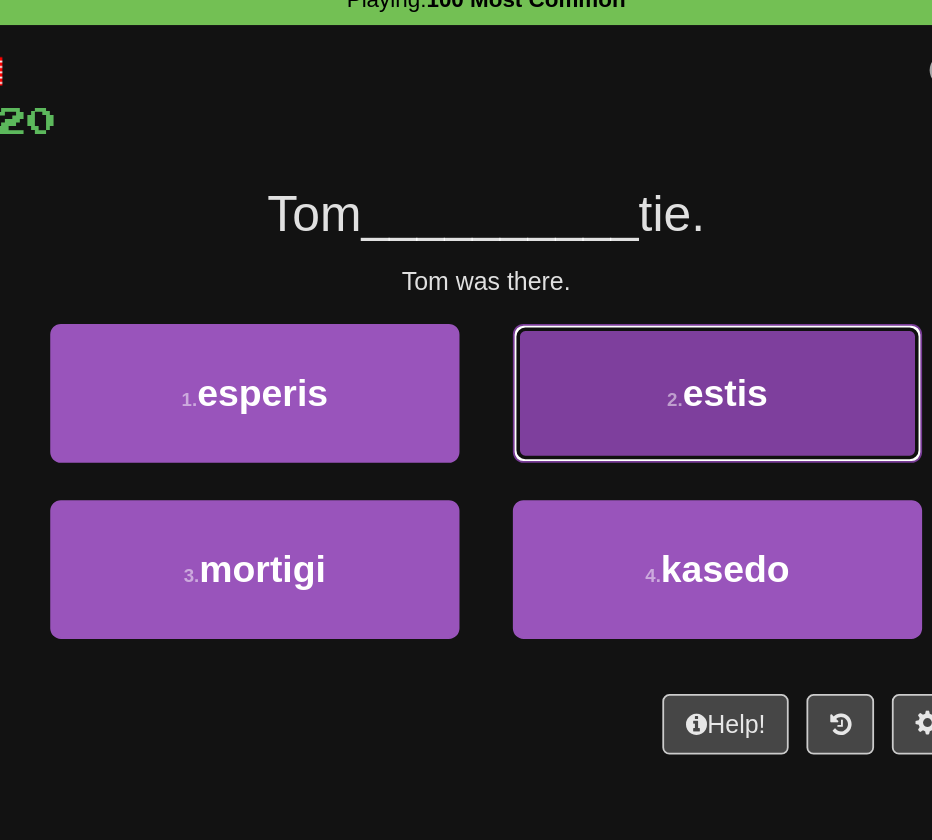 click on "2 .  estis" at bounding box center [596, 311] 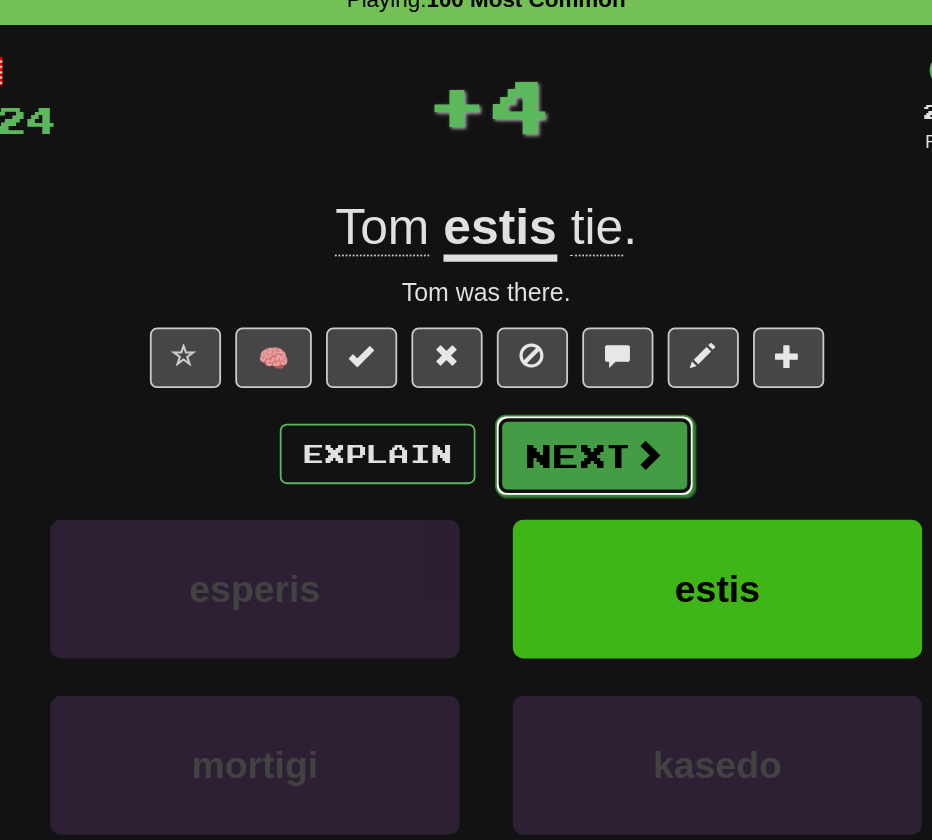 click on "Next" at bounding box center [527, 346] 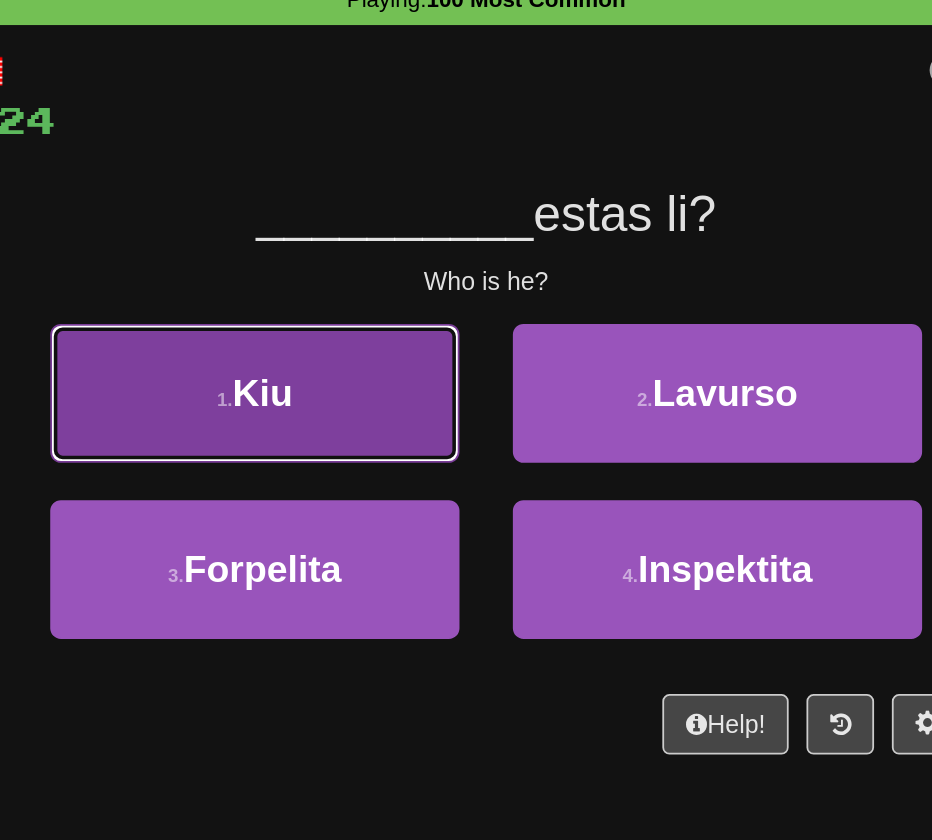 click on "1 .  Kiu" at bounding box center [336, 311] 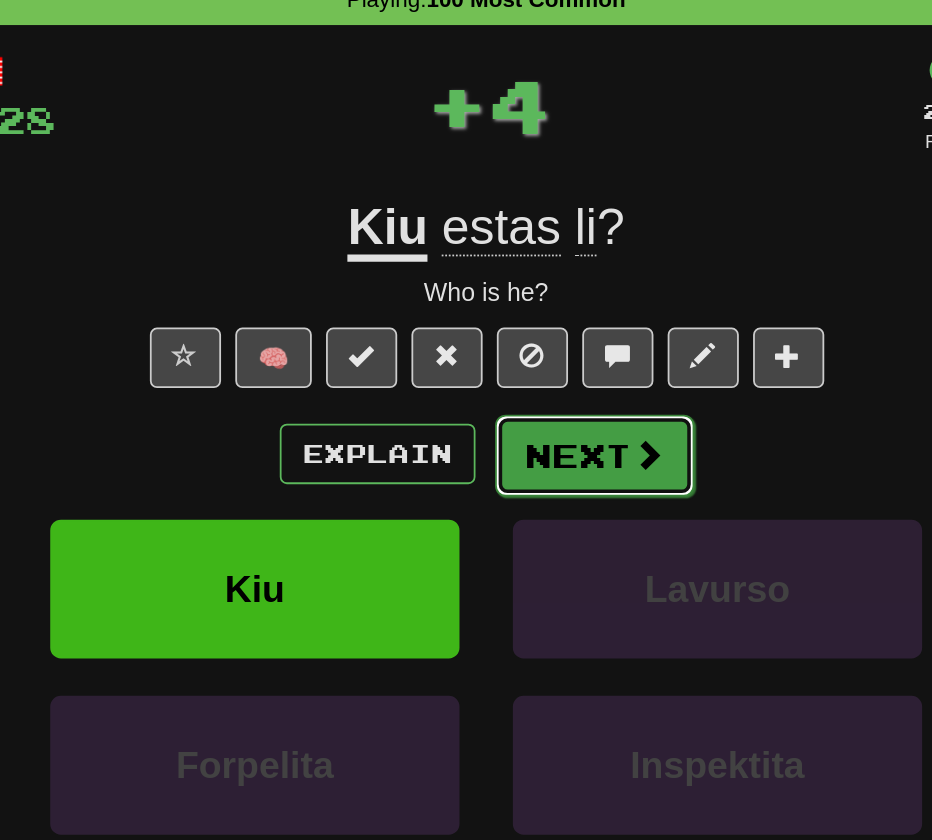 click on "Next" at bounding box center [527, 346] 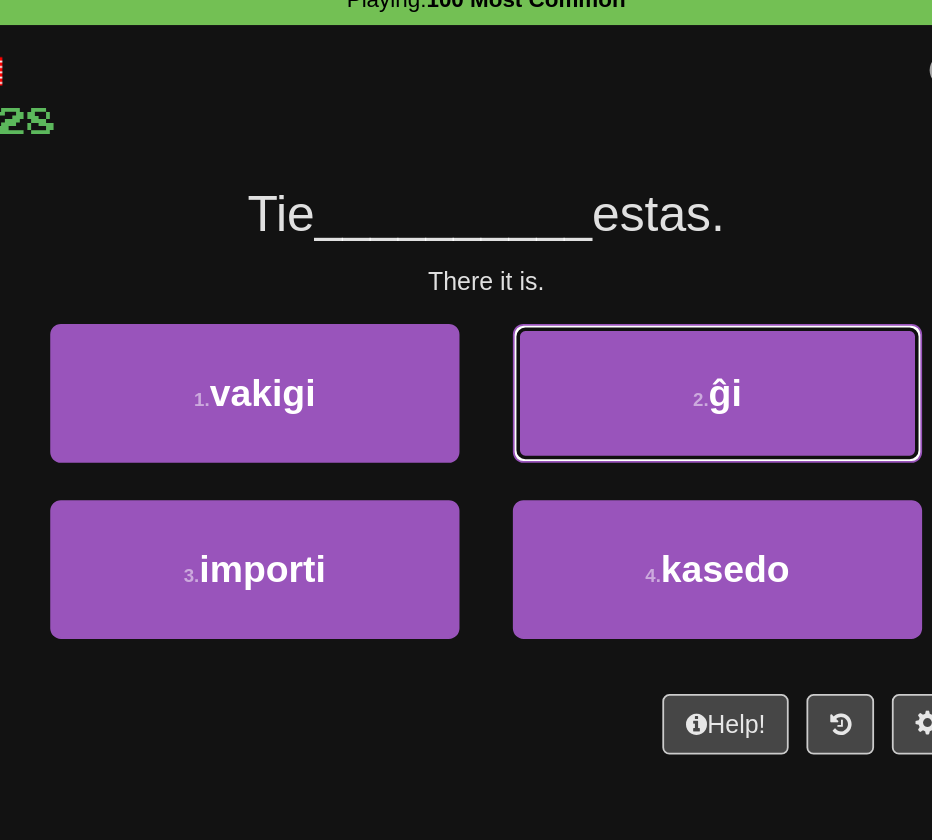 click on "2 .  ĝi" at bounding box center (596, 311) 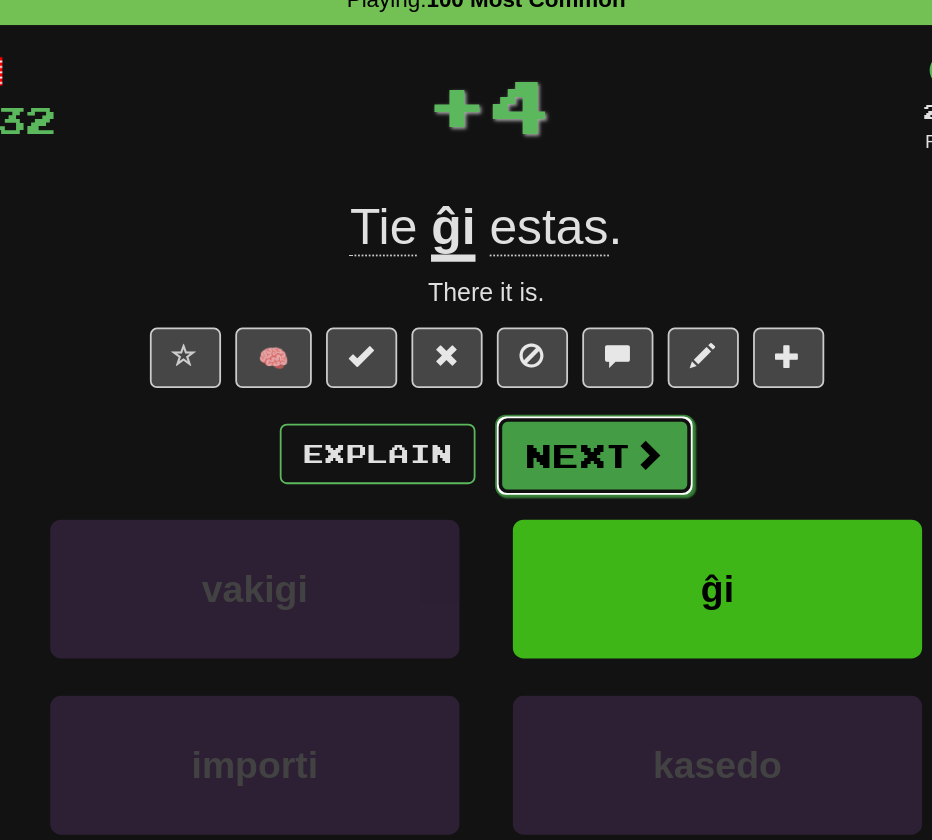 click on "Next" at bounding box center [527, 346] 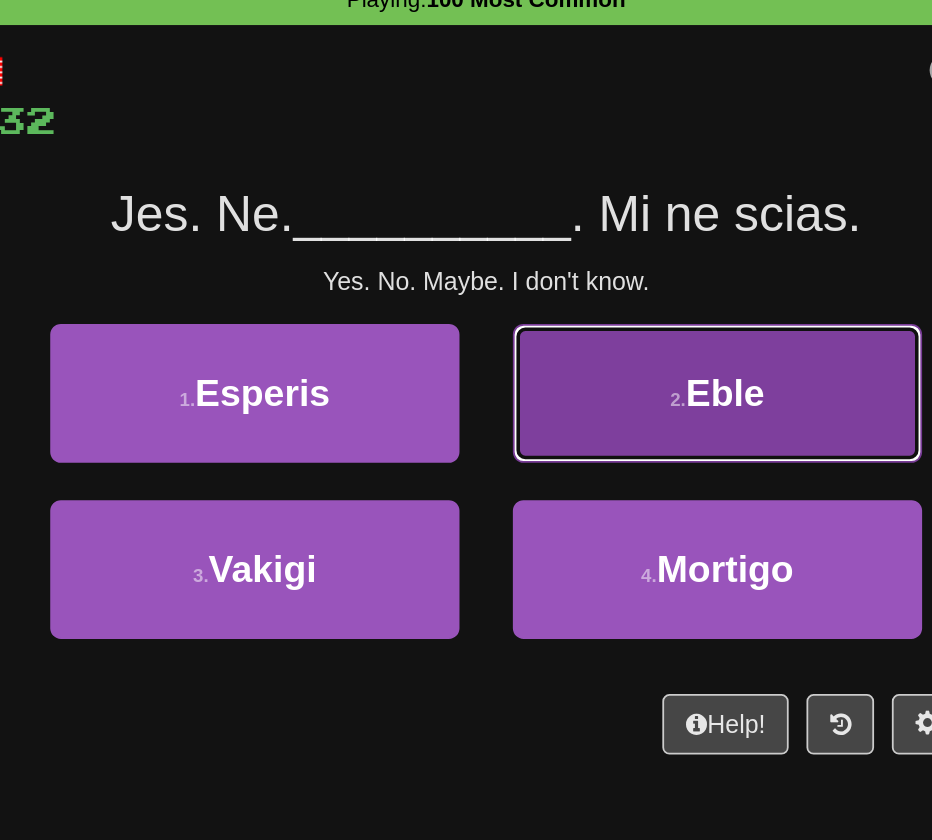 click on "2 .  Eble" at bounding box center [596, 311] 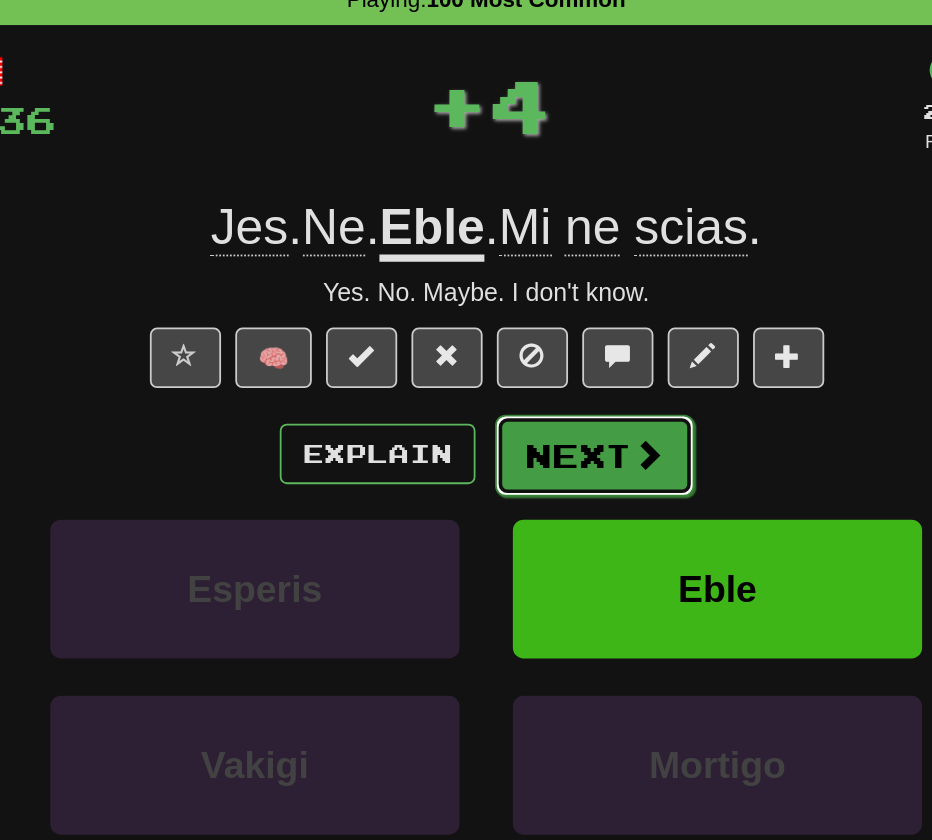 click on "Next" at bounding box center [527, 346] 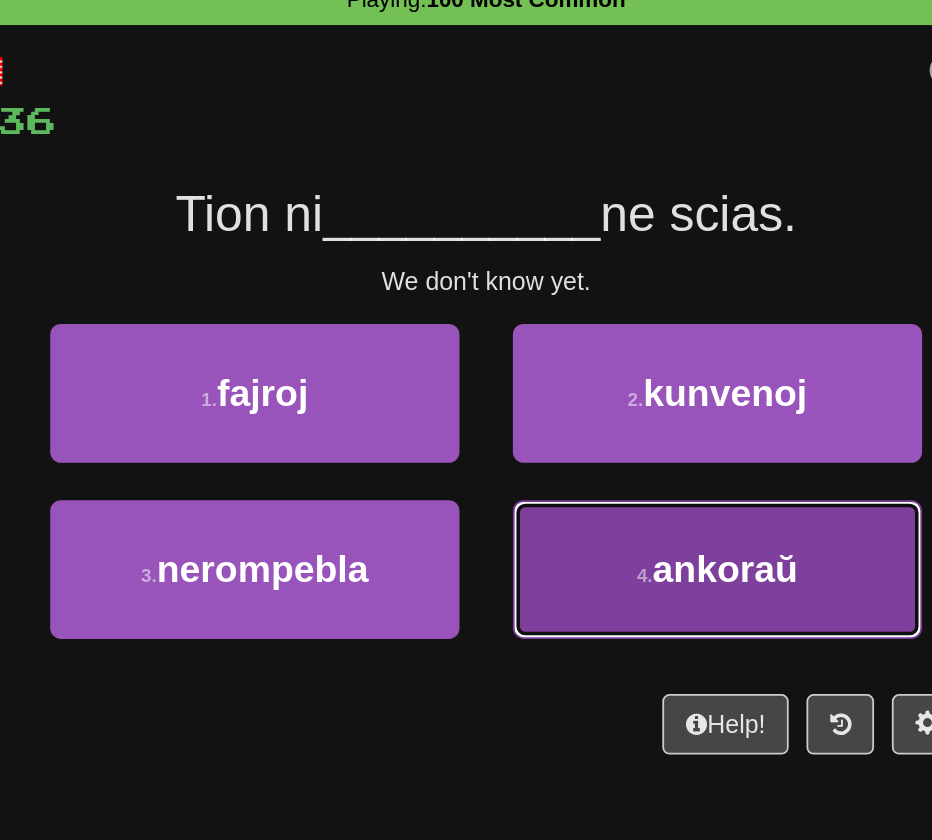 click on "4 .  ankoraŭ" at bounding box center (596, 410) 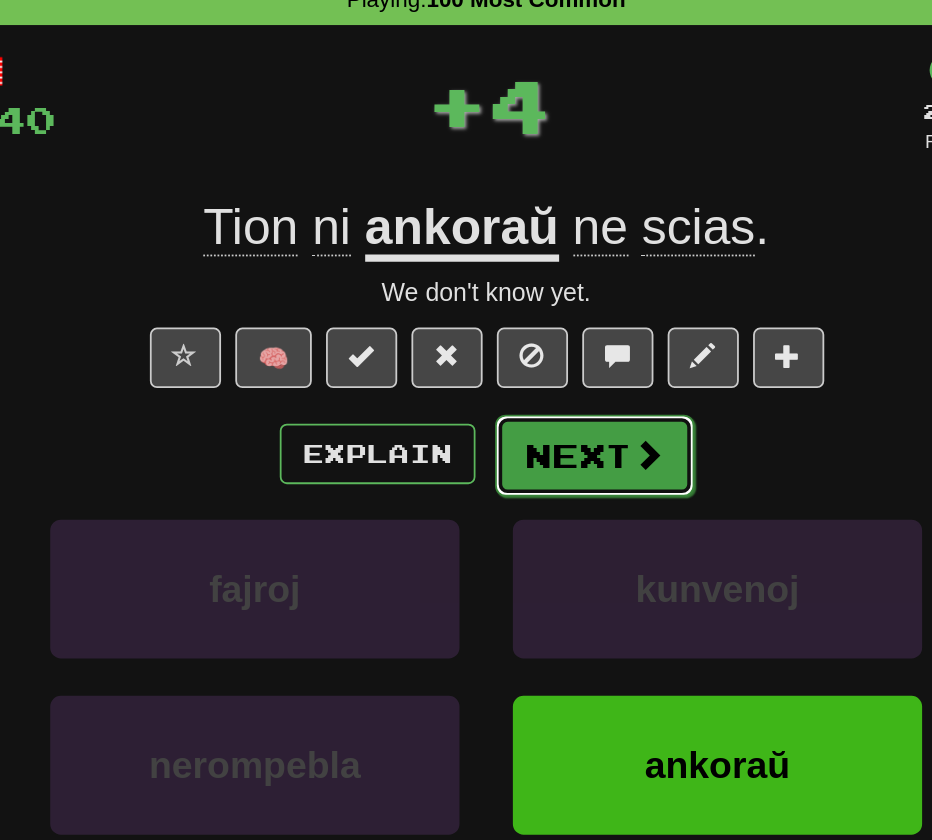click on "Next" at bounding box center [527, 346] 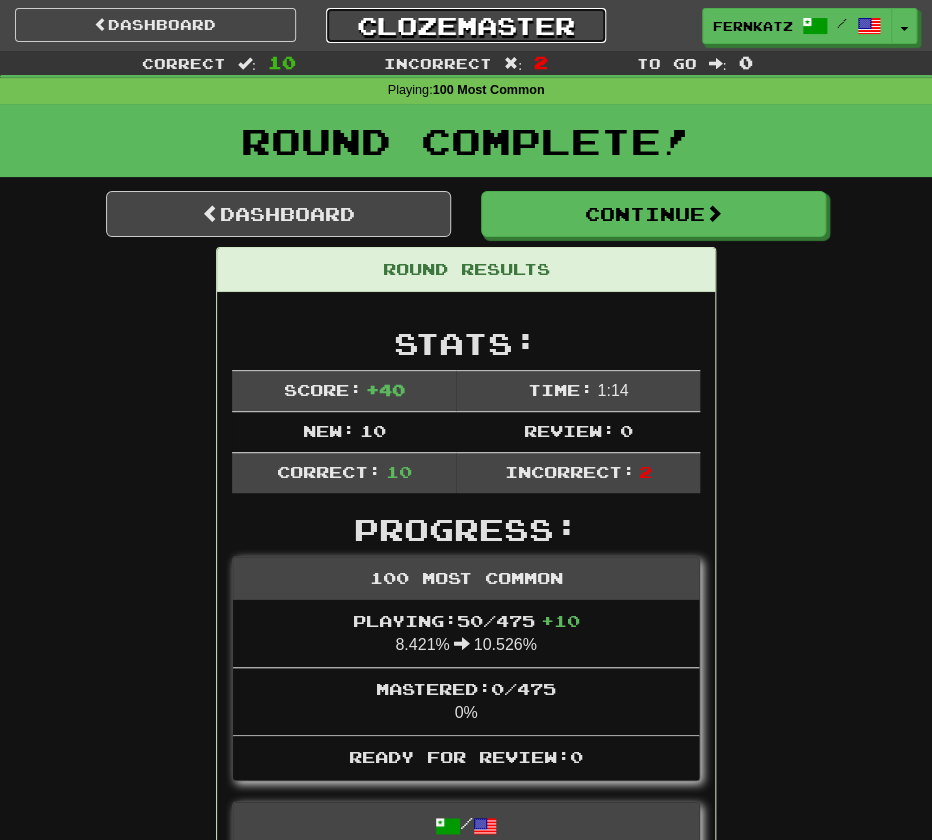 click on "Clozemaster" at bounding box center (466, 25) 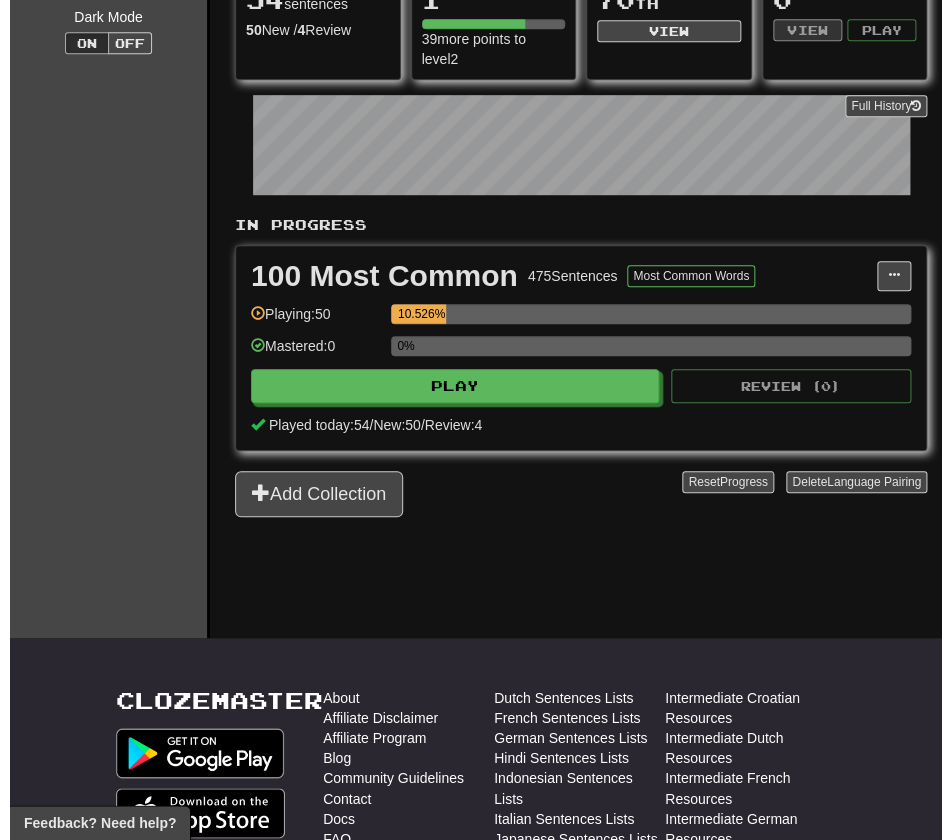 scroll, scrollTop: 0, scrollLeft: 0, axis: both 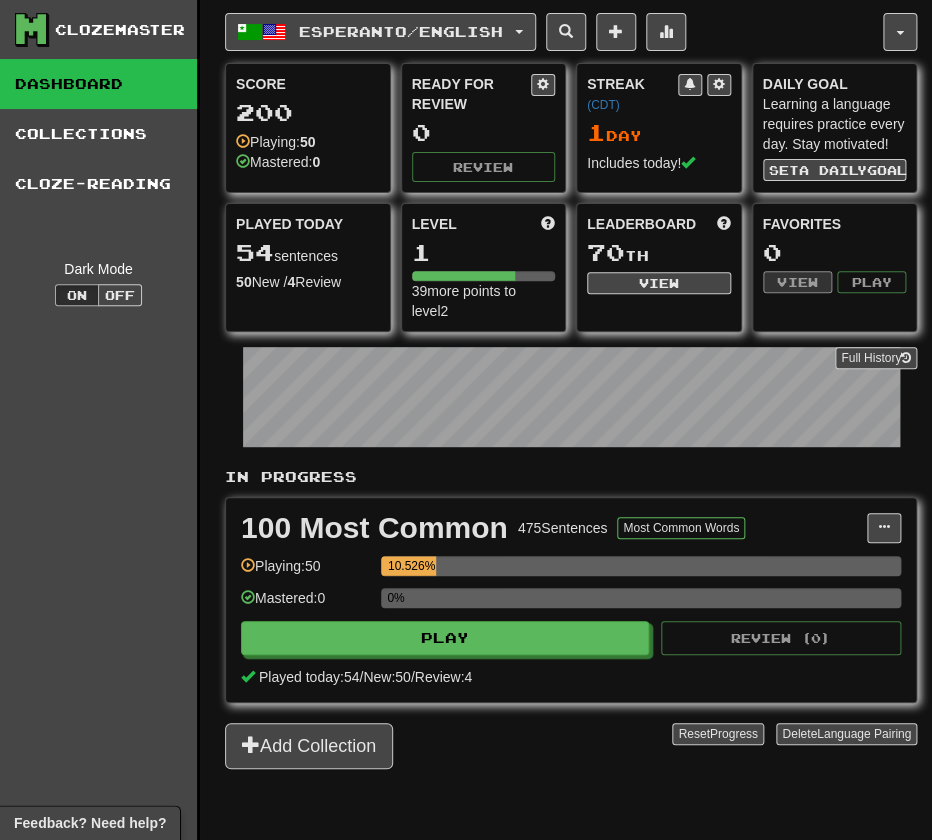 click on "0%" at bounding box center [641, 598] 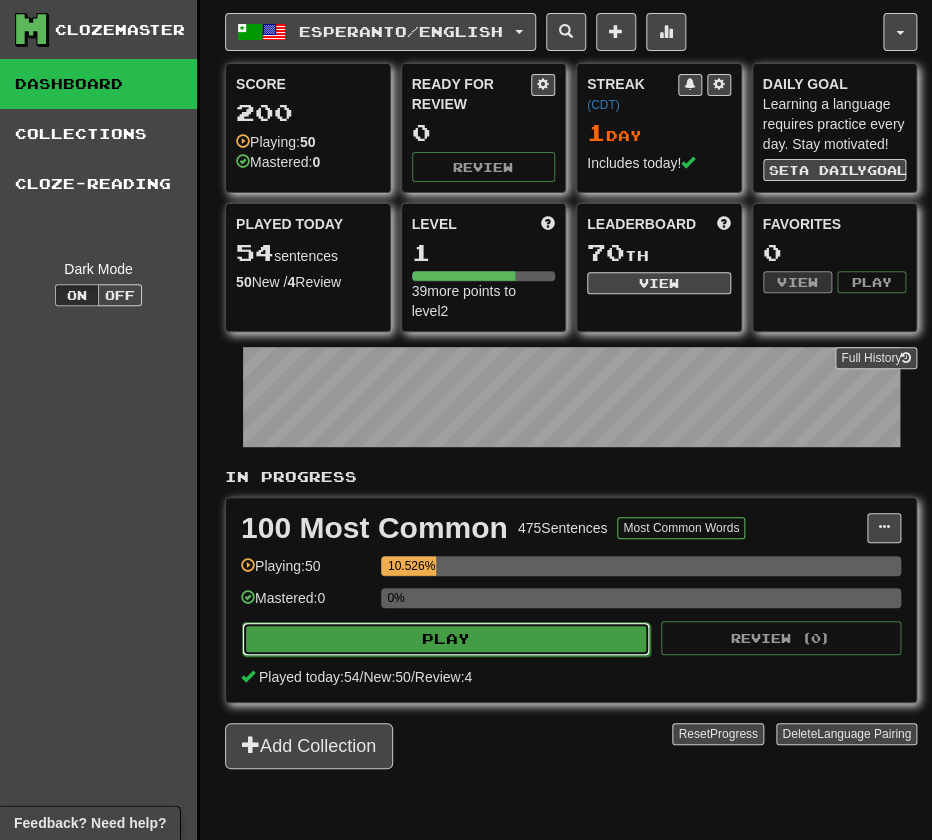 click on "Play" at bounding box center [446, 639] 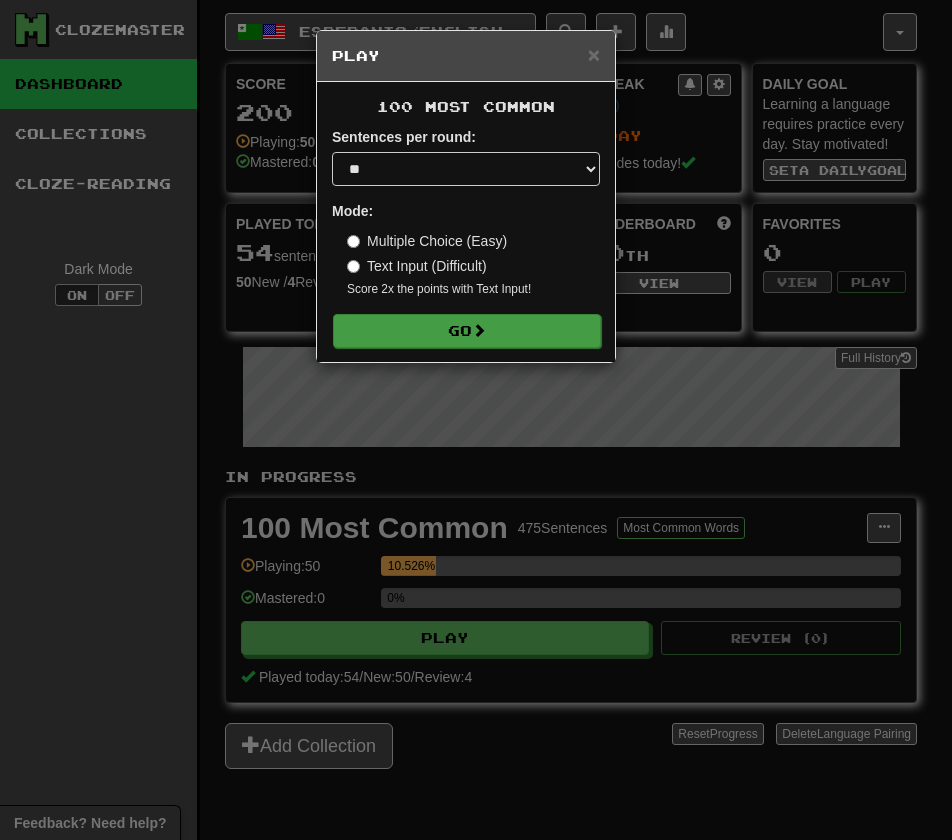 drag, startPoint x: 509, startPoint y: 353, endPoint x: 496, endPoint y: 334, distance: 23.021729 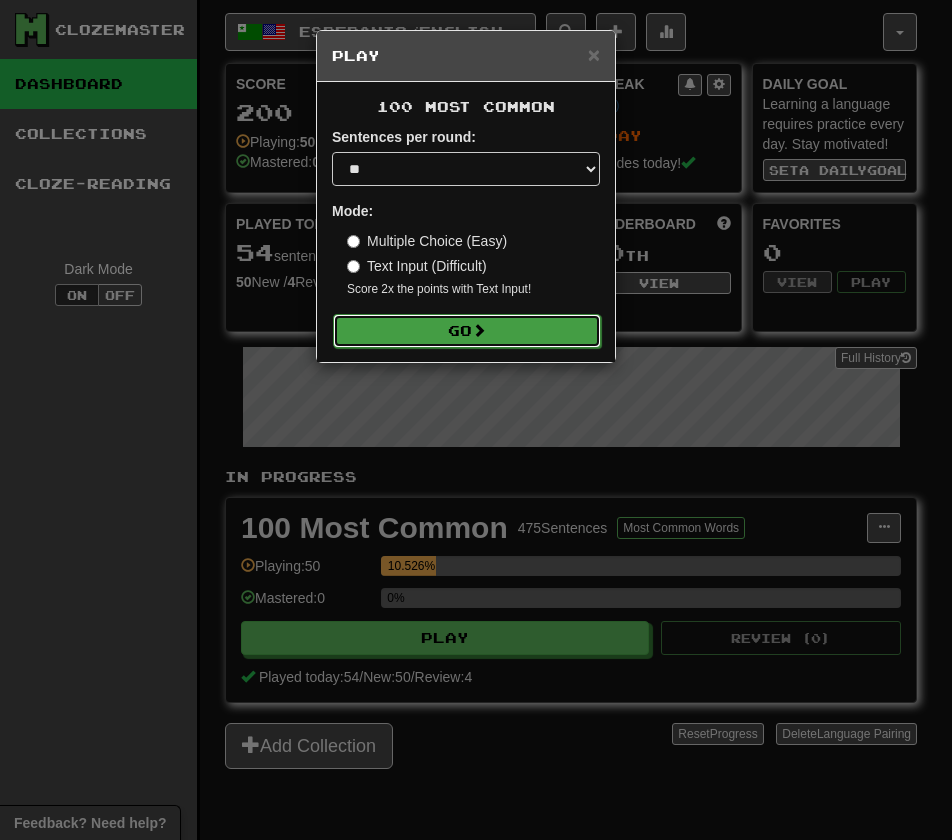 click on "Go" at bounding box center [467, 331] 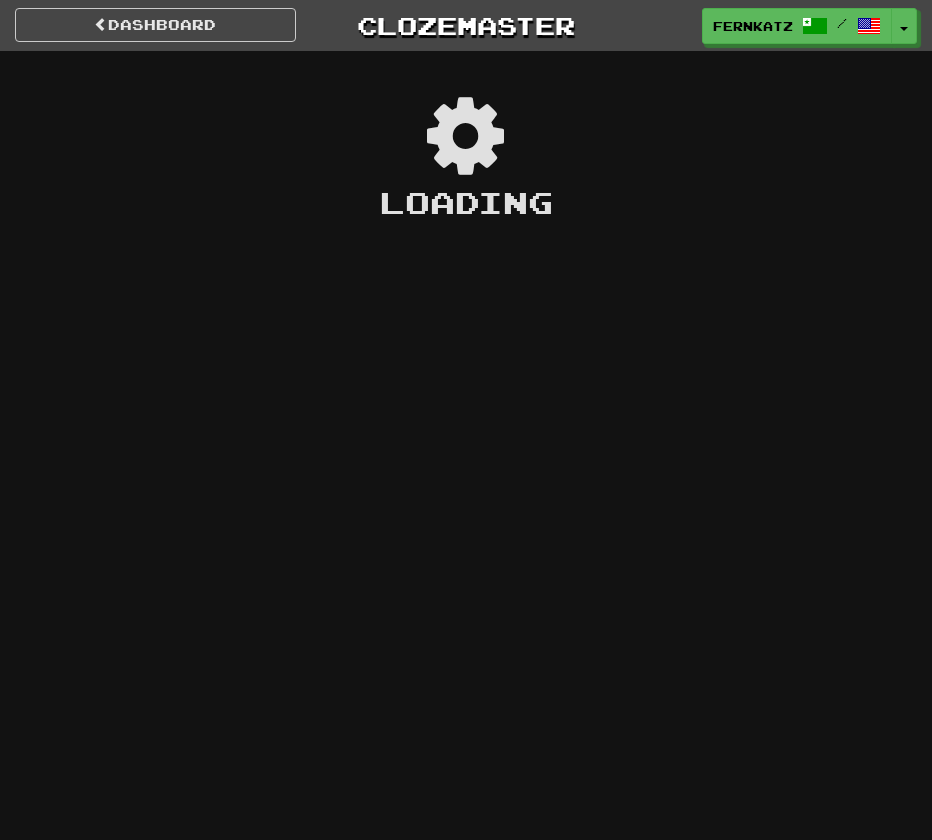 scroll, scrollTop: 0, scrollLeft: 0, axis: both 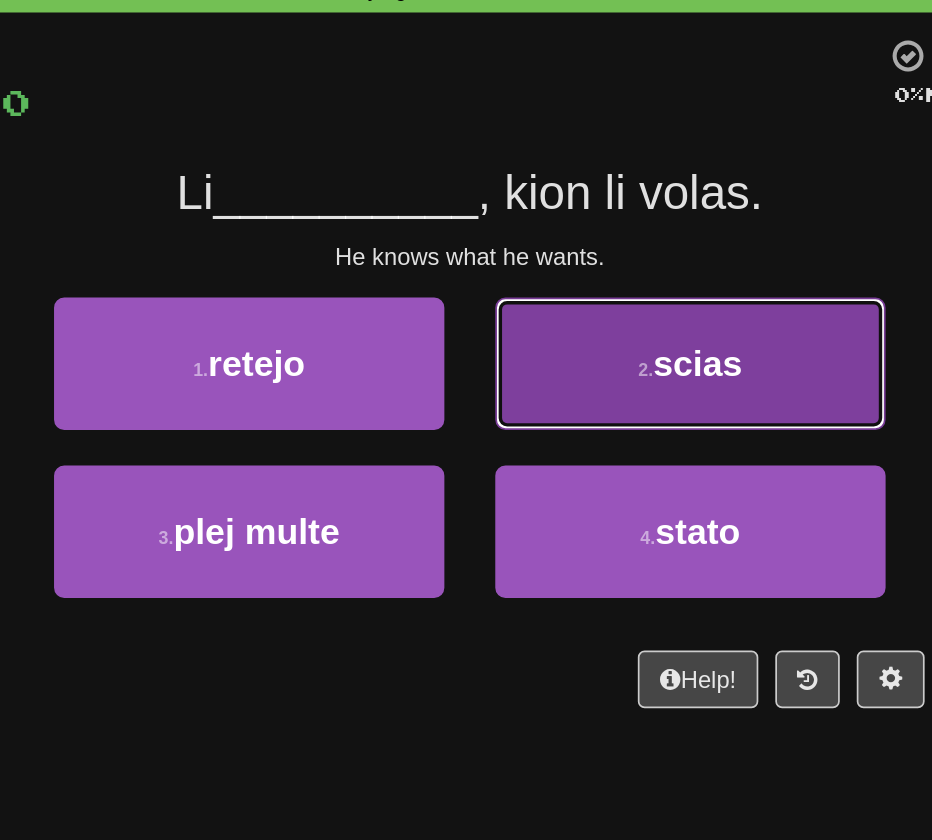 click on "scias" at bounding box center (600, 310) 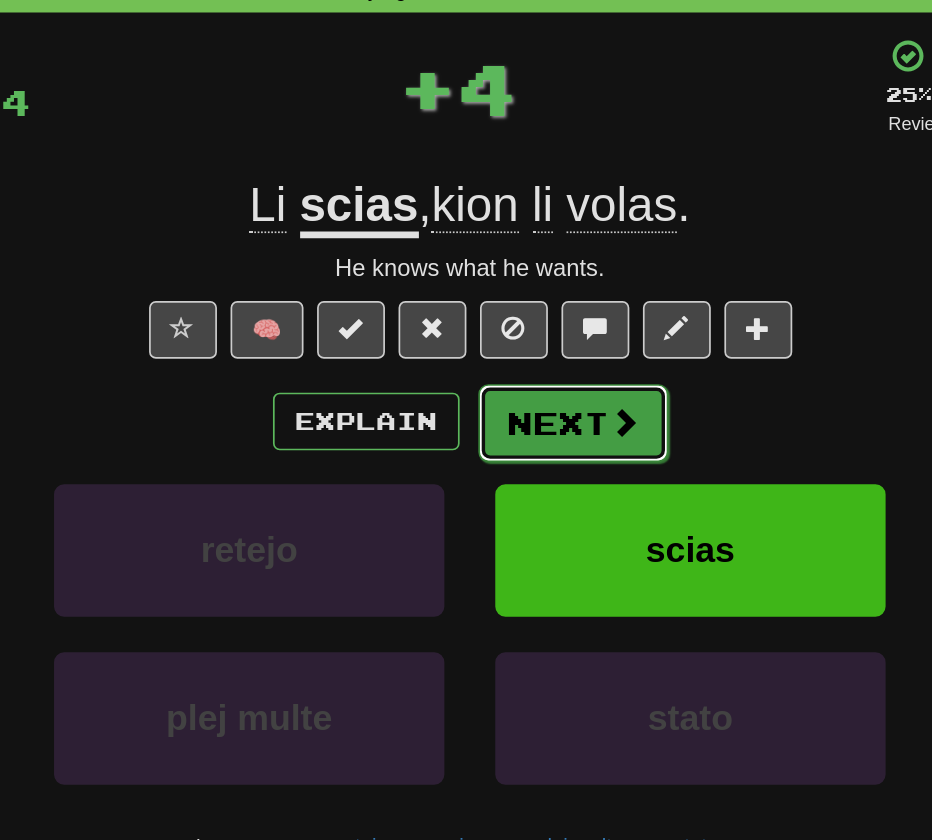 click on "Next" at bounding box center (527, 346) 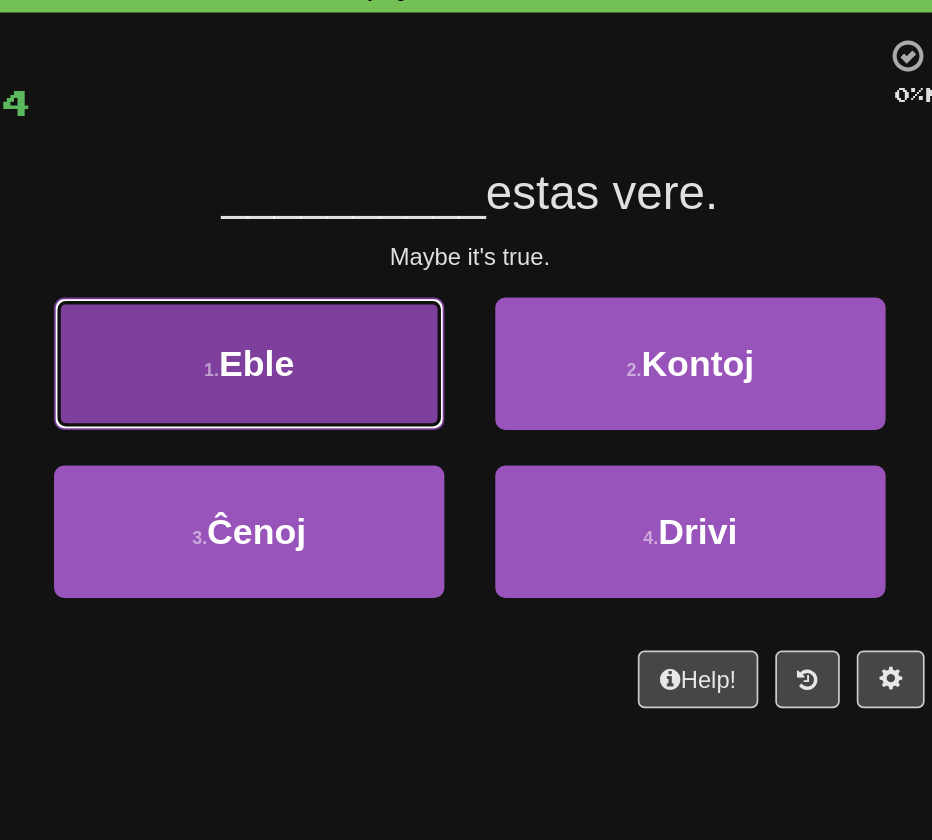 click on "1 .  Eble" at bounding box center [336, 311] 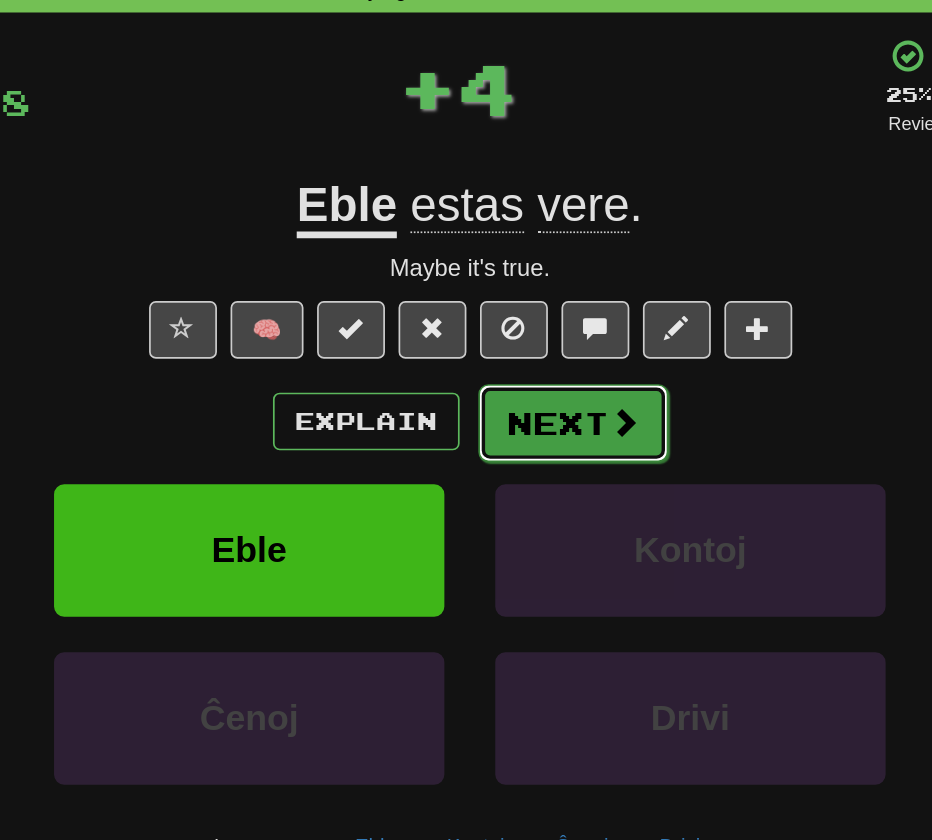 click on "Next" at bounding box center (527, 346) 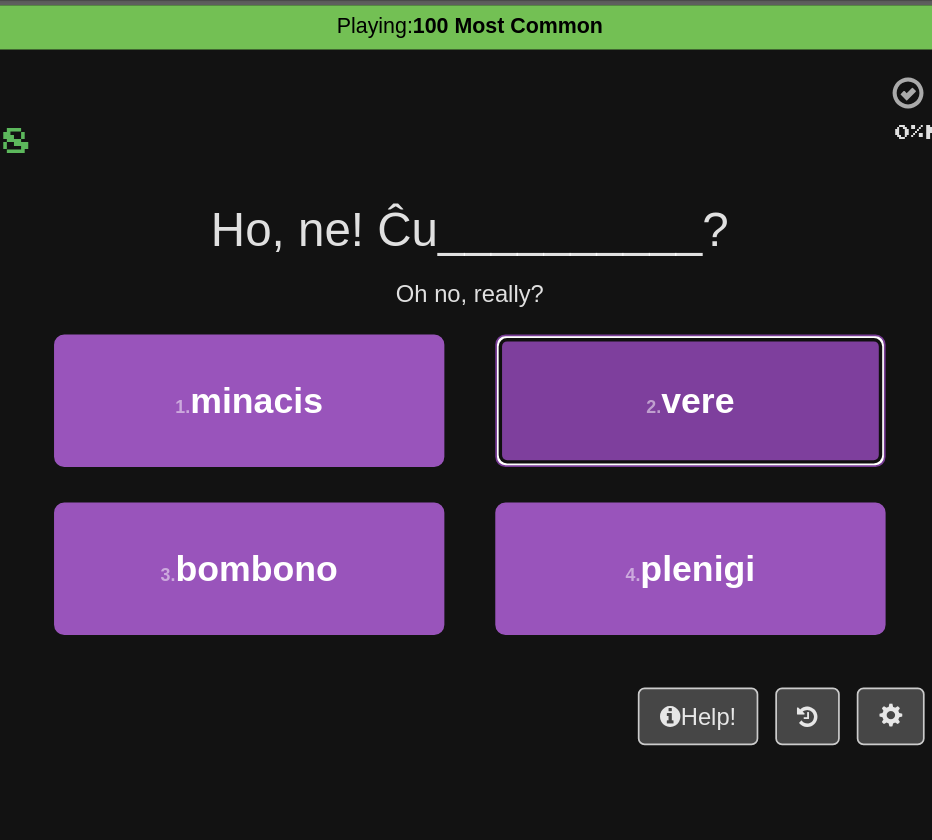 click on "2 .  vere" at bounding box center (596, 311) 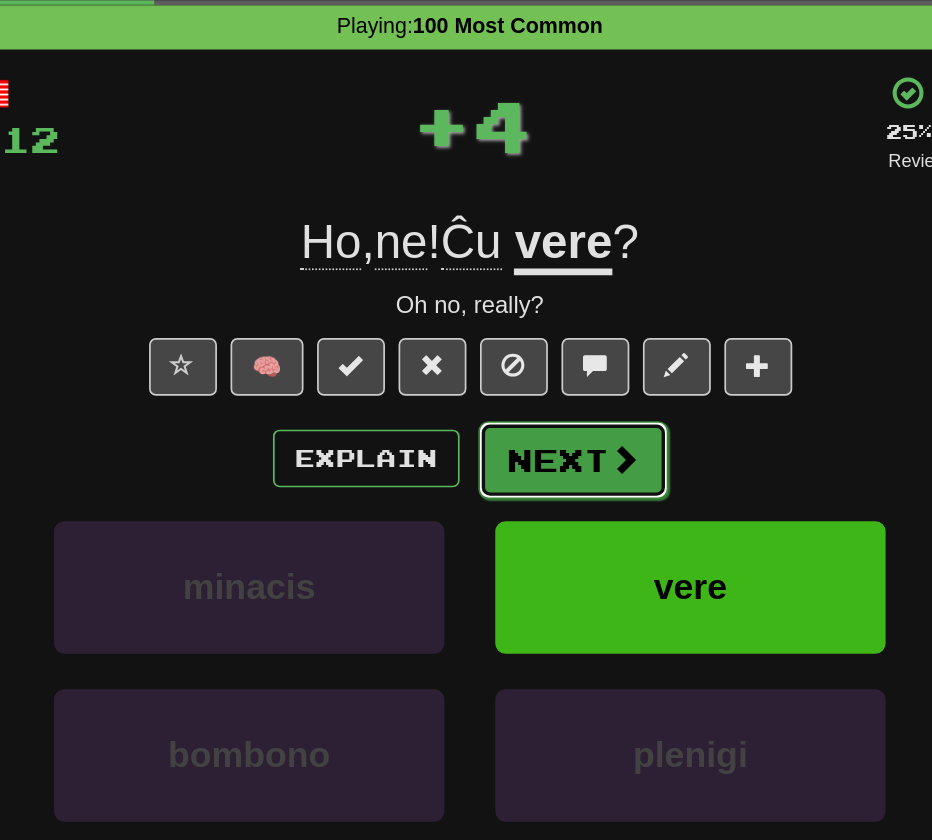 click on "Next" at bounding box center (527, 346) 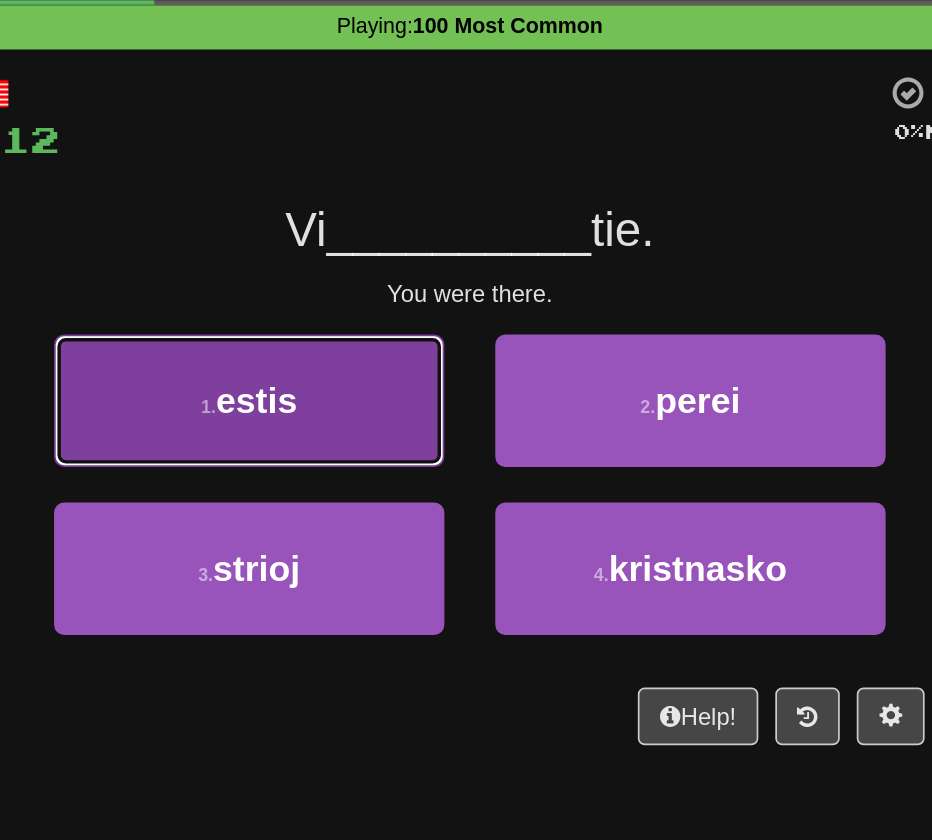 click on "1 .  estis" at bounding box center (336, 311) 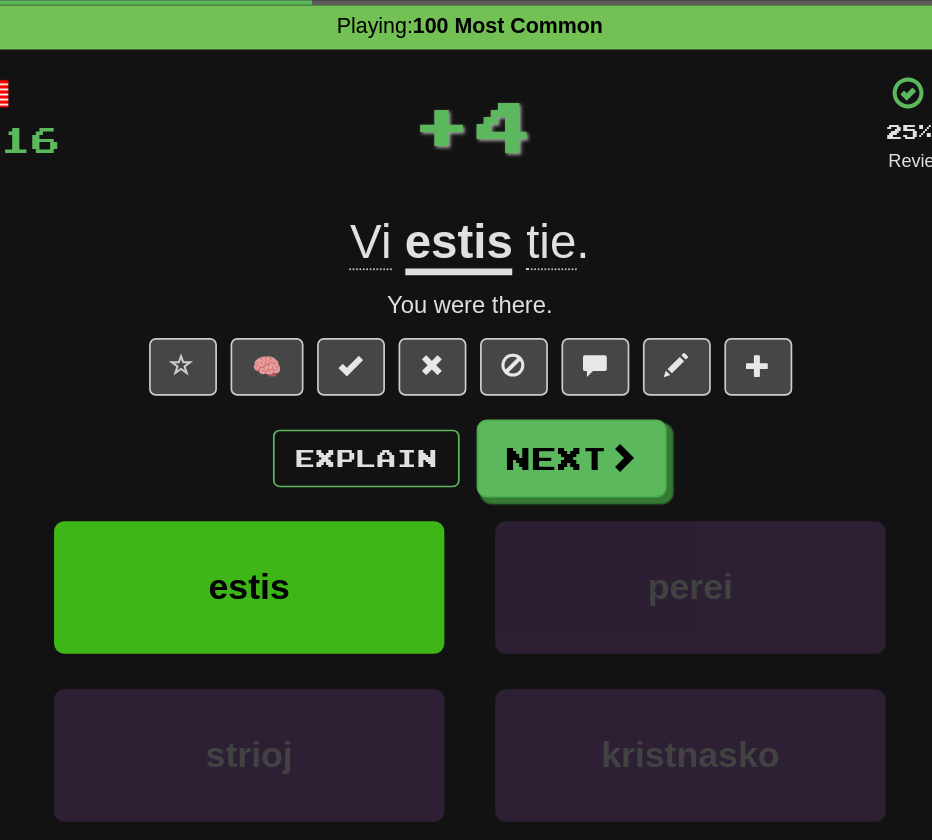 click on "/  Score:   16 + 4 25 %  Mastered Review:  2025-08-04 Vi   estis   tie . You were there. 🧠 Explain Next estis perei strioj kristnasko Learn more: estis perei strioj kristnasko  Help!  Report Sentence Source" at bounding box center (466, 402) 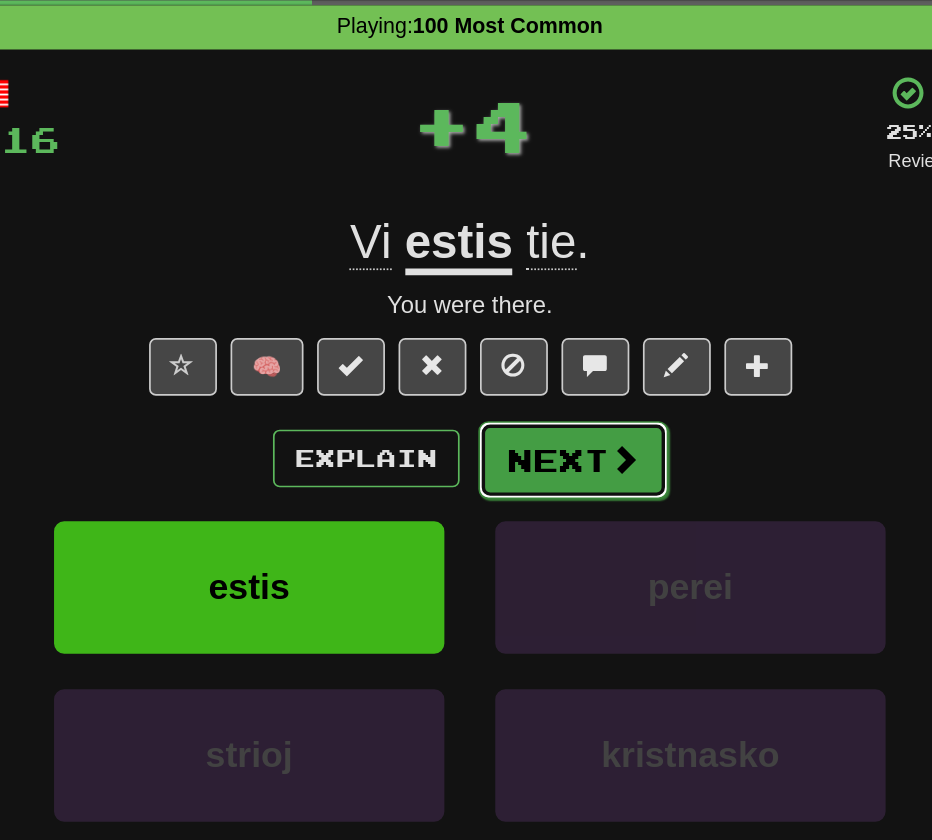 click on "Next" at bounding box center [527, 346] 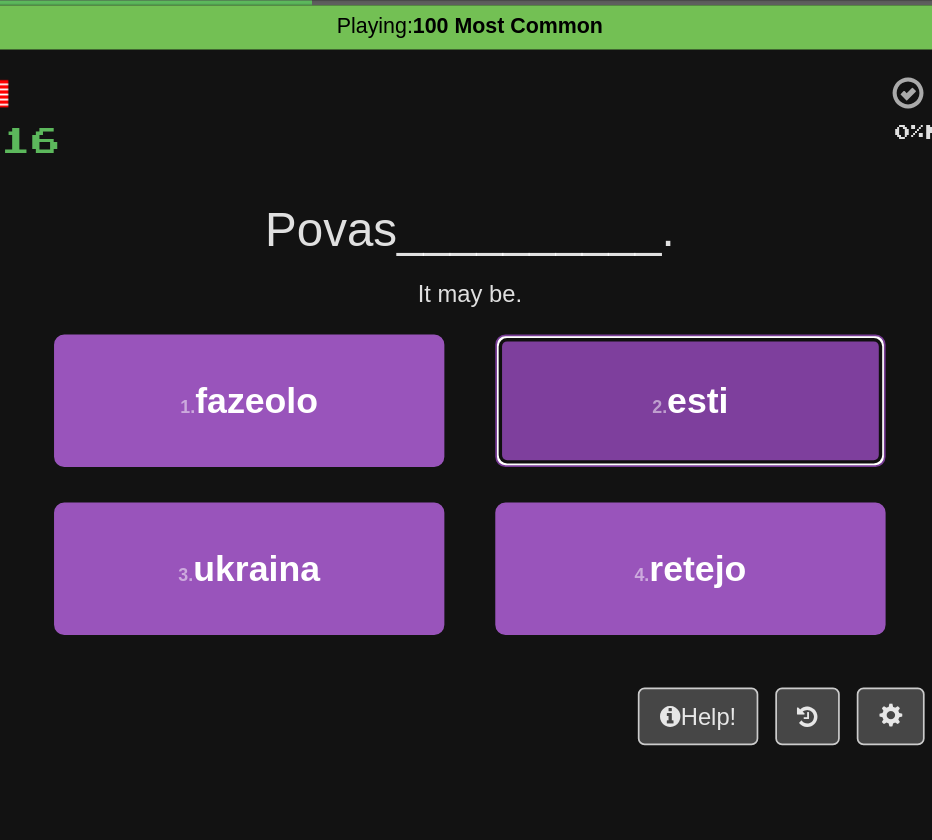 click on "2 .  esti" at bounding box center [596, 311] 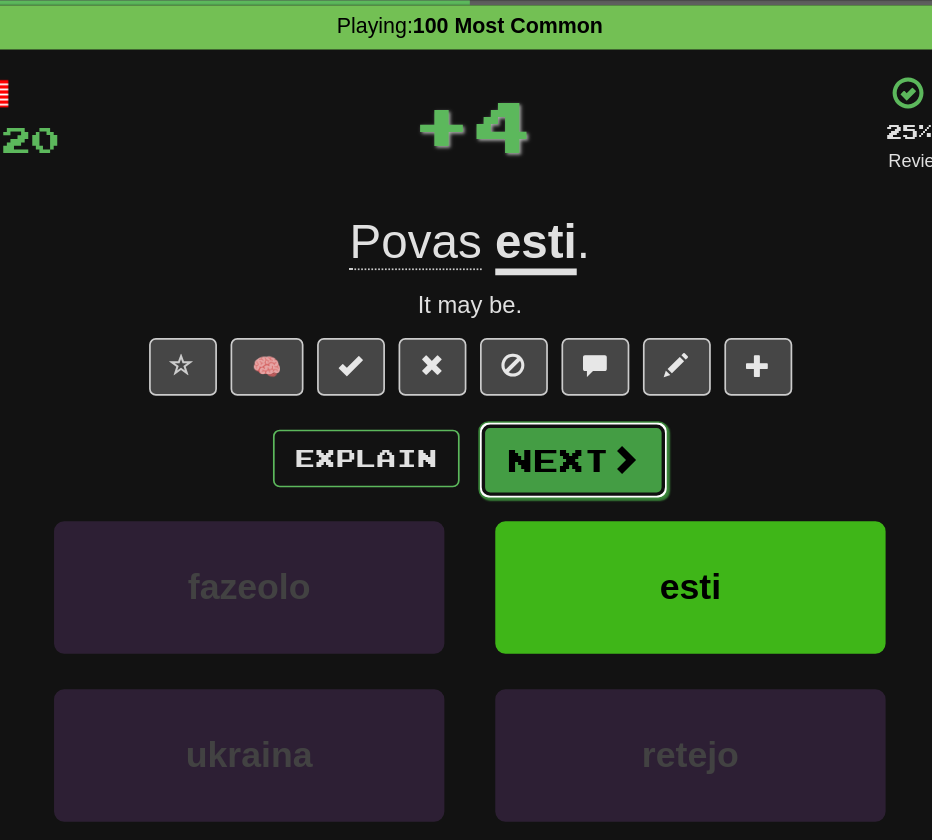 click on "Next" at bounding box center [527, 346] 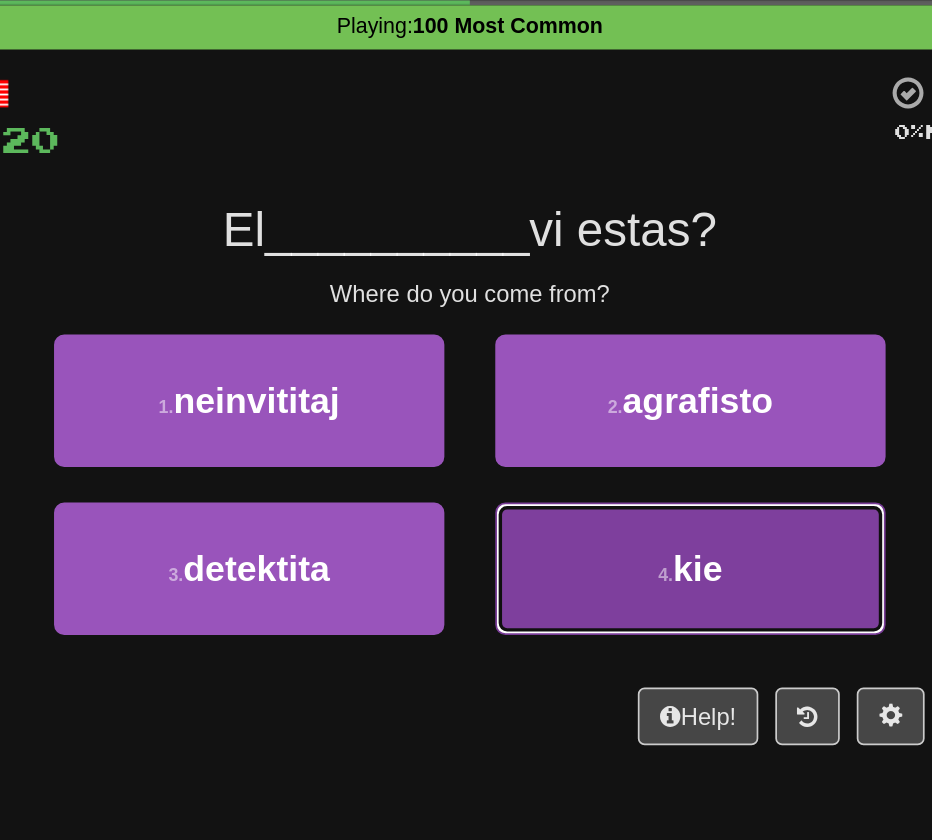 click on "4 .  kie" at bounding box center (596, 410) 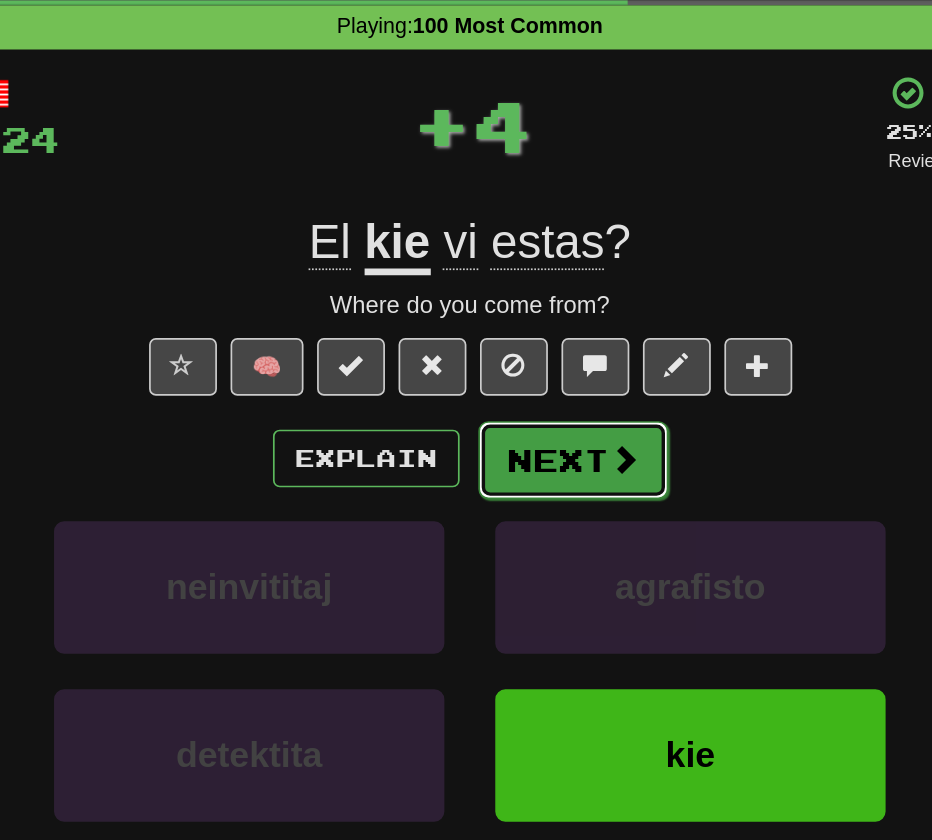 click on "Next" at bounding box center [527, 346] 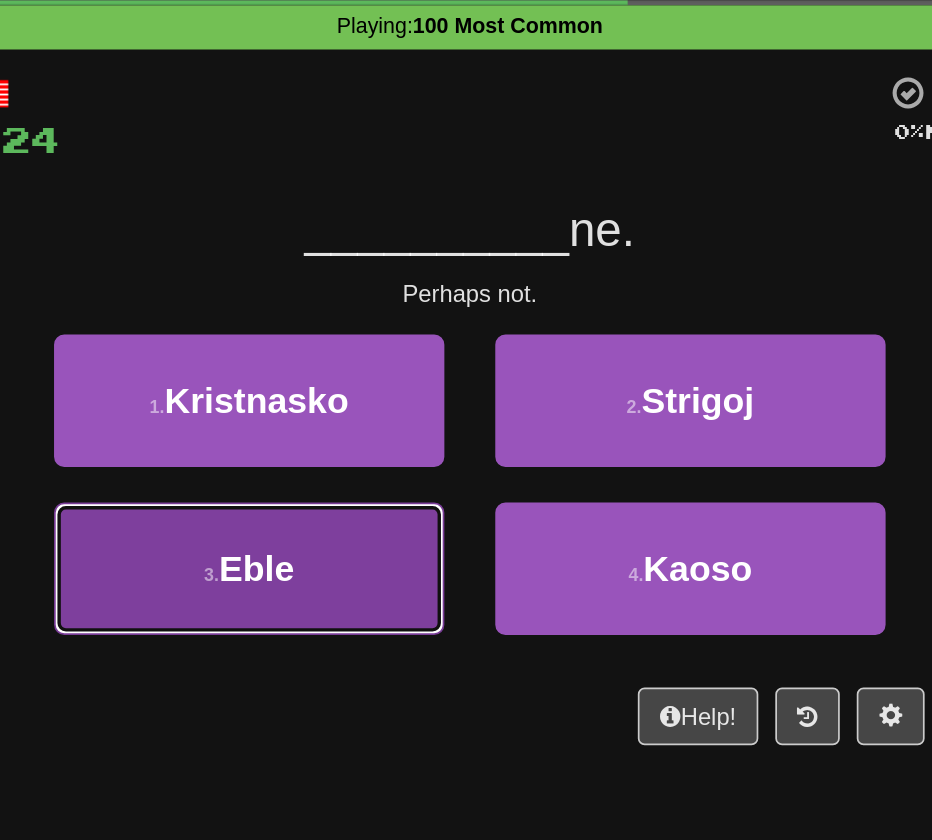 click on "3 .  Eble" at bounding box center [336, 410] 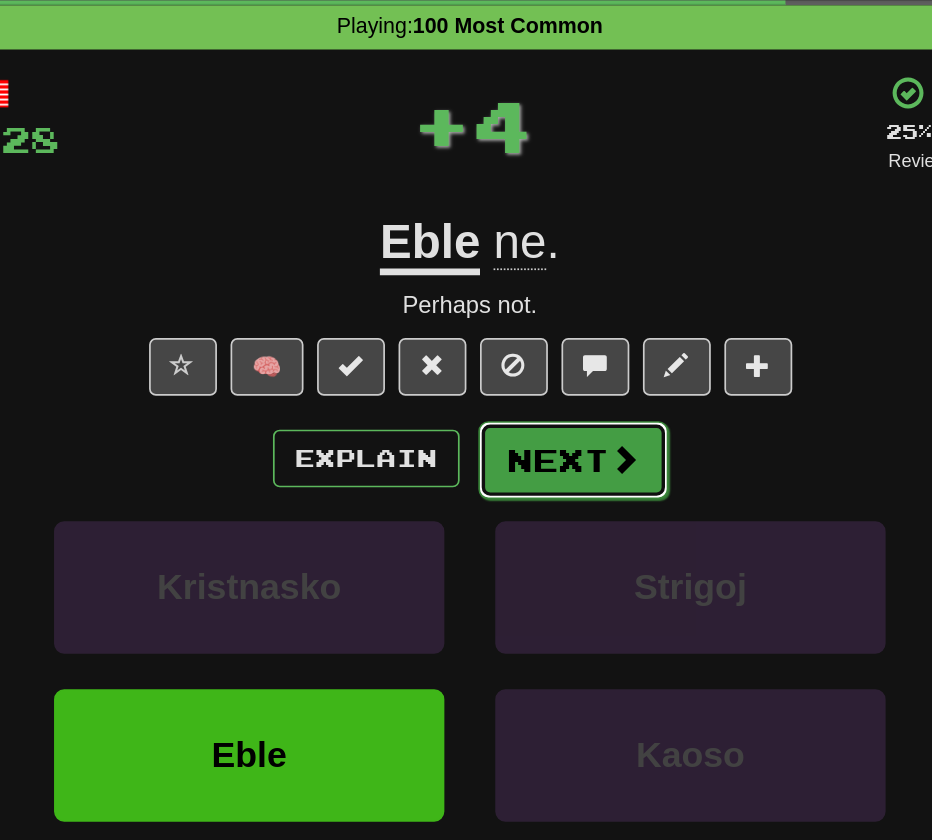 click on "Next" at bounding box center [527, 346] 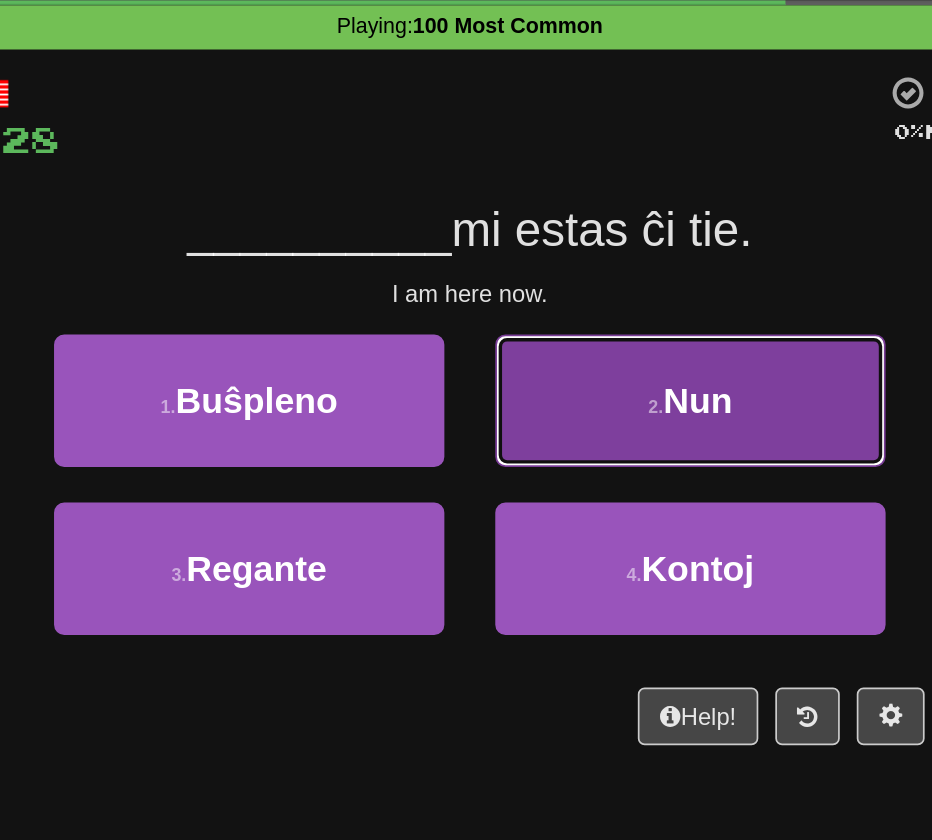 click on "2 .  Nun" at bounding box center [596, 311] 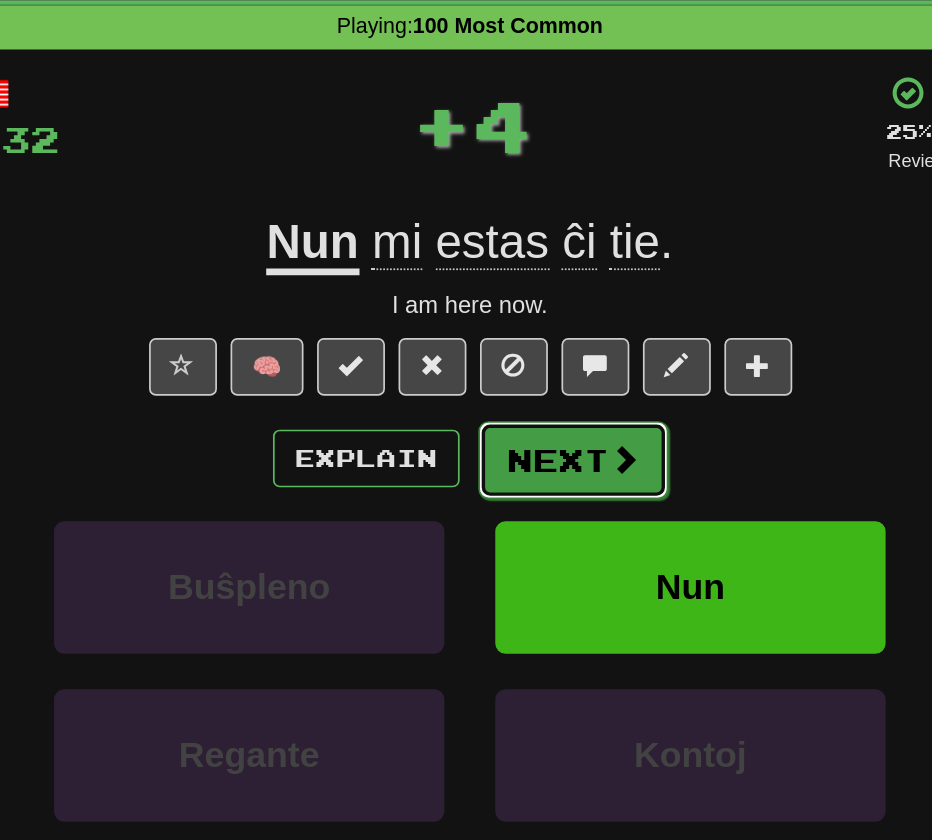 click on "Next" at bounding box center [527, 346] 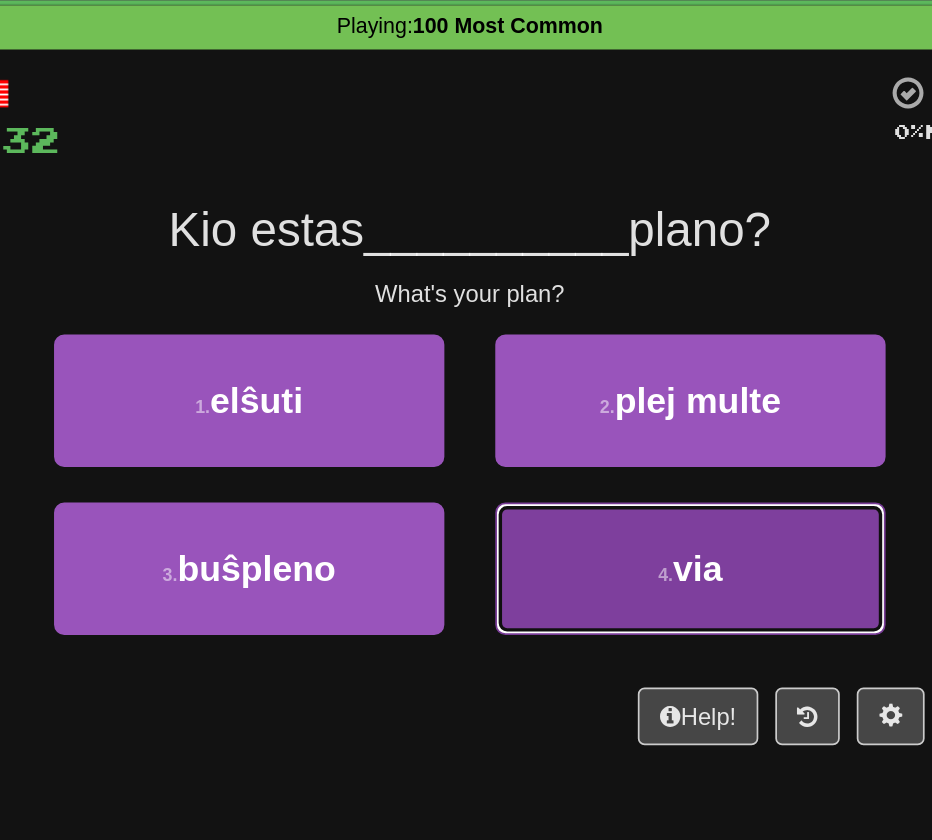 click on "4 .  via" at bounding box center (596, 410) 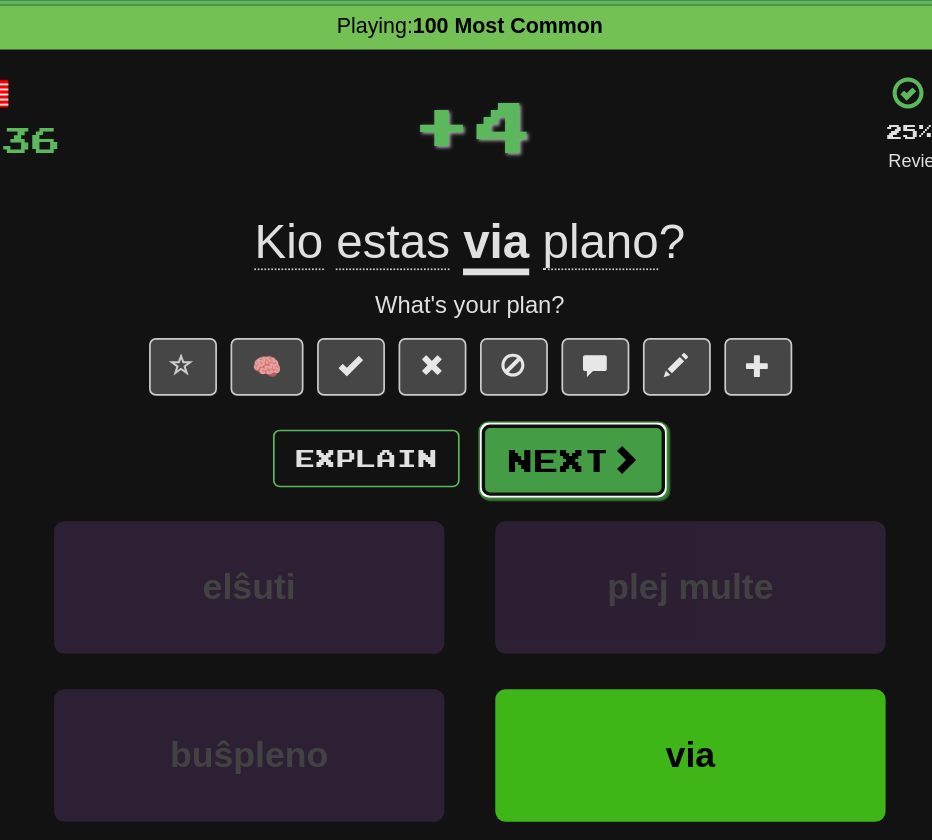click on "Next" at bounding box center (527, 346) 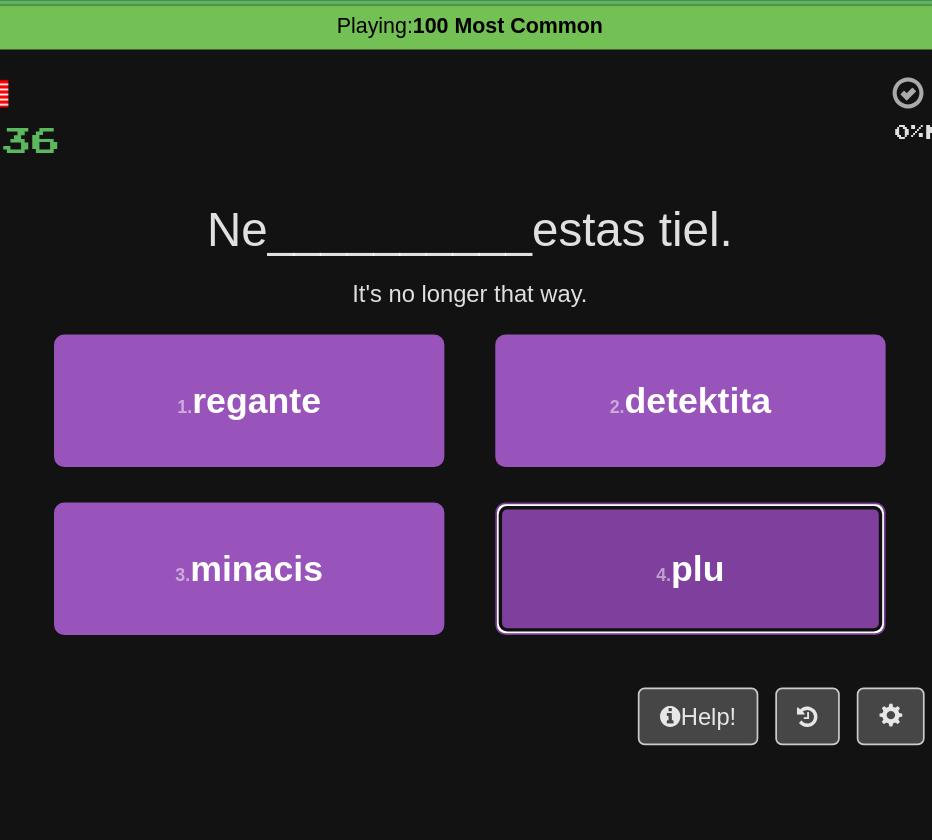 click on "4 .  plu" at bounding box center [596, 410] 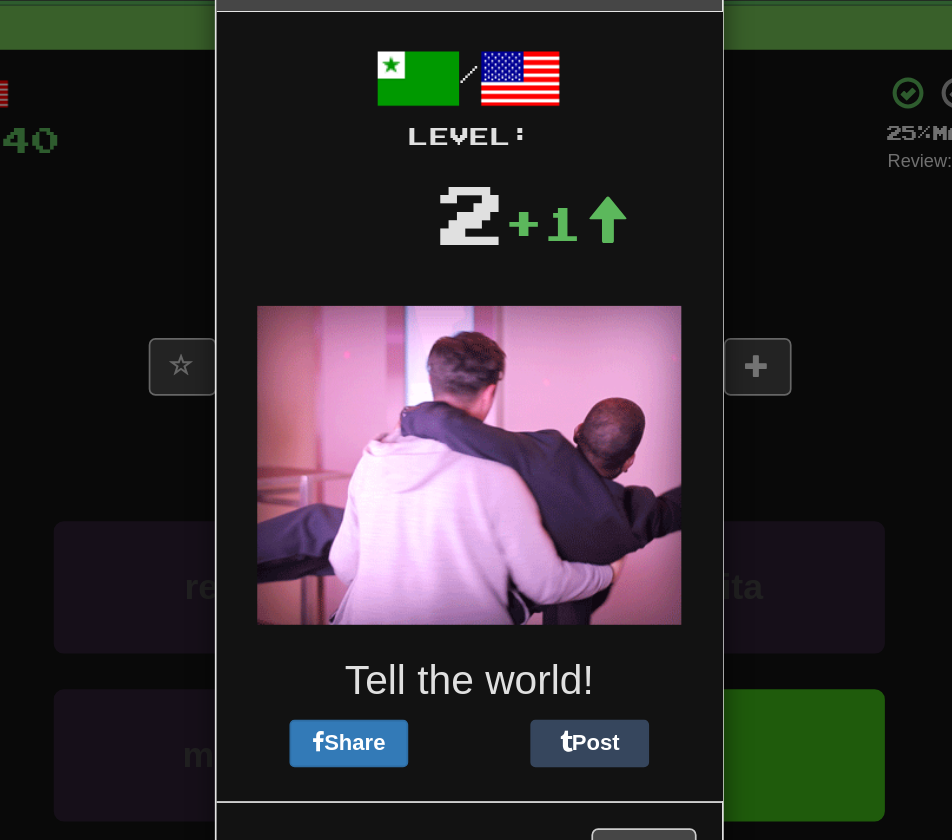 click on "× Leveled Up!  /  Level: 2 +1 Tell the world!  Share  Post Close" at bounding box center [476, 420] 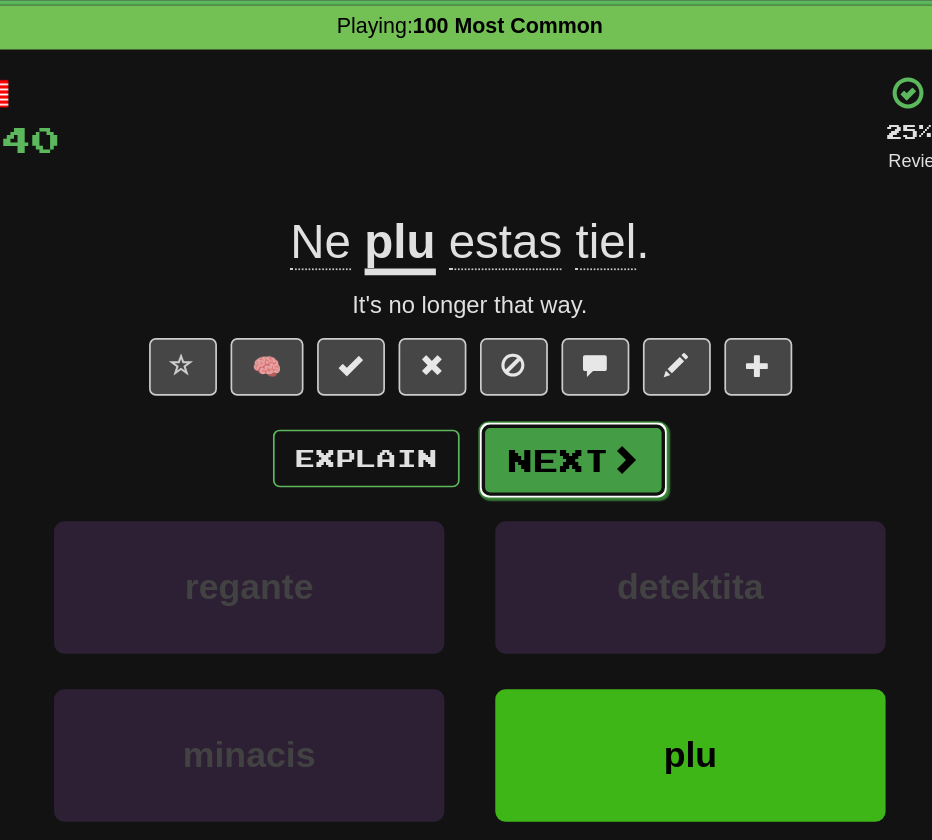click on "Next" at bounding box center [527, 346] 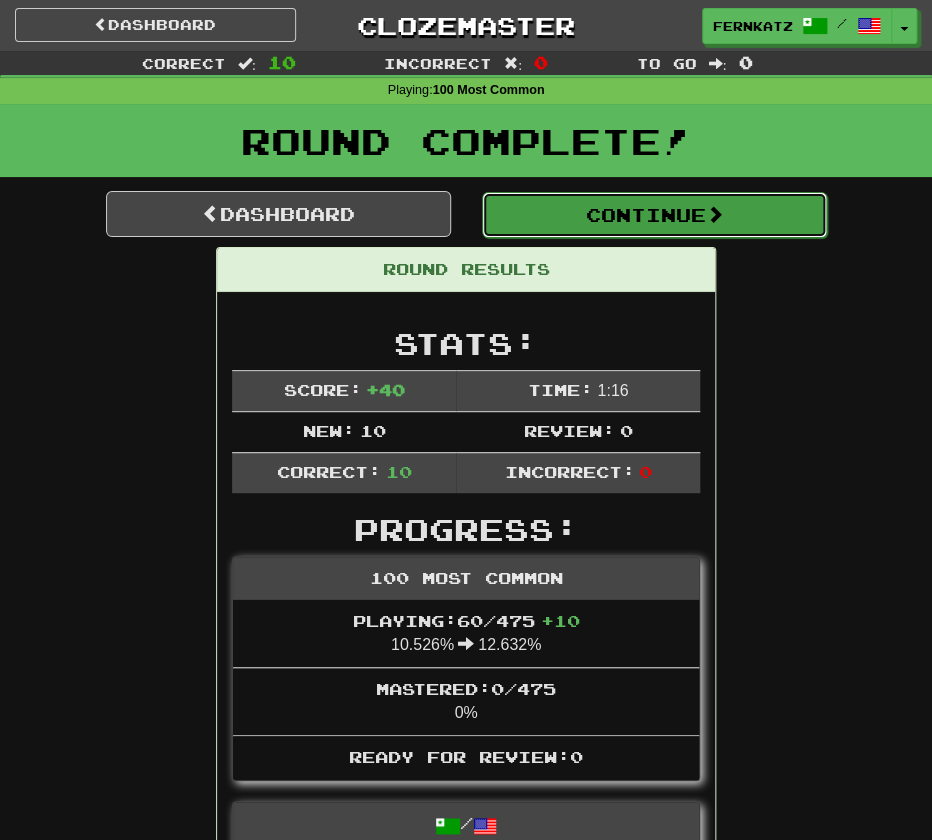 click on "Continue" at bounding box center [654, 215] 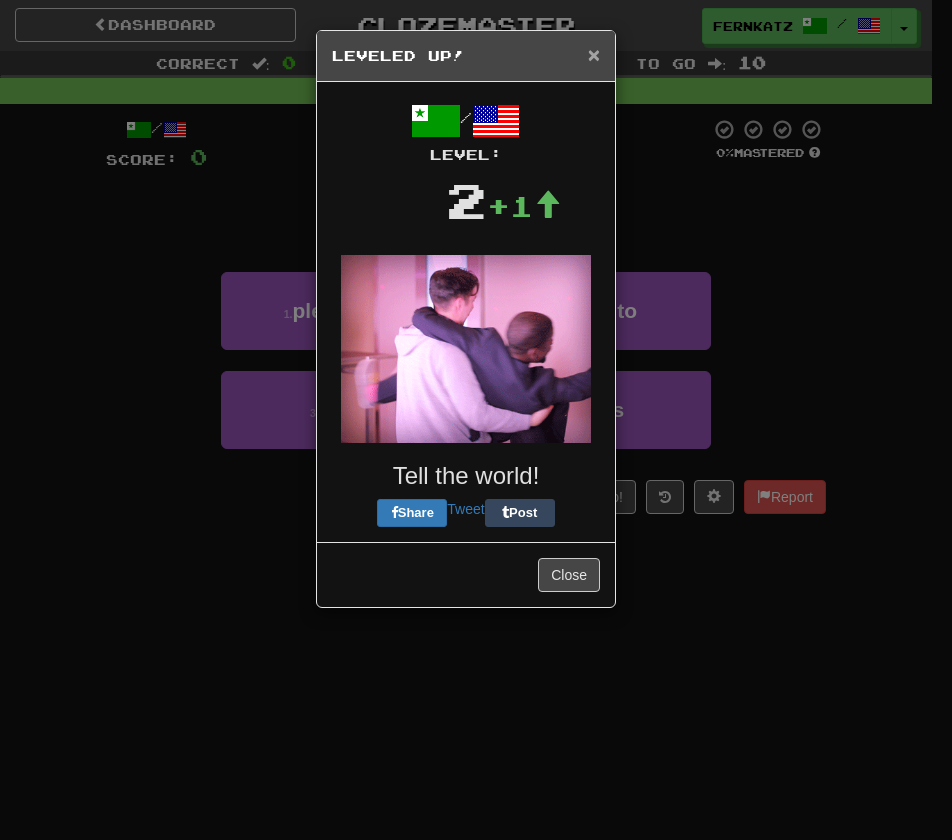 click on "×" at bounding box center (594, 54) 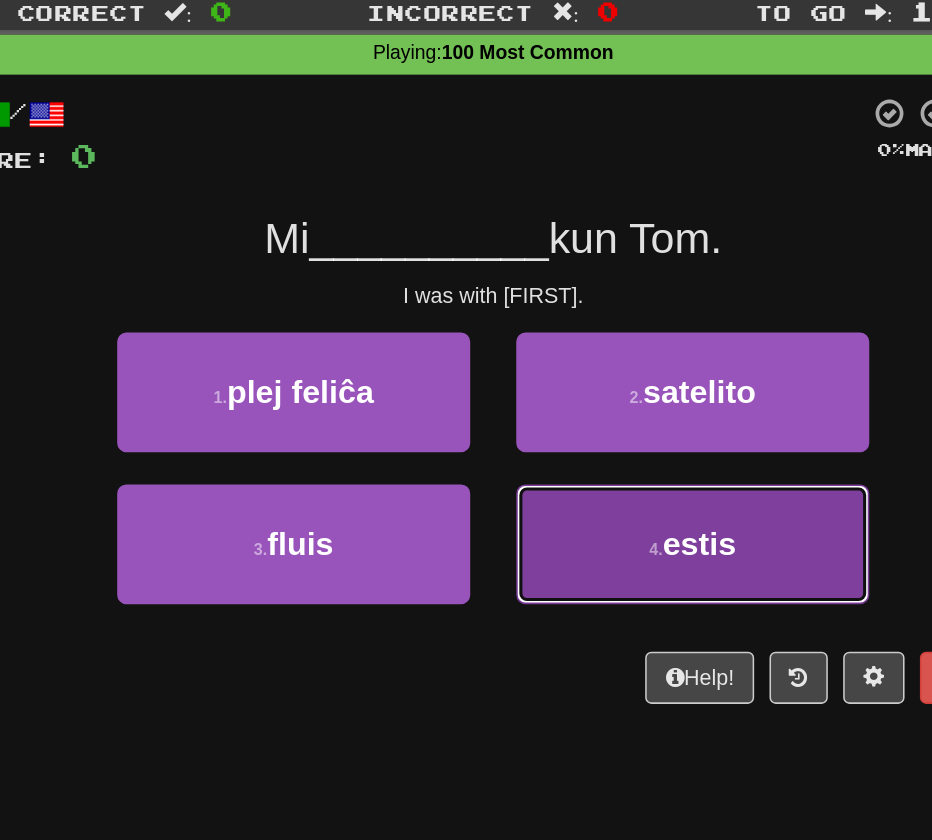click on "4 .  estis" at bounding box center (596, 410) 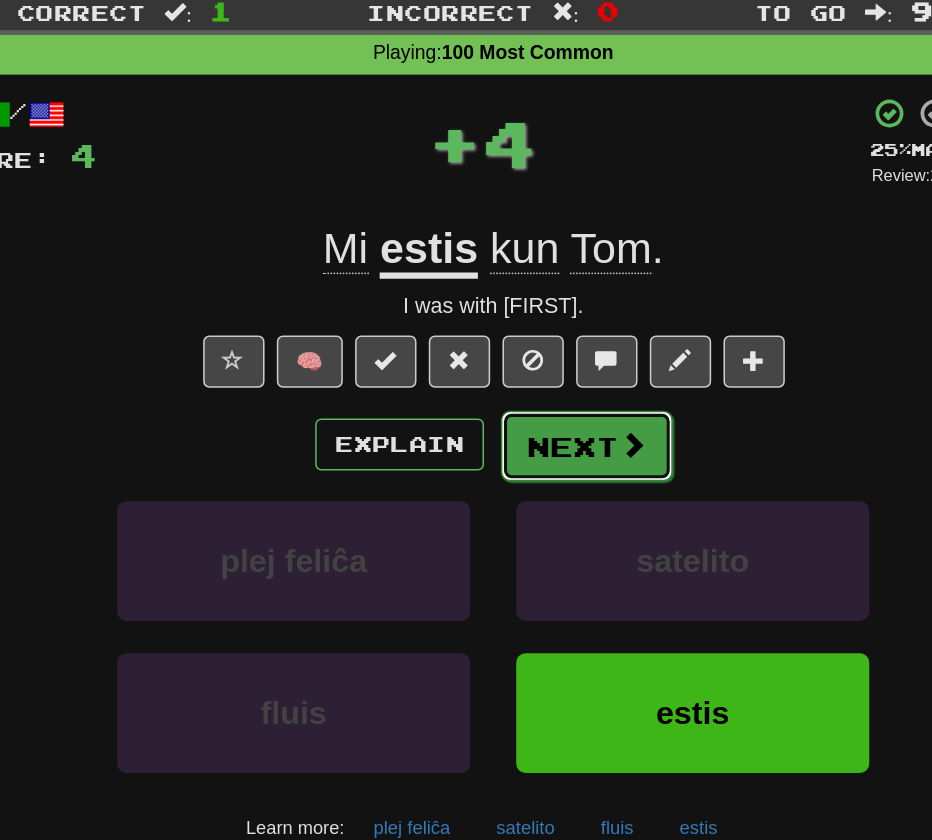 click on "Next" at bounding box center [527, 346] 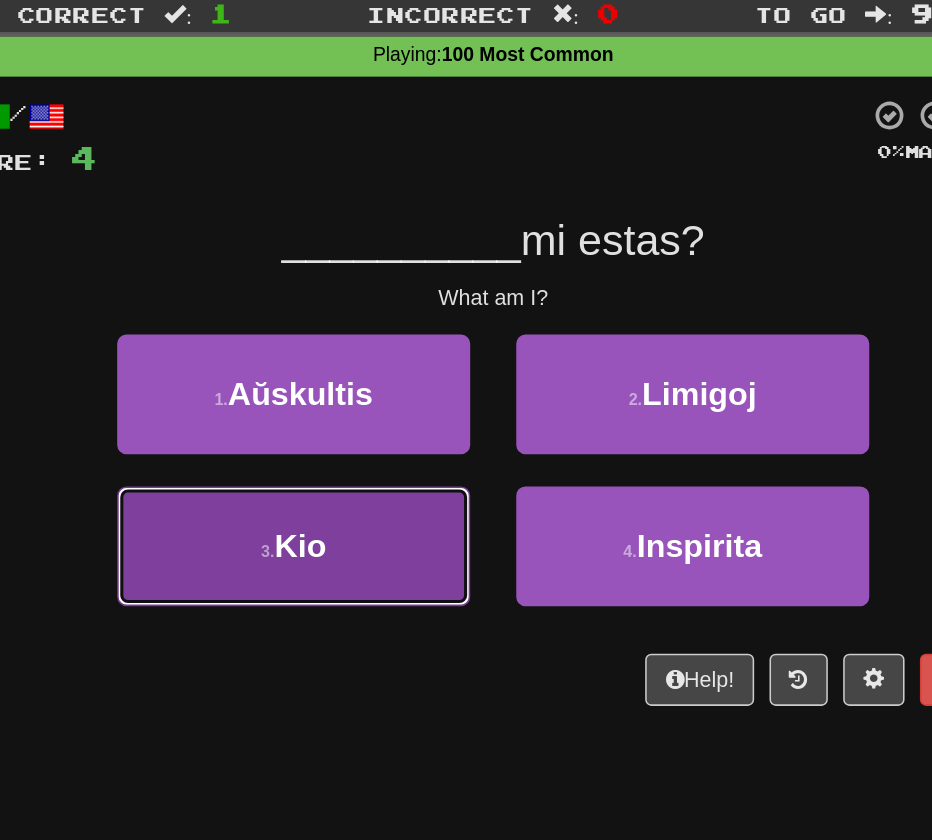 click on "3 .  Kio" at bounding box center (336, 410) 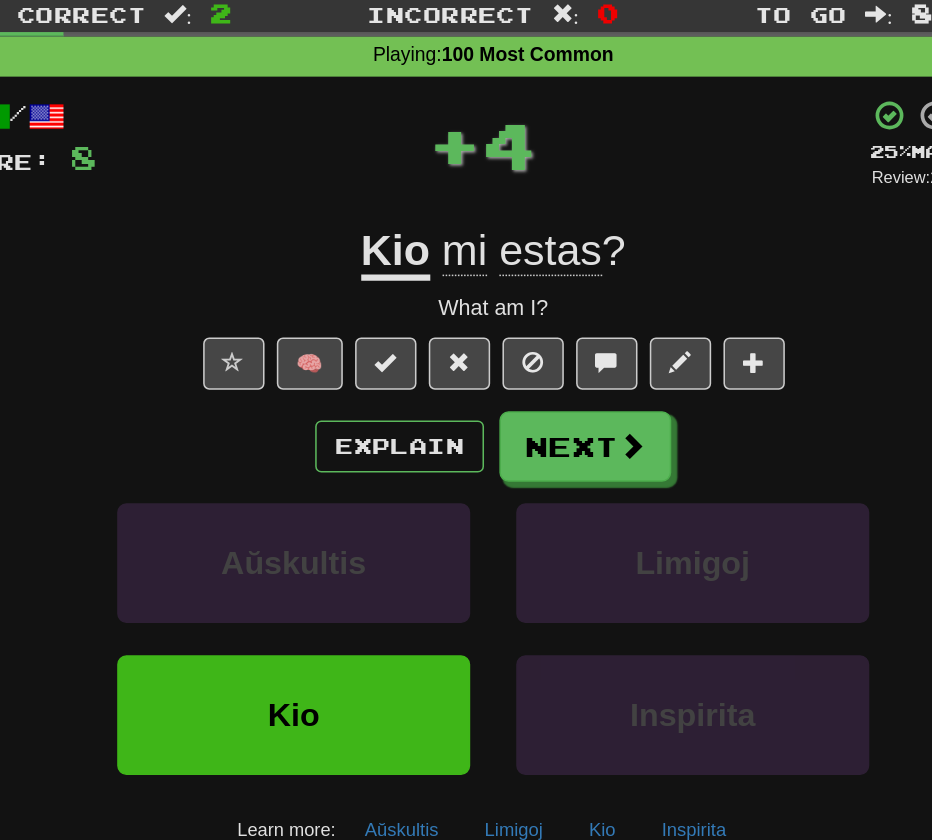 click on "Explain Next" at bounding box center [466, 345] 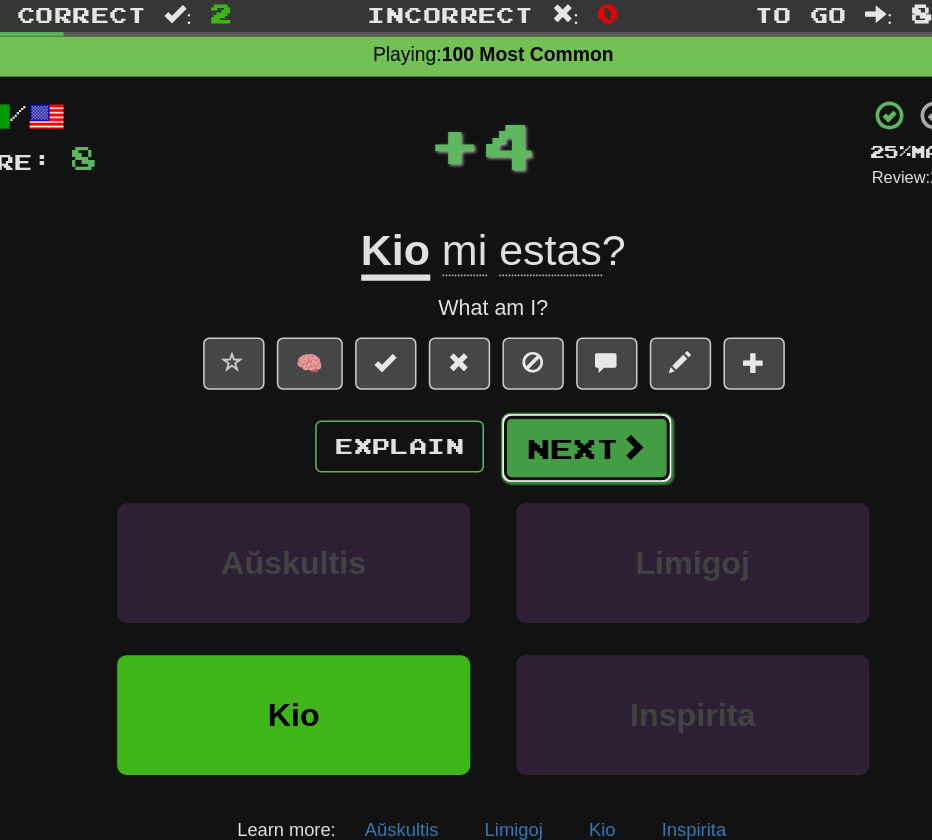 click on "Next" at bounding box center [527, 346] 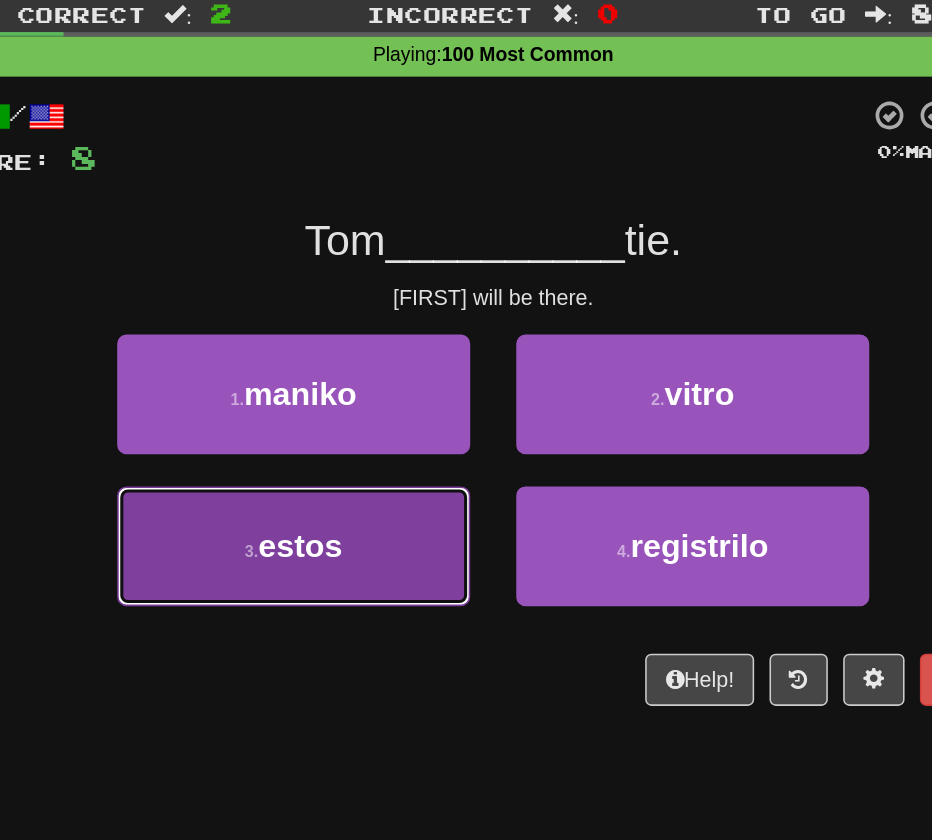 click on "3 .  estos" at bounding box center (336, 410) 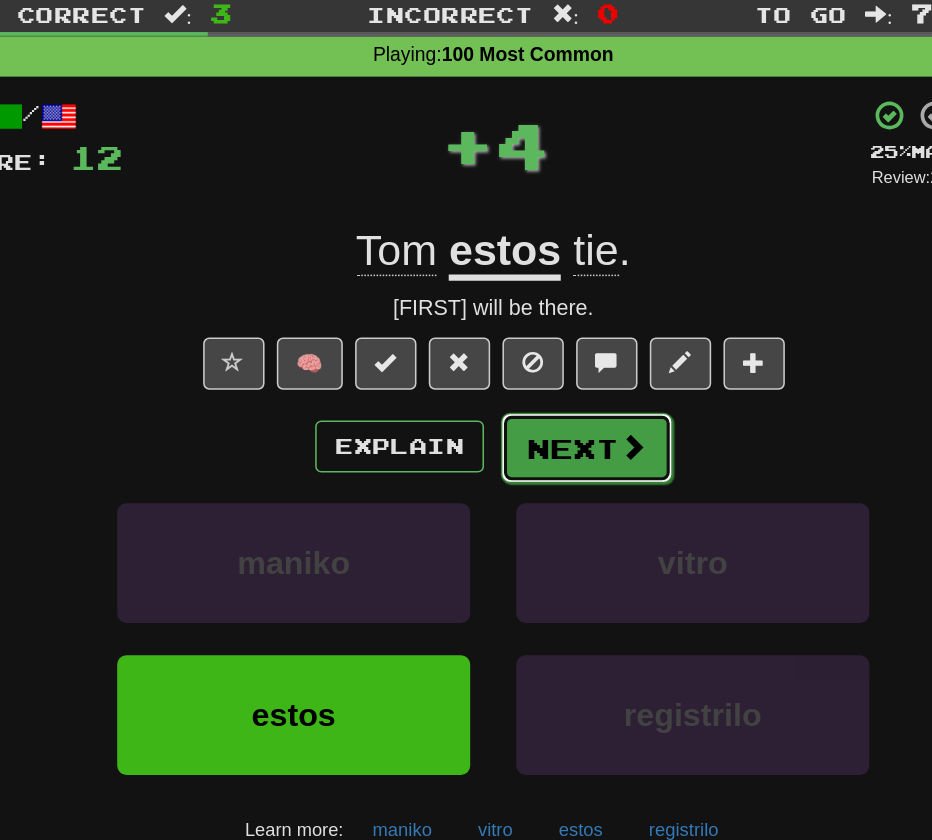 click on "Next" at bounding box center (527, 346) 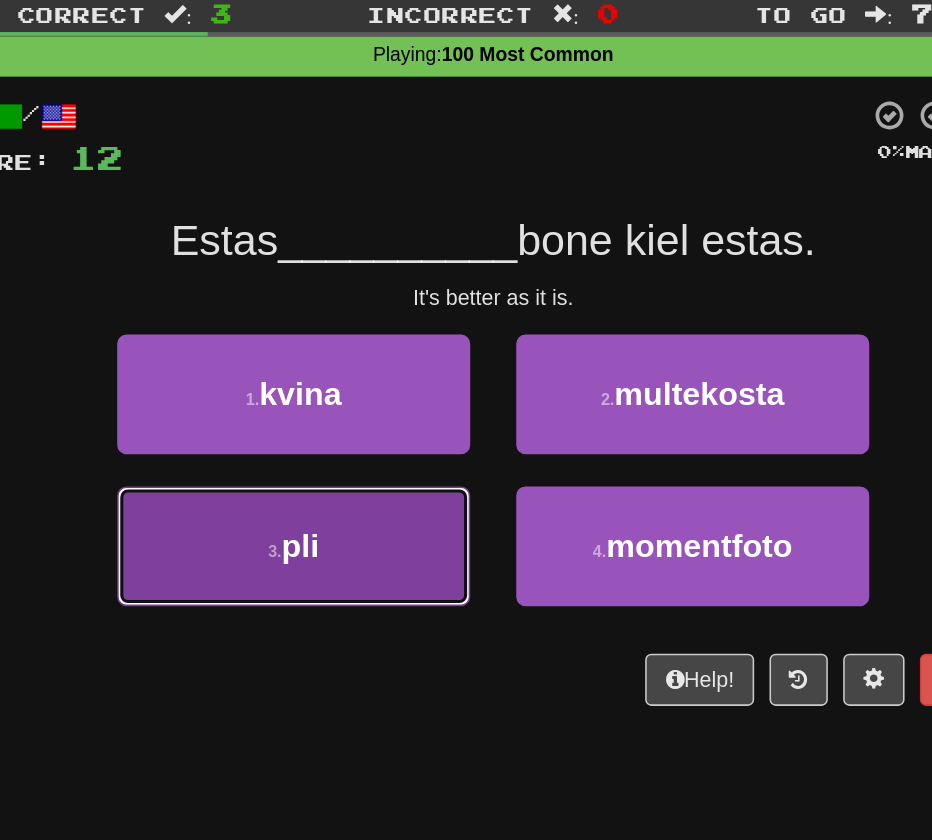 click on "3 .  pli" at bounding box center (336, 410) 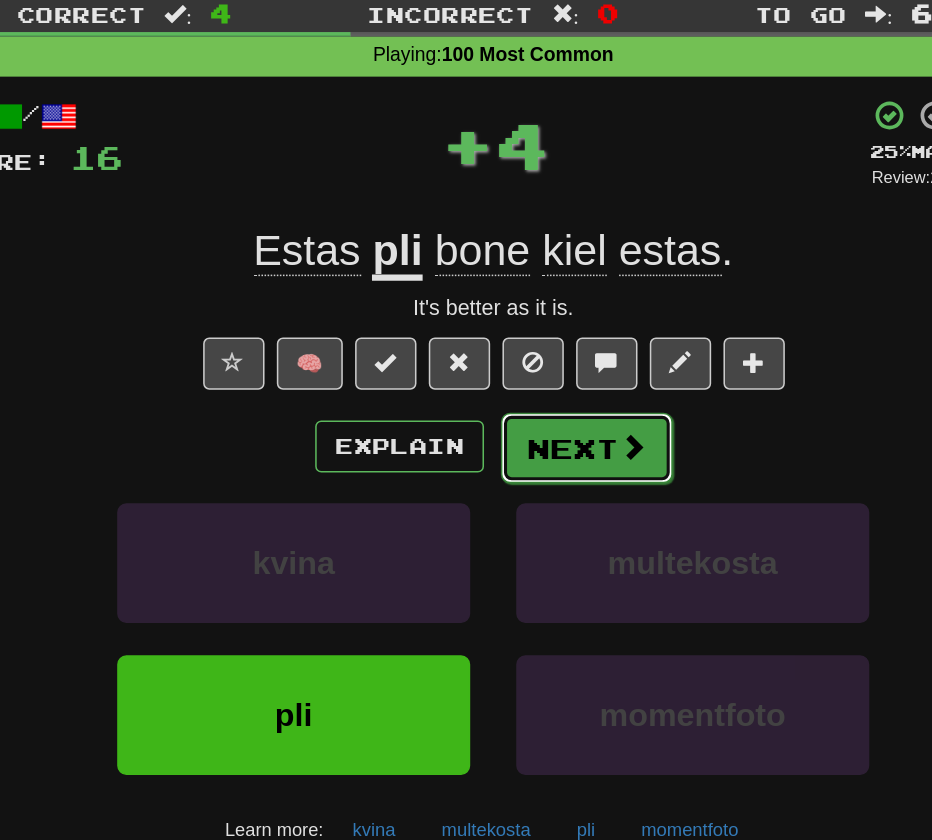 click on "Next" at bounding box center [527, 346] 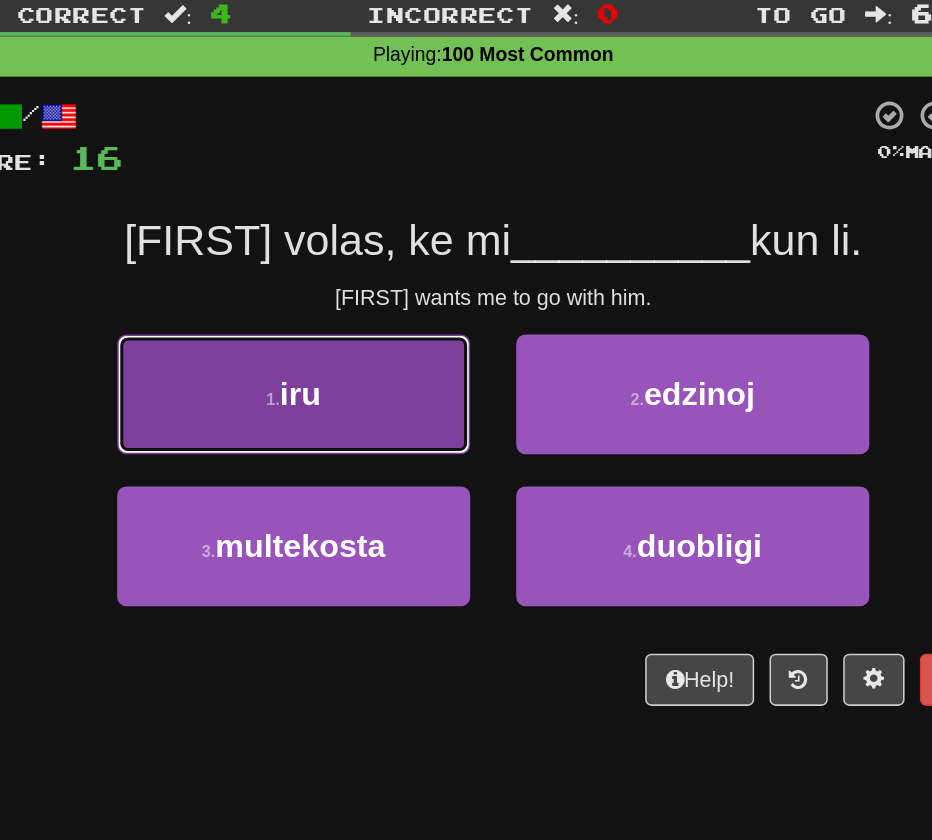 click on "1 .  iru" at bounding box center (336, 311) 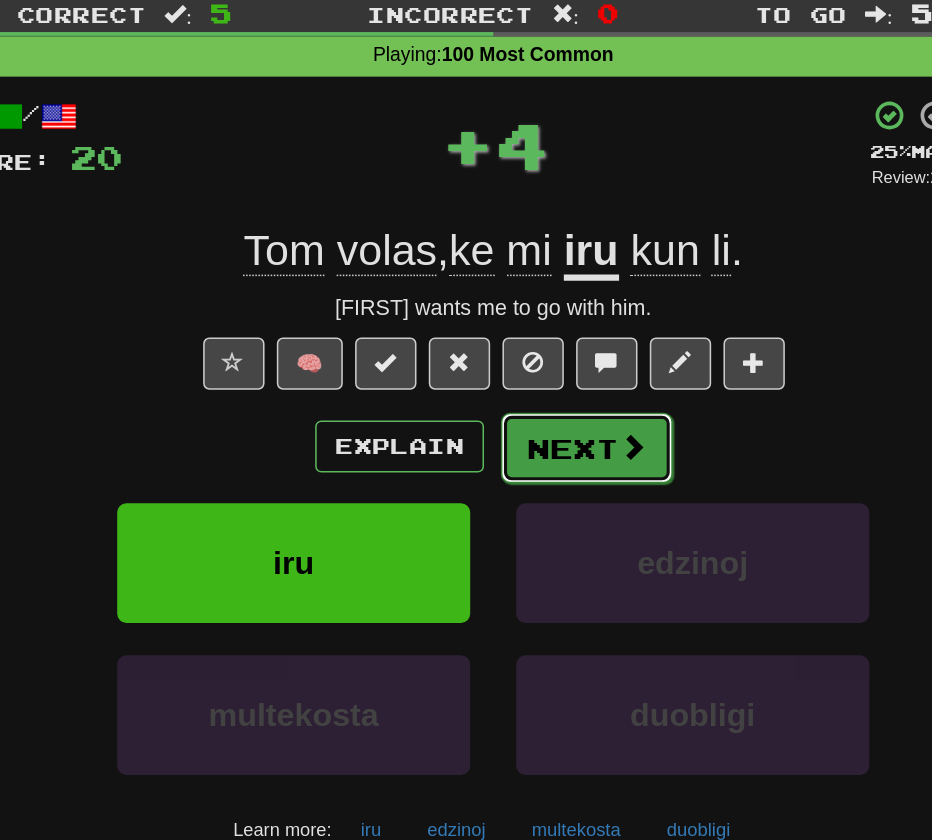 click on "Next" at bounding box center (527, 346) 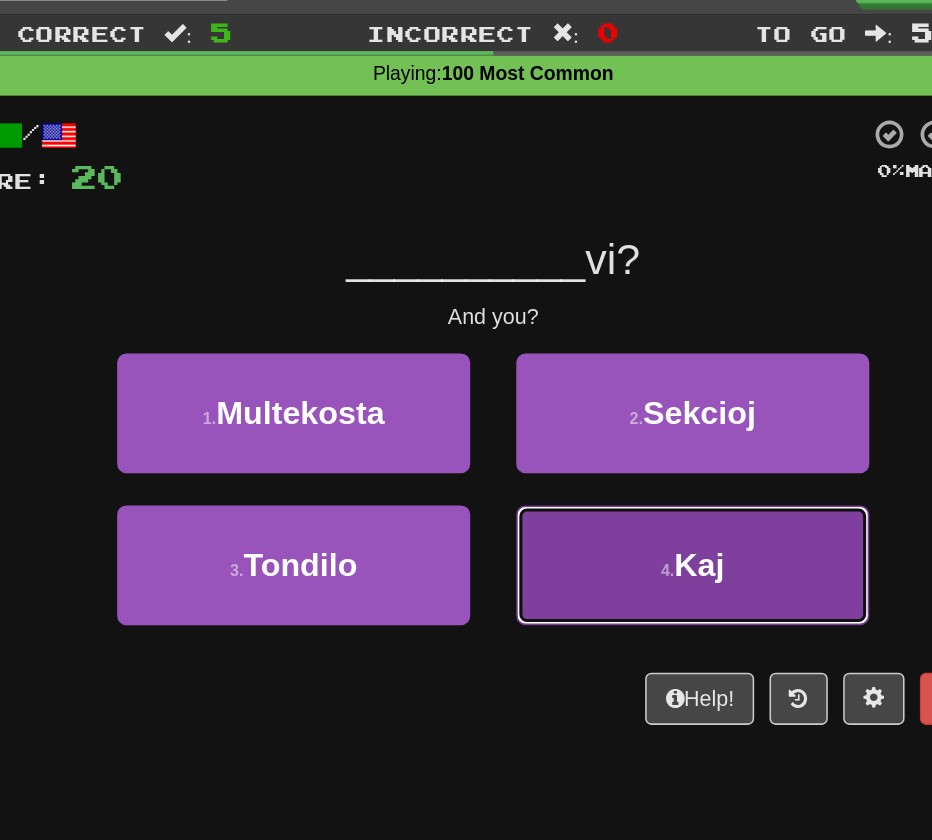click on "4 .  Kaj" at bounding box center (596, 410) 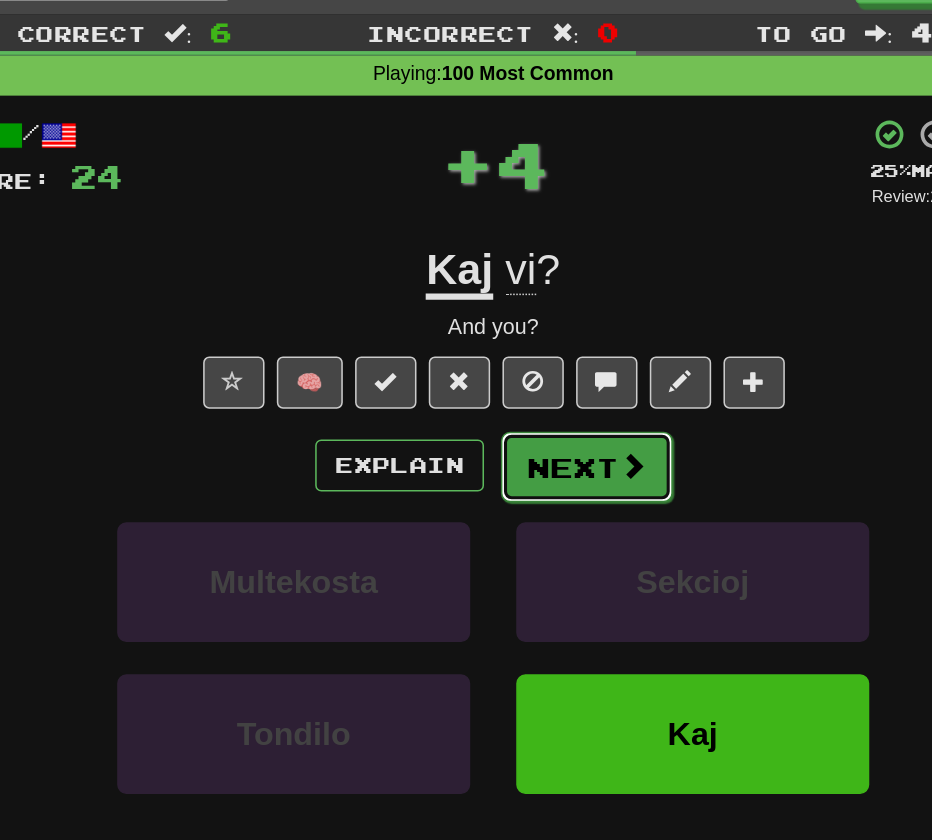 click on "Next" at bounding box center (527, 346) 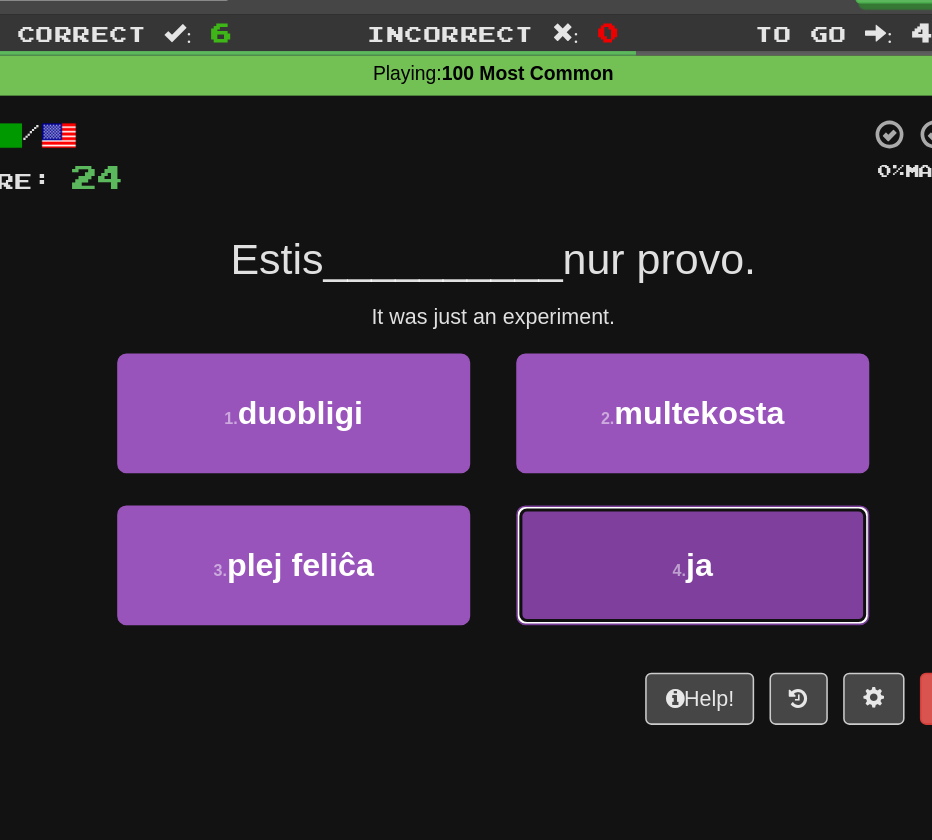click on "4 .  ja" at bounding box center [596, 410] 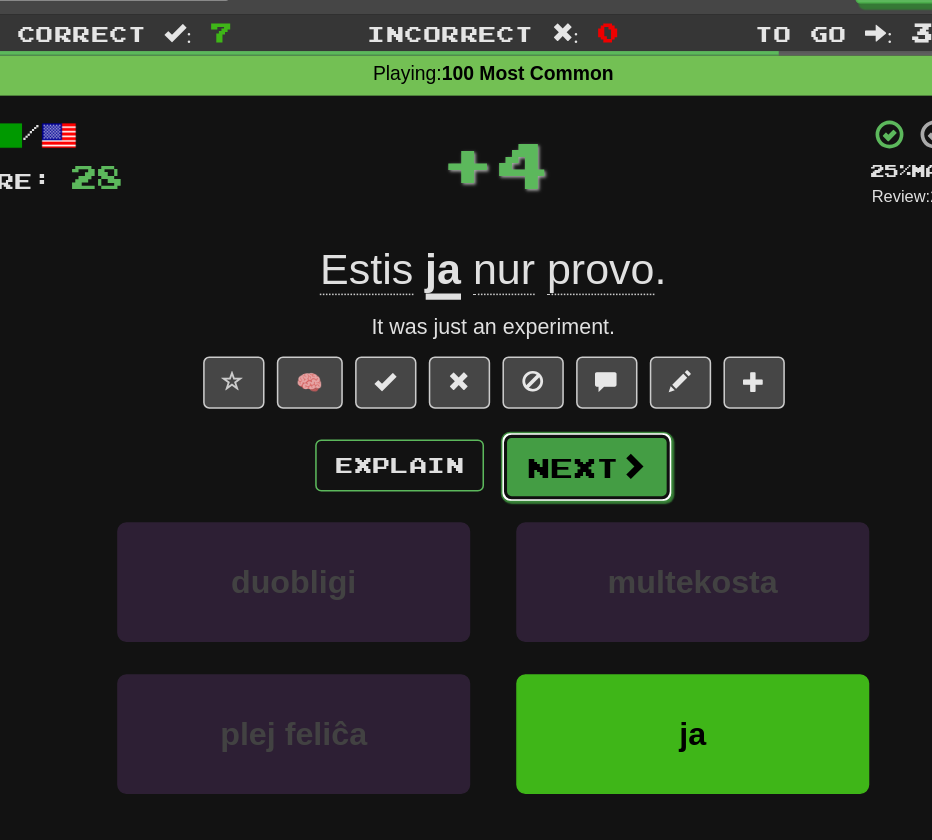 click on "Next" at bounding box center (527, 346) 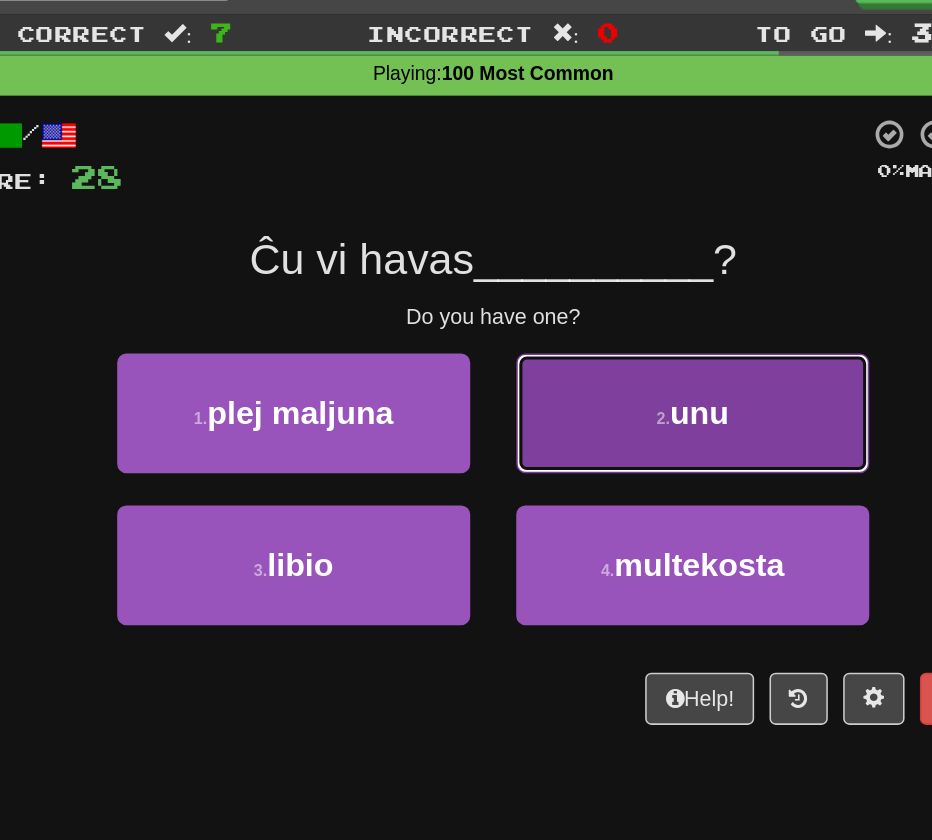 click on "2 .  unu" at bounding box center (596, 311) 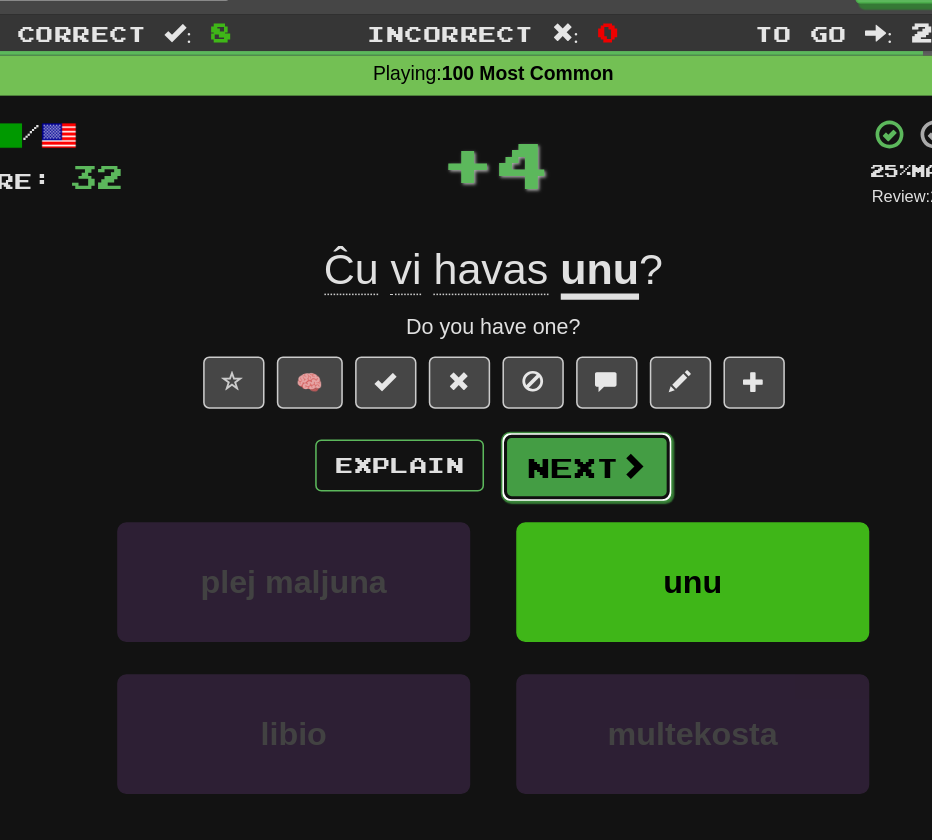 click on "Next" at bounding box center [527, 346] 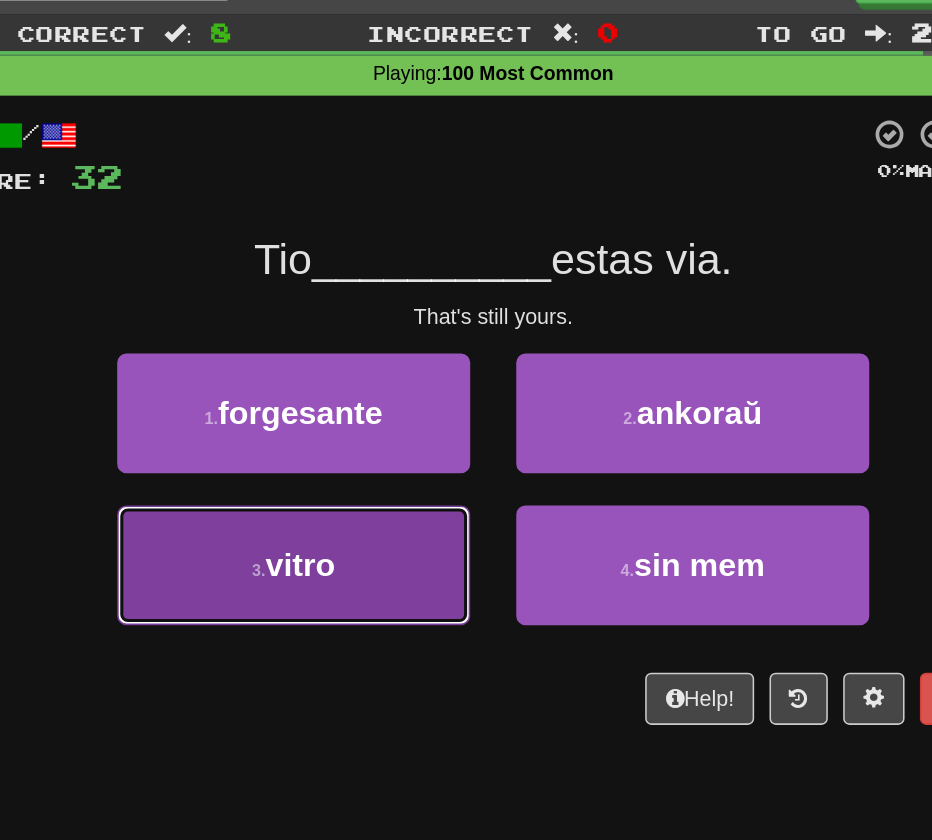 click on "3 .  vitro" at bounding box center (336, 410) 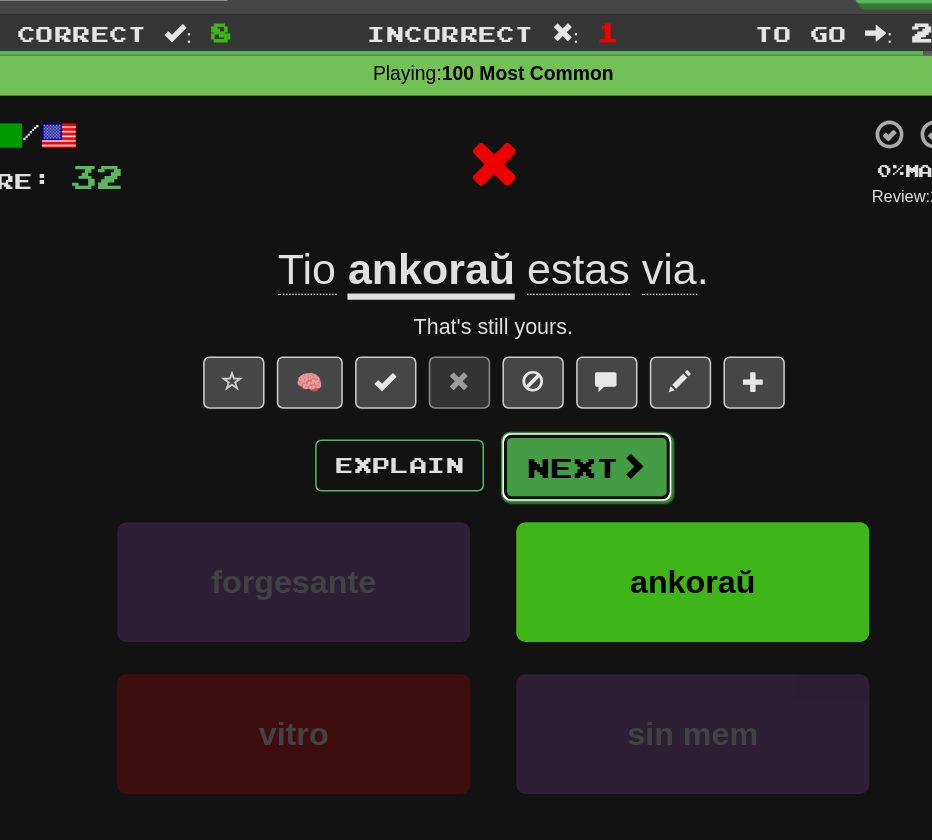 click on "Next" at bounding box center (527, 346) 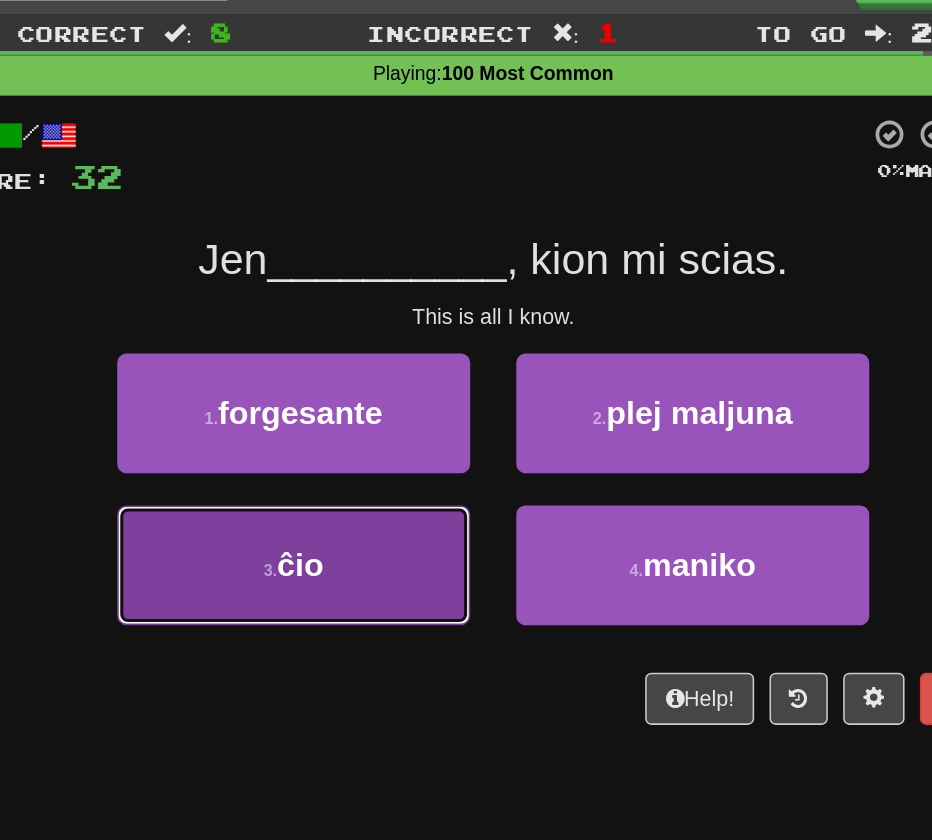 click on "3 .  ĉio" at bounding box center [336, 410] 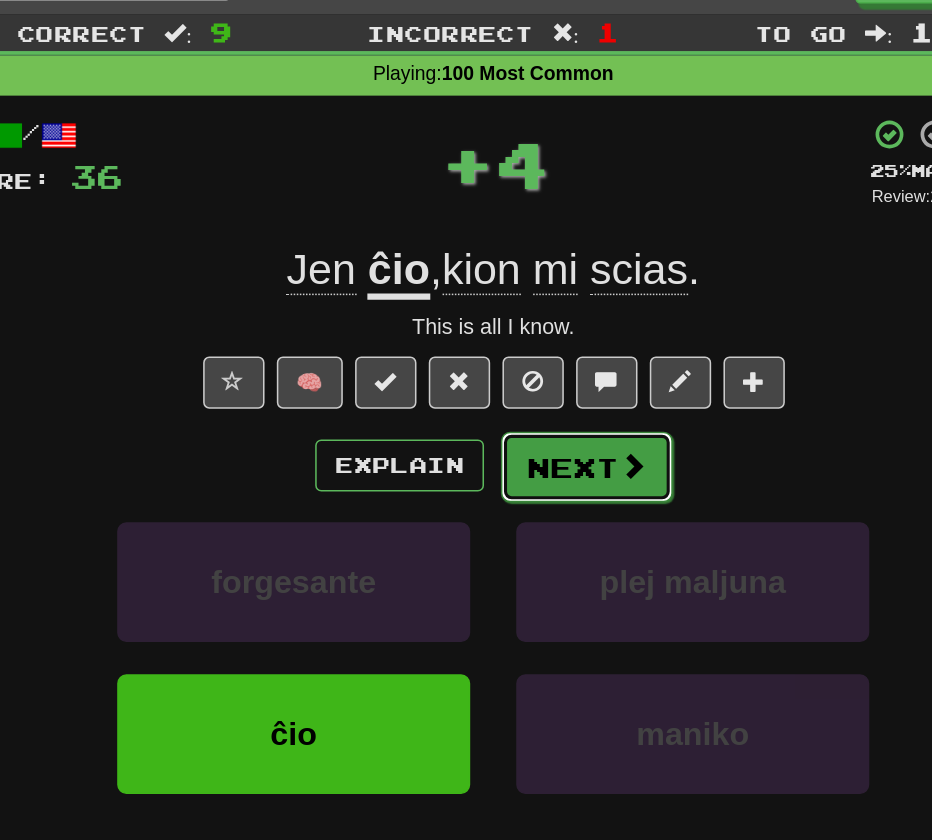 click on "Next" at bounding box center (527, 346) 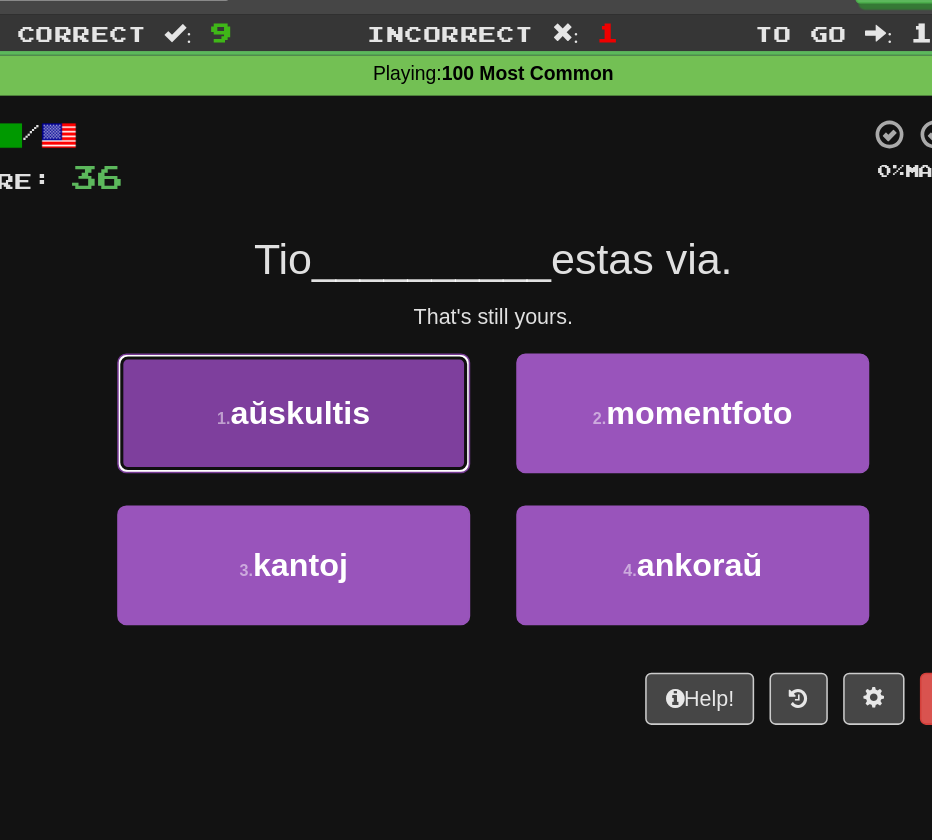 click on "1 .  aŭskultis" at bounding box center [336, 311] 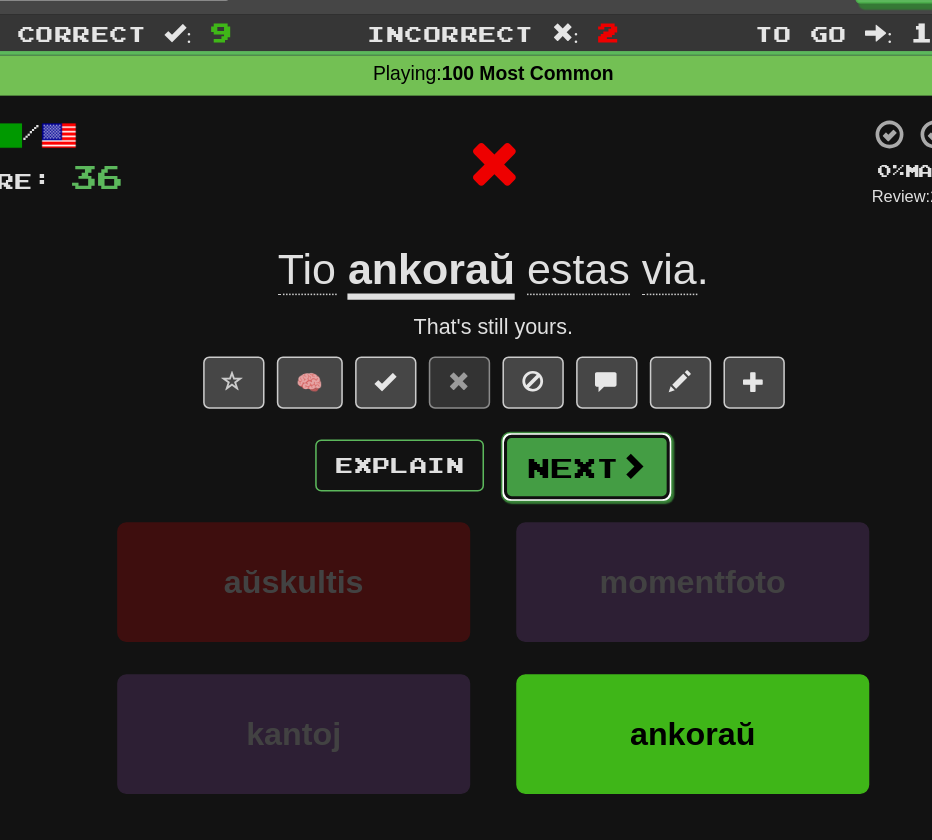 click on "Next" at bounding box center [527, 346] 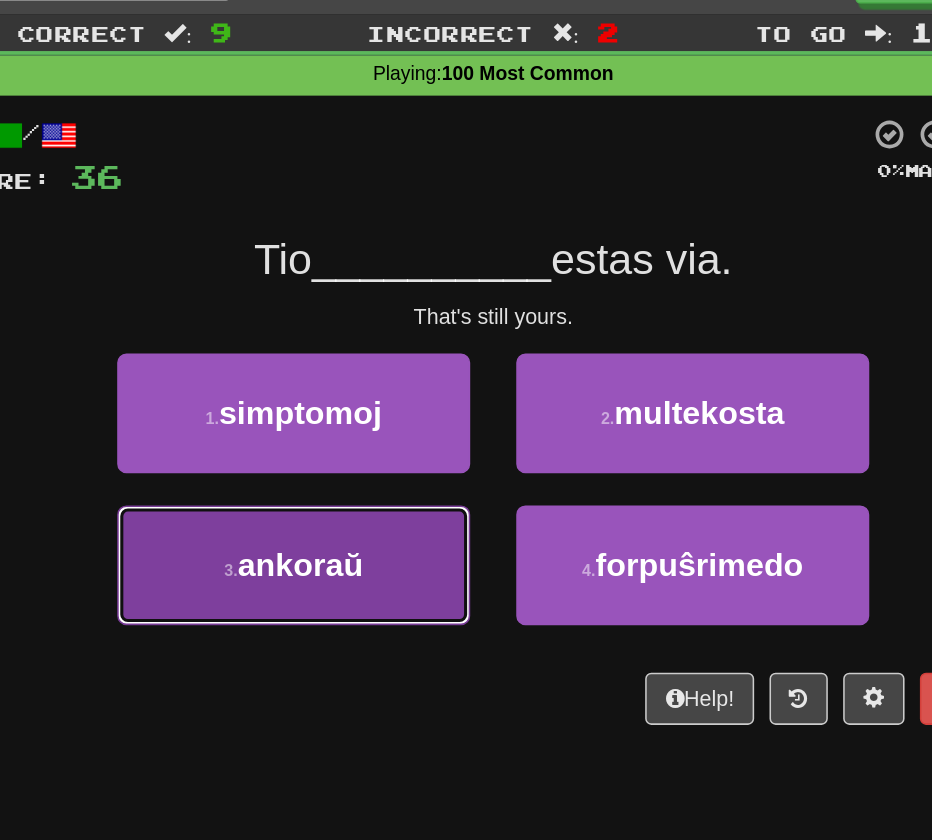 click on "3 .  ankoraŭ" at bounding box center [336, 410] 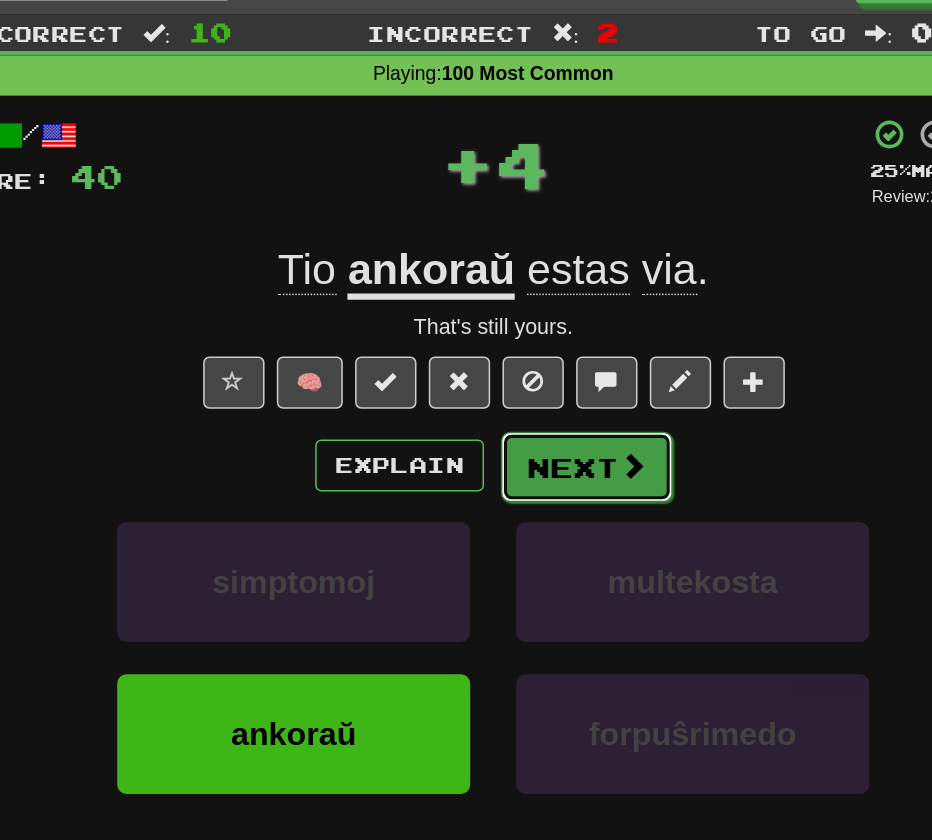 click at bounding box center (557, 345) 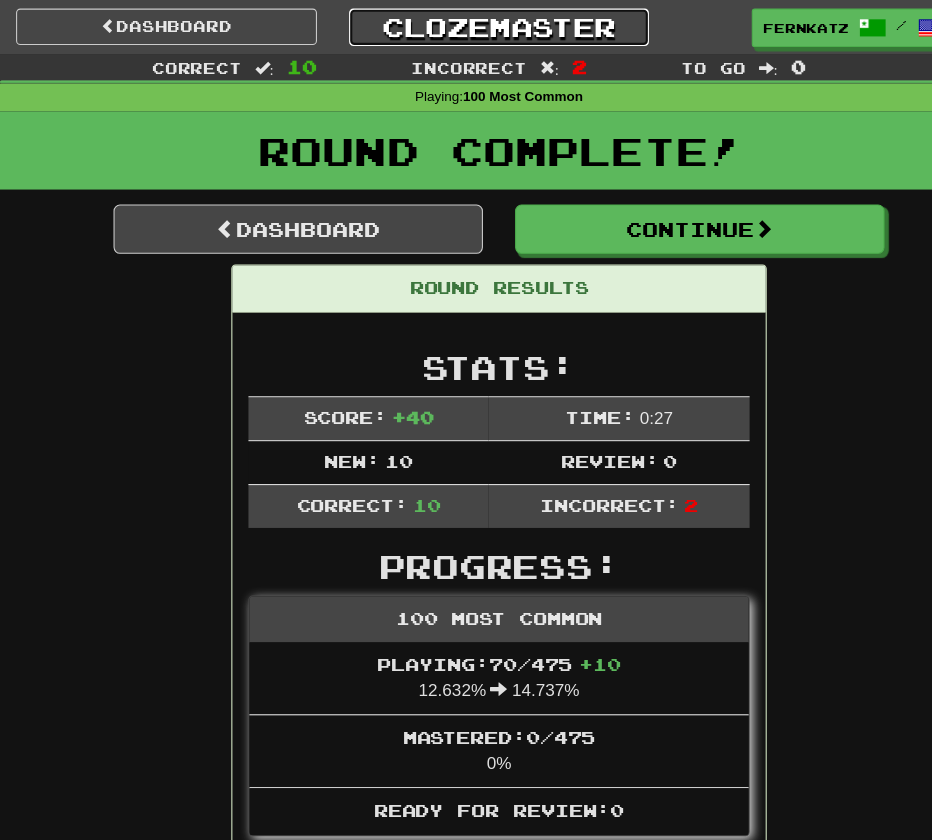 click on "Clozemaster" at bounding box center [466, 25] 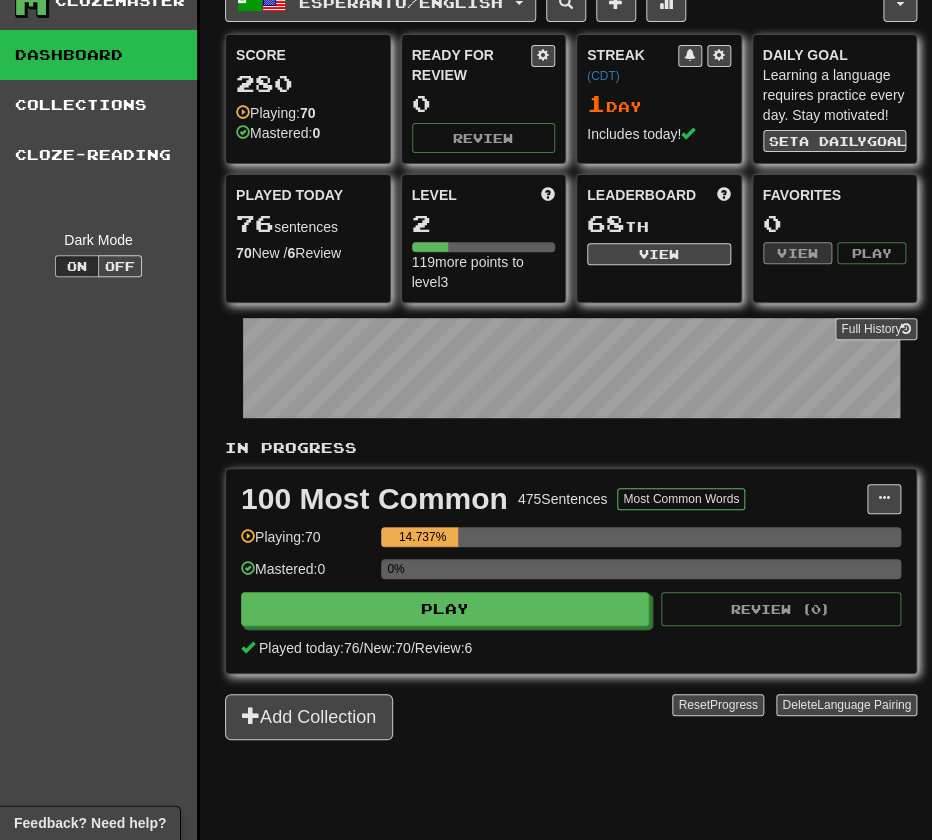 scroll, scrollTop: 0, scrollLeft: 0, axis: both 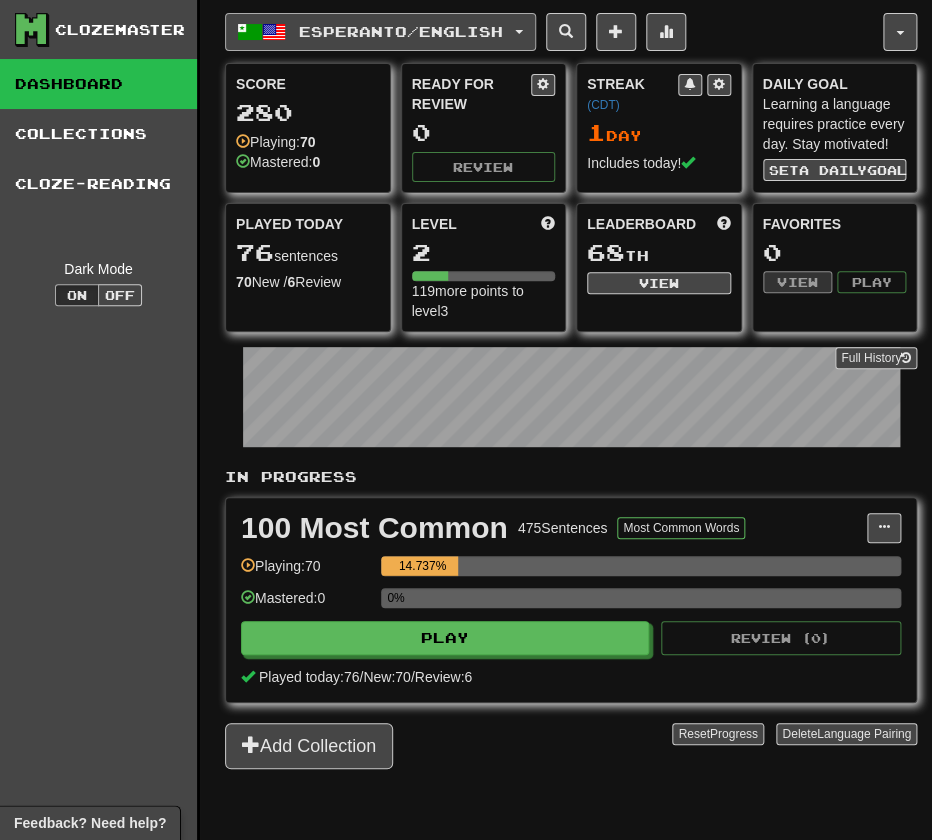 click on "Esperanto  /  English" at bounding box center (401, 31) 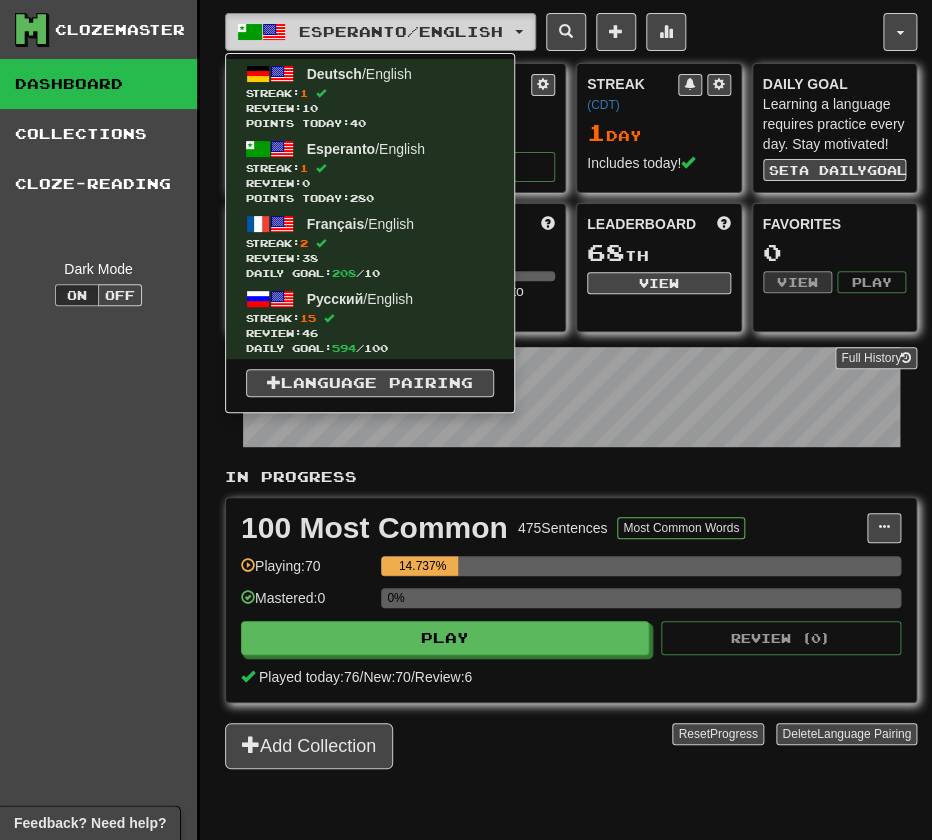 click on "Esperanto  /  English" at bounding box center (401, 31) 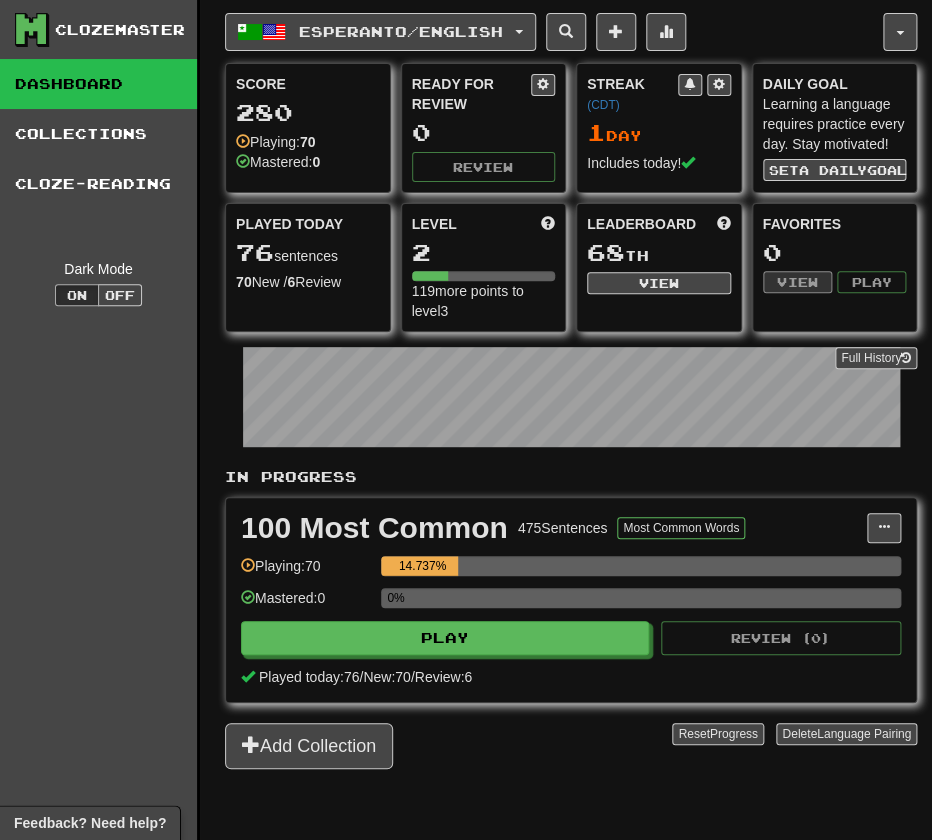click on "Add Collection" at bounding box center [448, 746] 